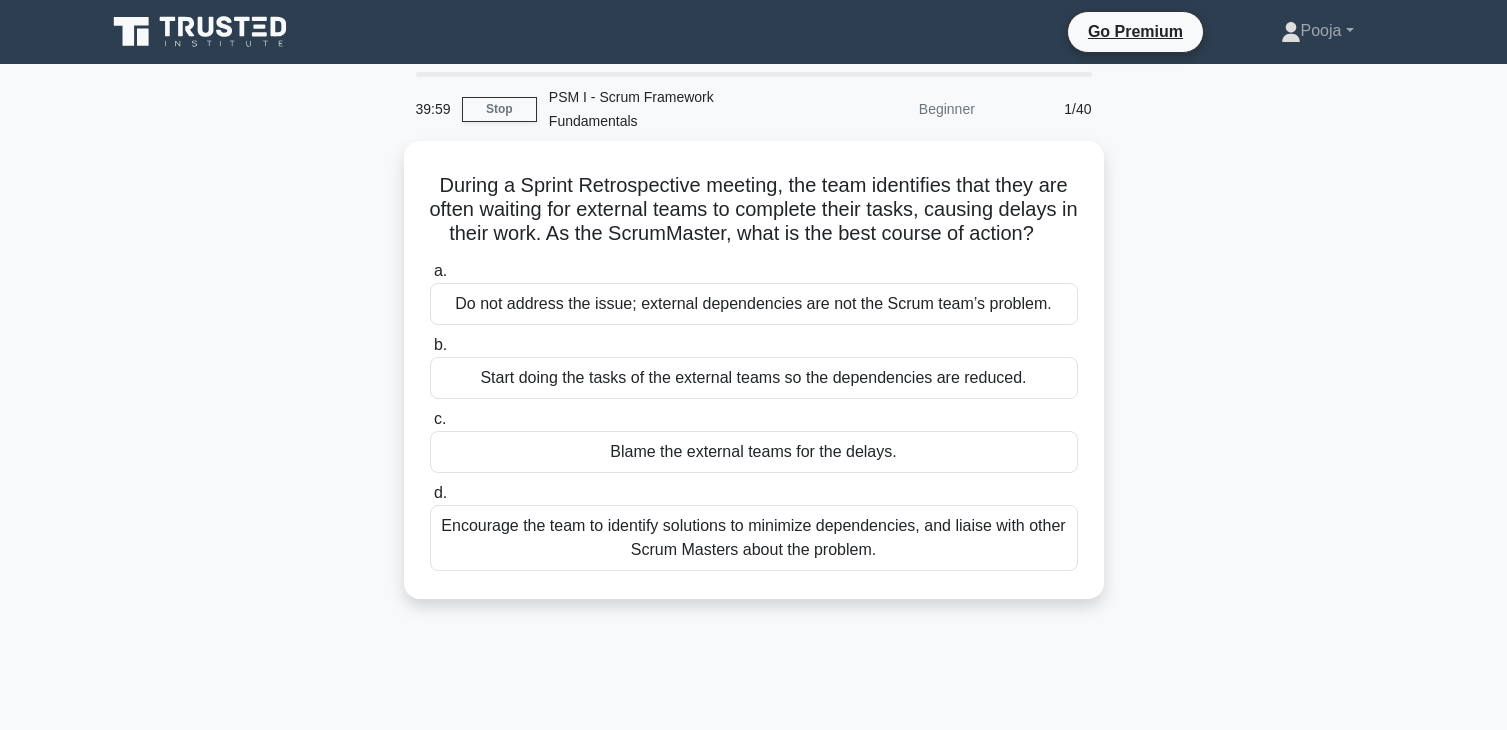 scroll, scrollTop: 0, scrollLeft: 0, axis: both 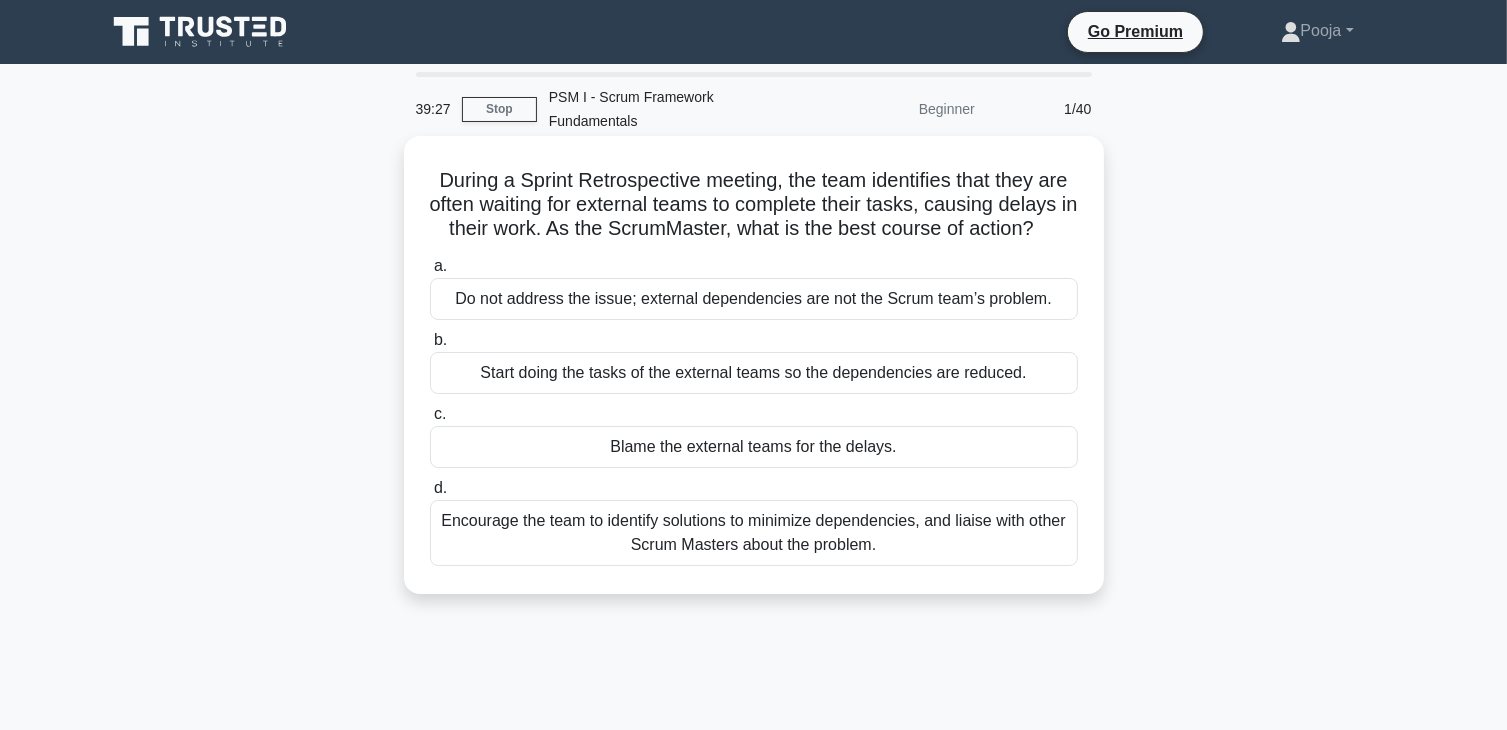 click on "Encourage the team to identify solutions to minimize dependencies, and liaise with other Scrum Masters about the problem." at bounding box center [754, 533] 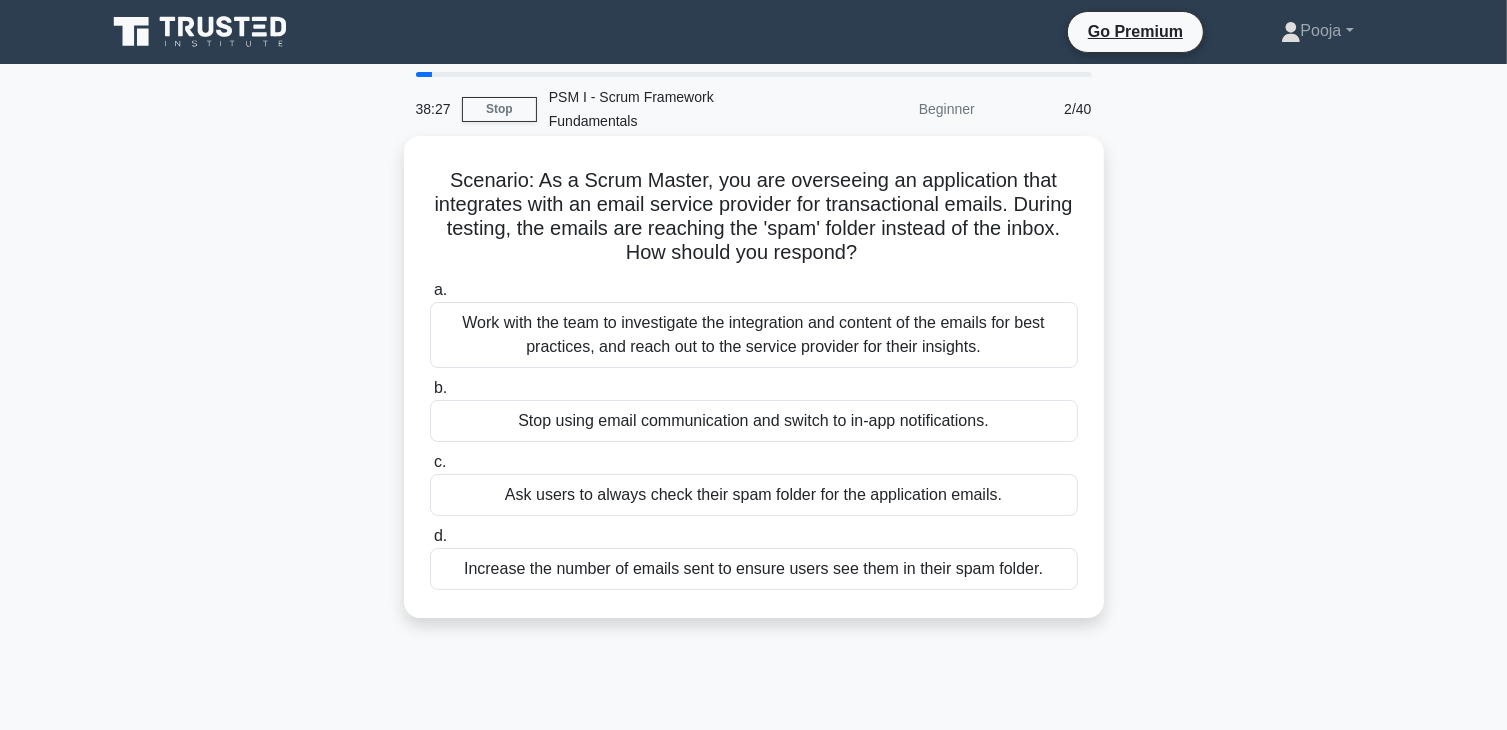 click on "Work with the team to investigate the integration and content of the emails for best practices, and reach out to the service provider for their insights." at bounding box center (754, 335) 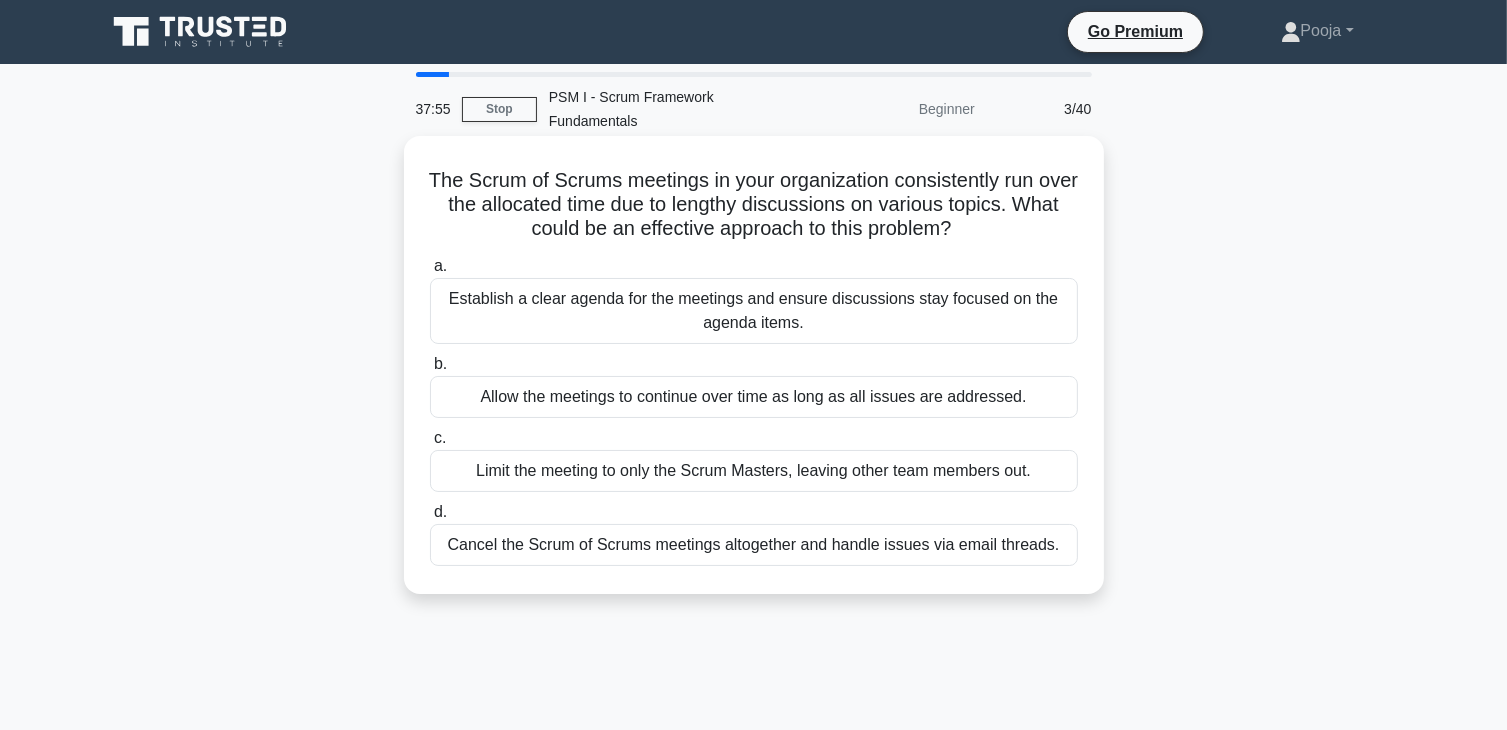 click on "Establish a clear agenda for the meetings and ensure discussions stay focused on the agenda items." at bounding box center [754, 311] 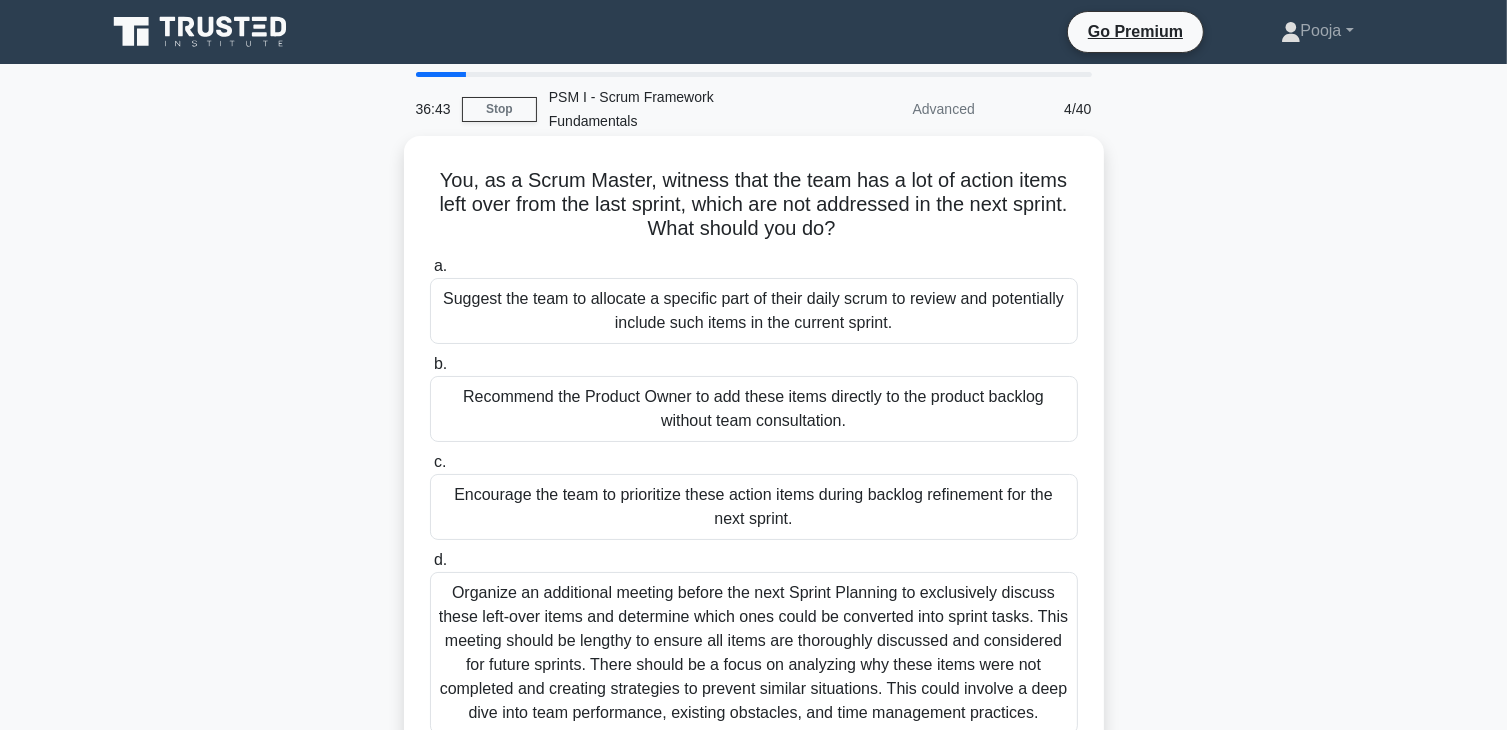 click on "Encourage the team to prioritize these action items during backlog refinement for the next sprint." at bounding box center (754, 507) 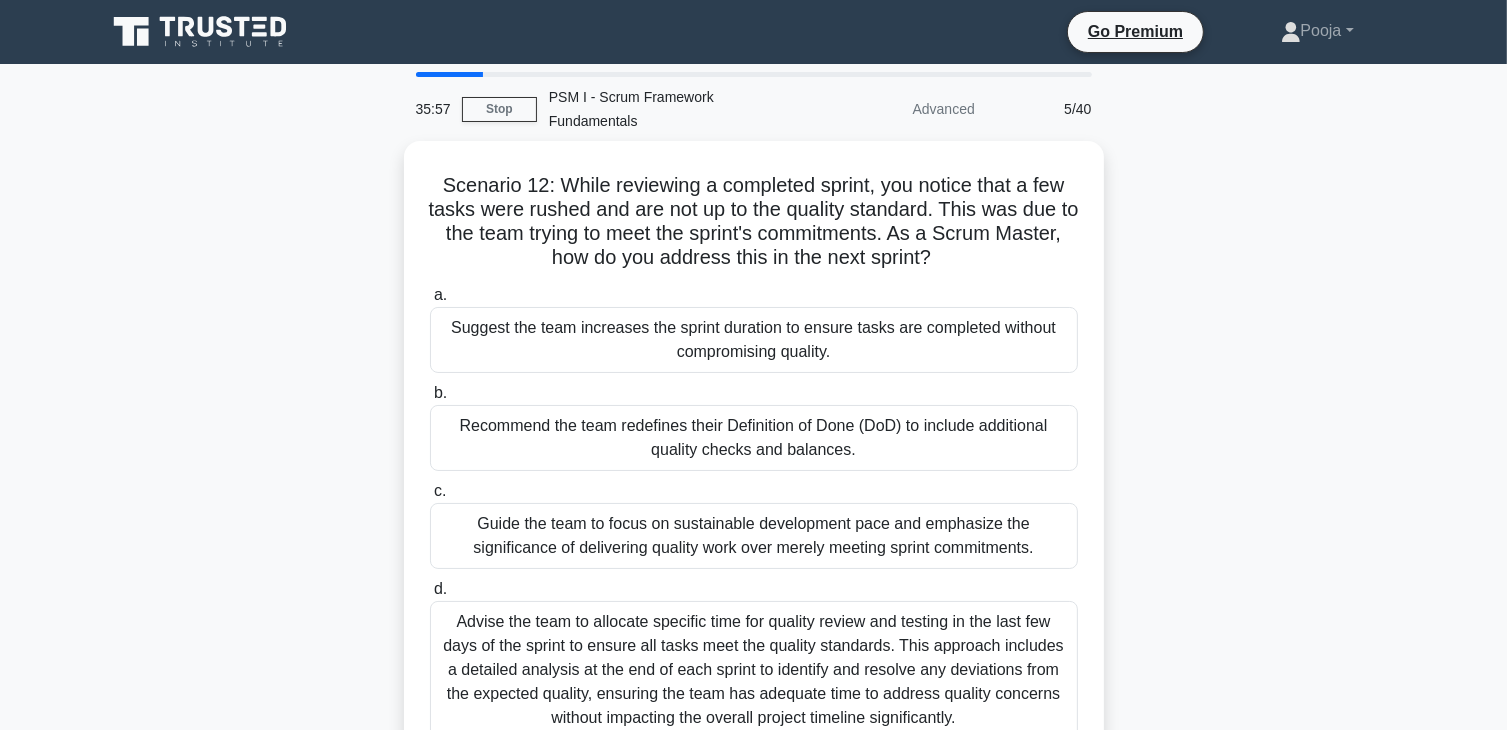 scroll, scrollTop: 200, scrollLeft: 0, axis: vertical 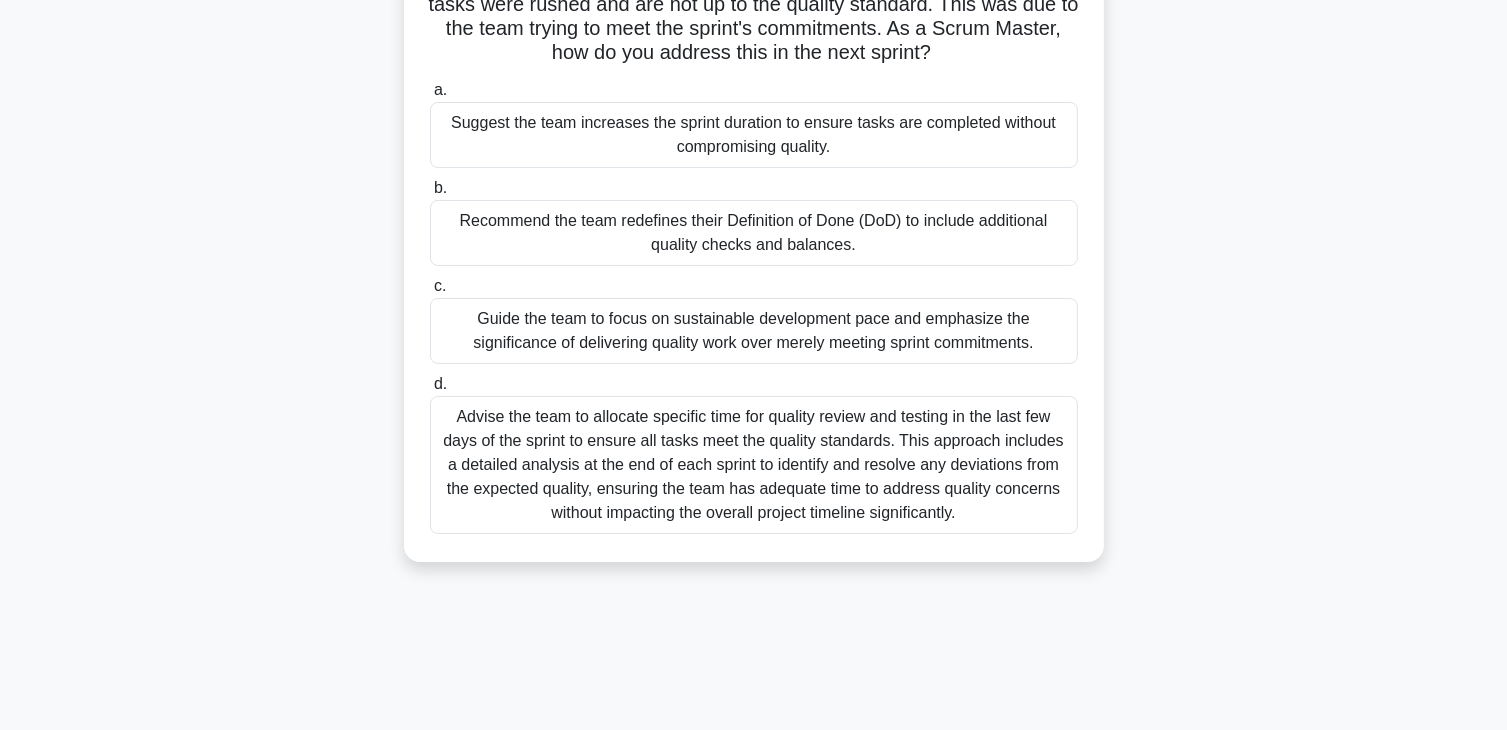 click on "Guide the team to focus on sustainable development pace and emphasize the significance of delivering quality work over merely meeting sprint commitments." at bounding box center (754, 331) 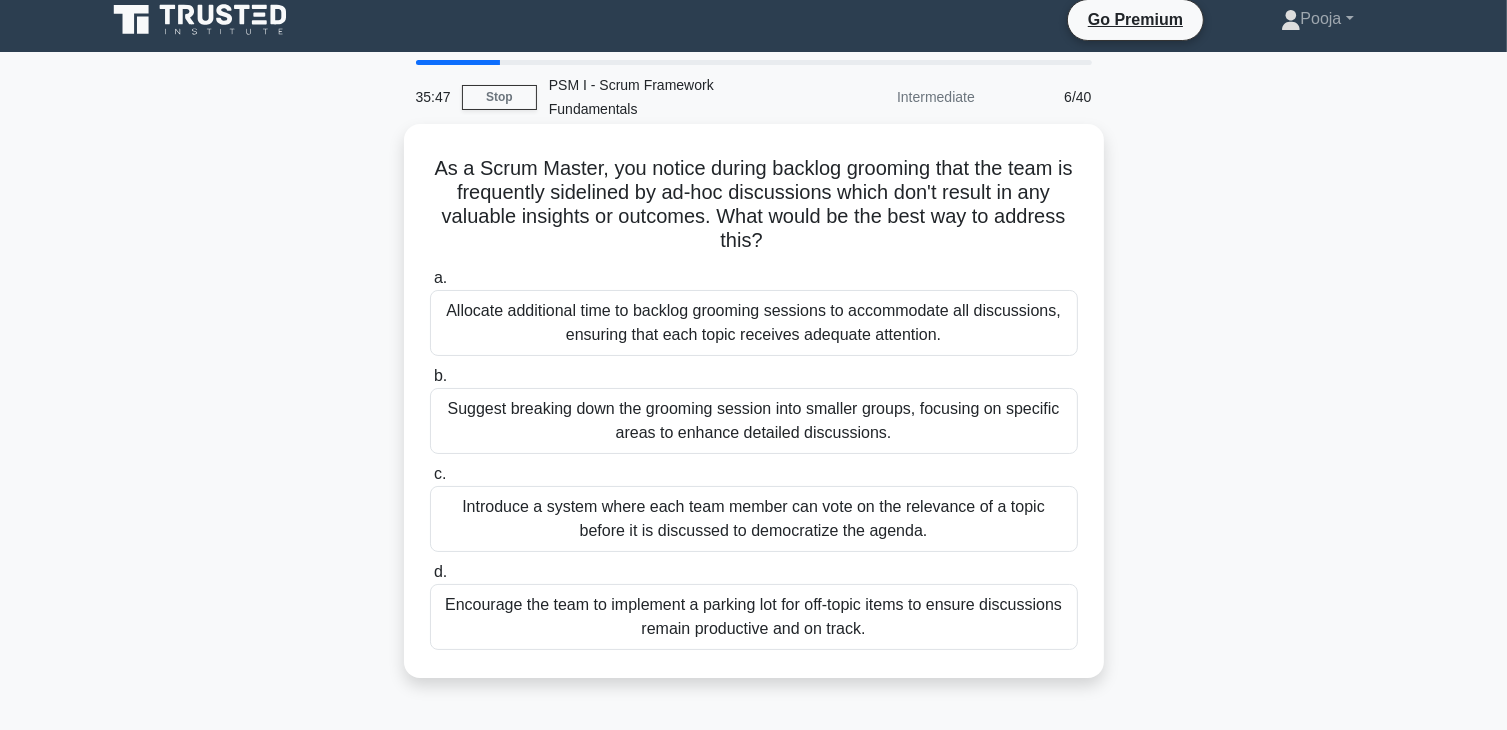 scroll, scrollTop: 0, scrollLeft: 0, axis: both 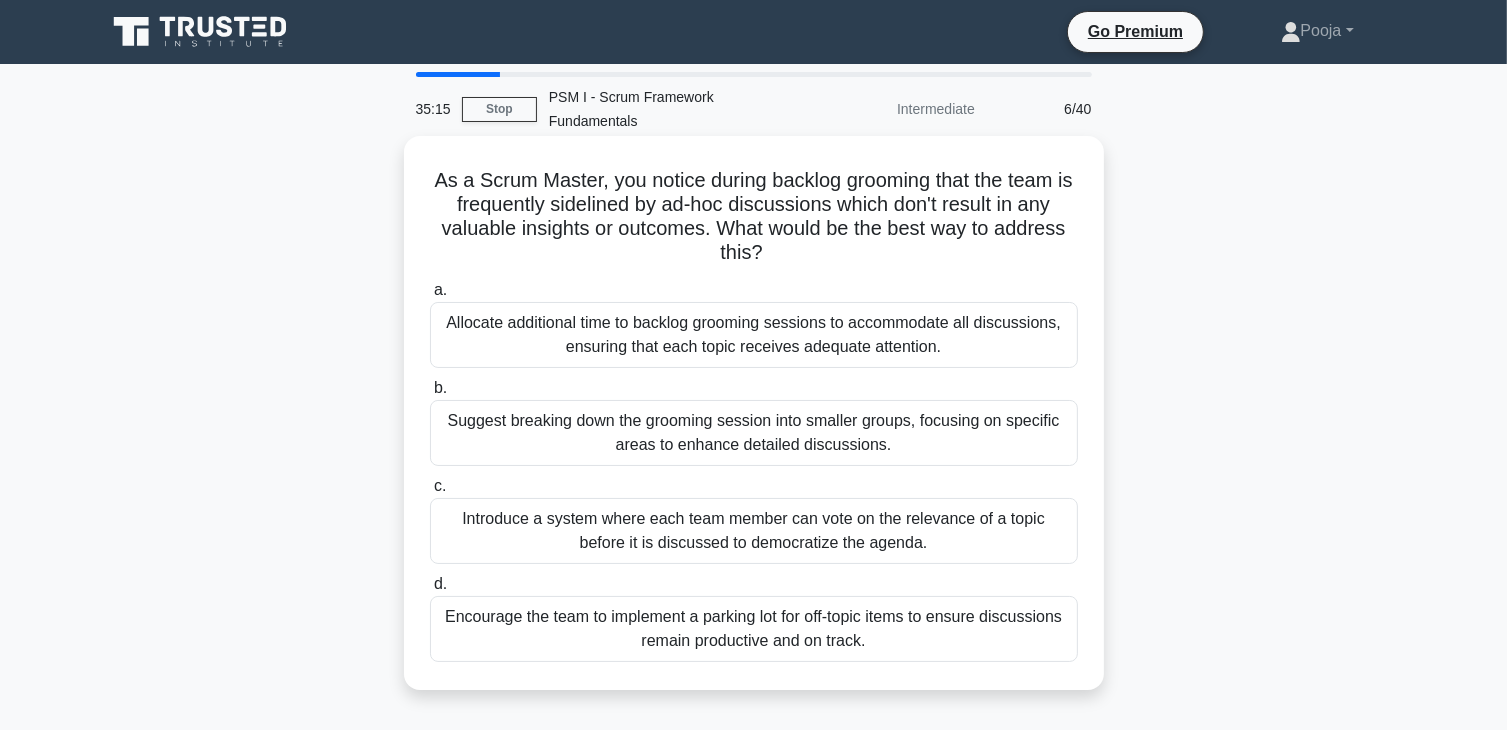 click on "Encourage the team to implement a parking lot for off-topic items to ensure discussions remain productive and on track." at bounding box center [754, 629] 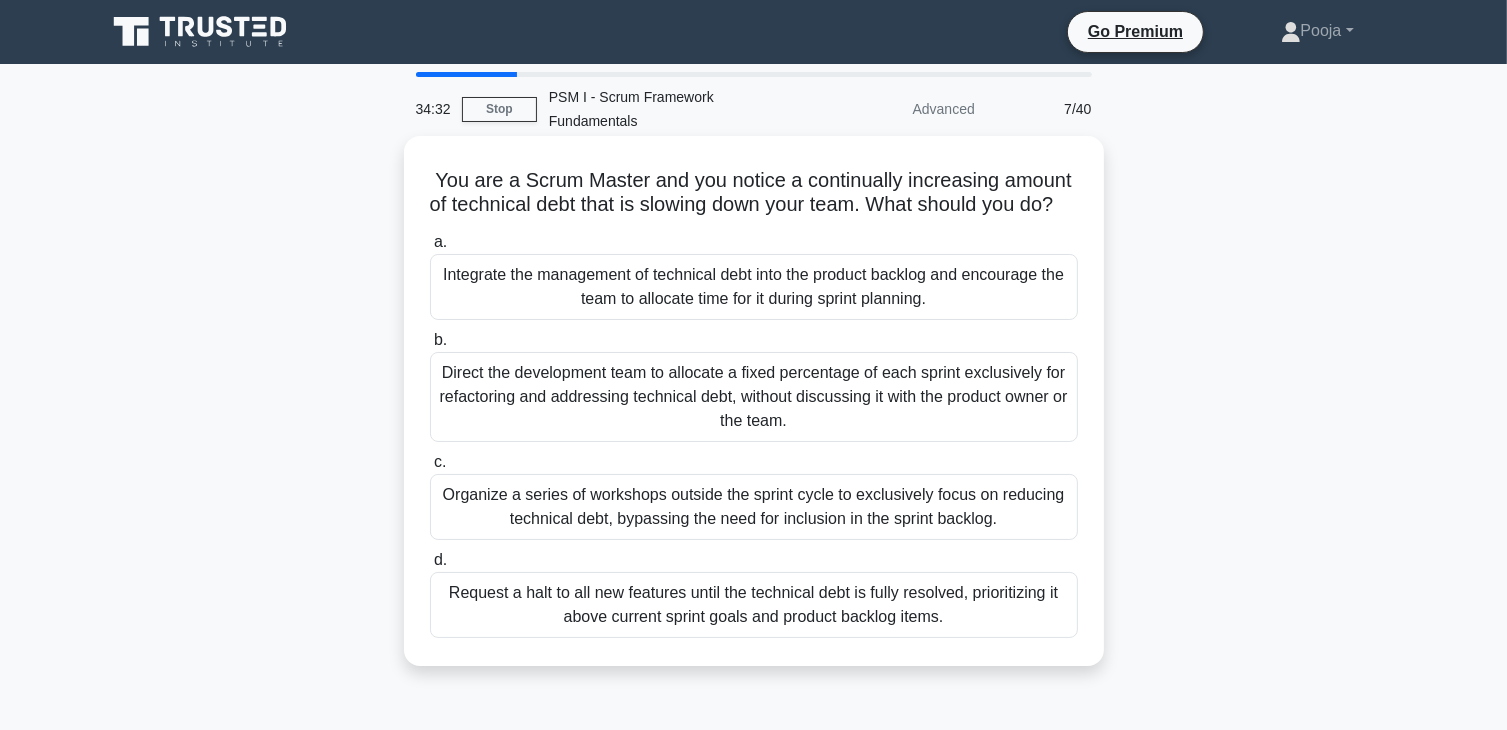 click on "Organize a series of workshops outside the sprint cycle to exclusively focus on reducing technical debt, bypassing the need for inclusion in the sprint backlog." at bounding box center (754, 507) 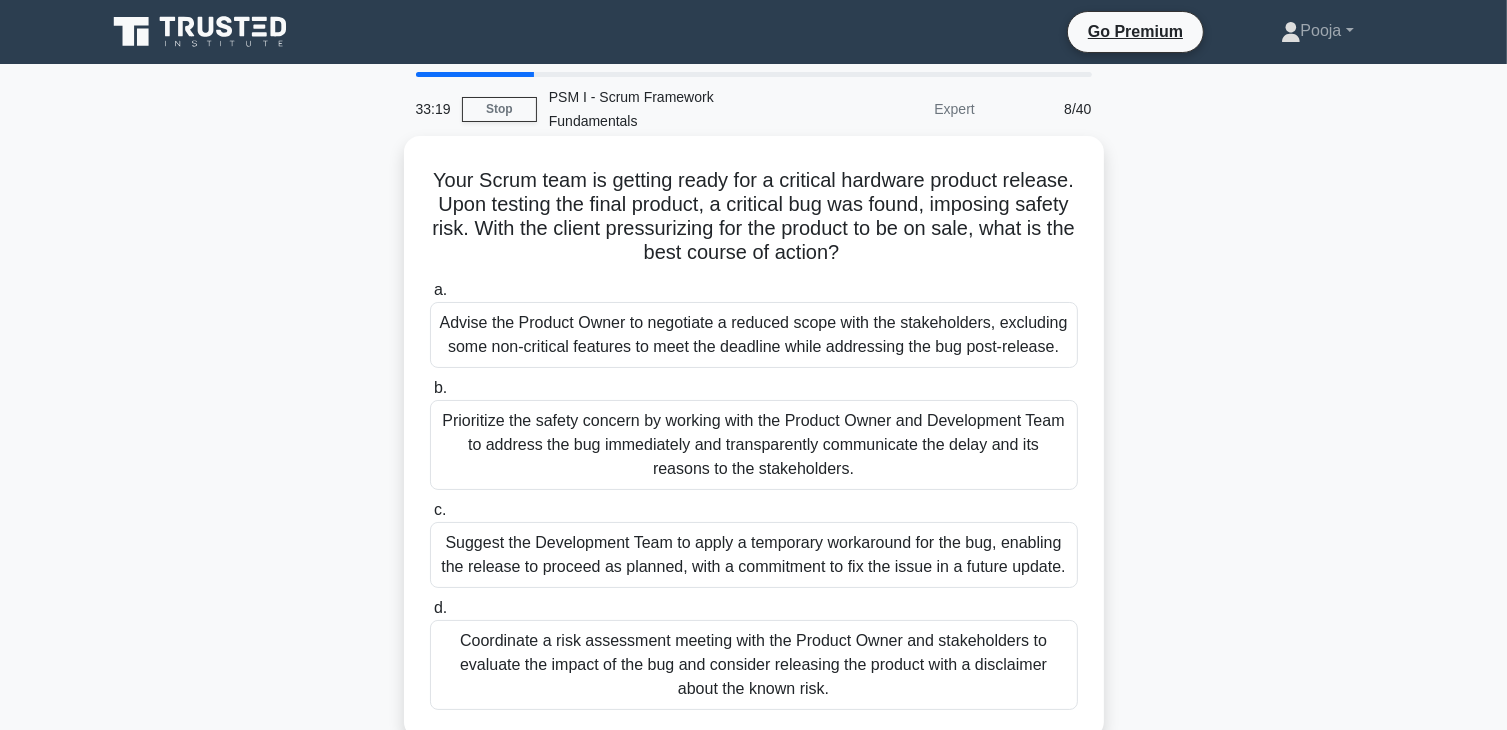 click on "Coordinate a risk assessment meeting with the Product Owner and stakeholders to evaluate the impact of the bug and consider releasing the product with a disclaimer about the known risk." at bounding box center [754, 665] 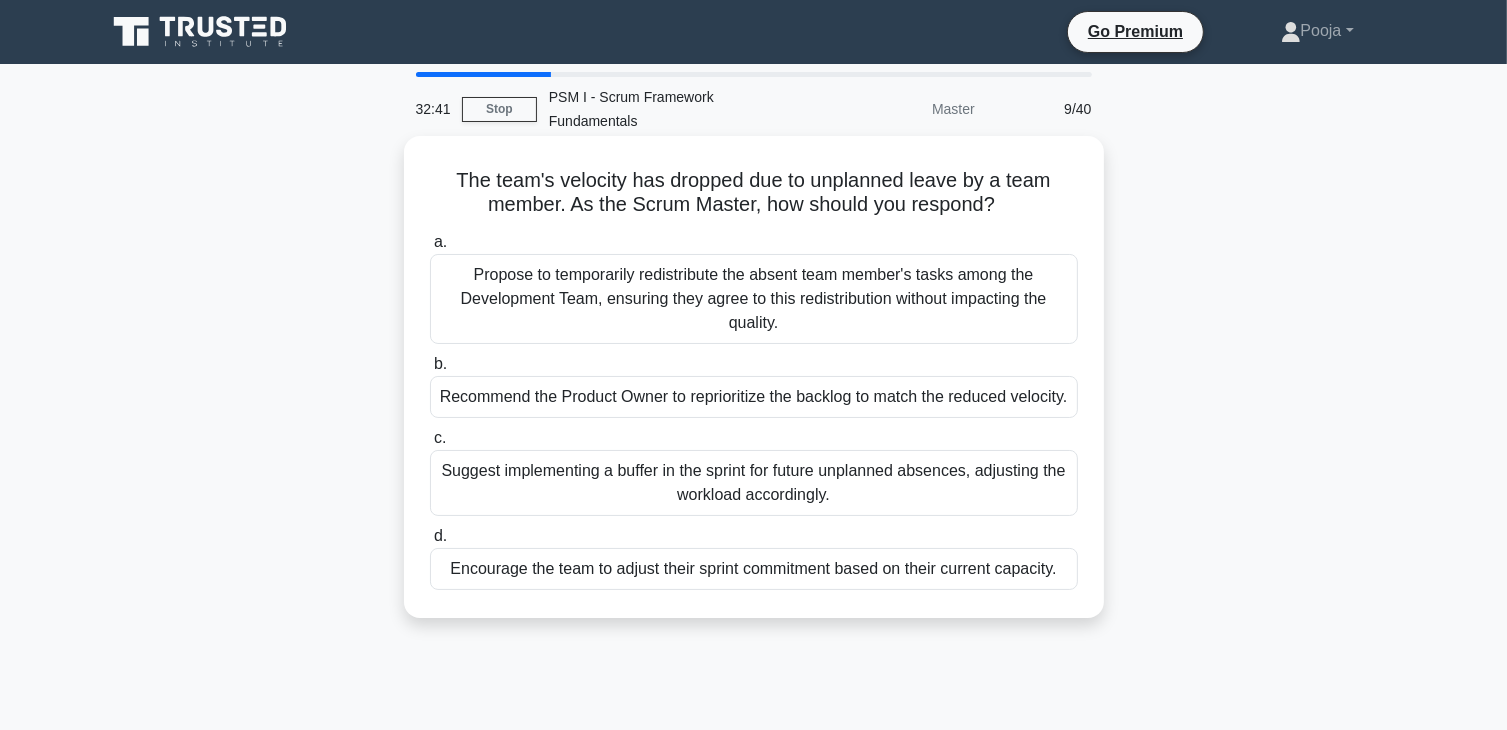 click on "Suggest implementing a buffer in the sprint for future unplanned absences, adjusting the workload accordingly." at bounding box center (754, 483) 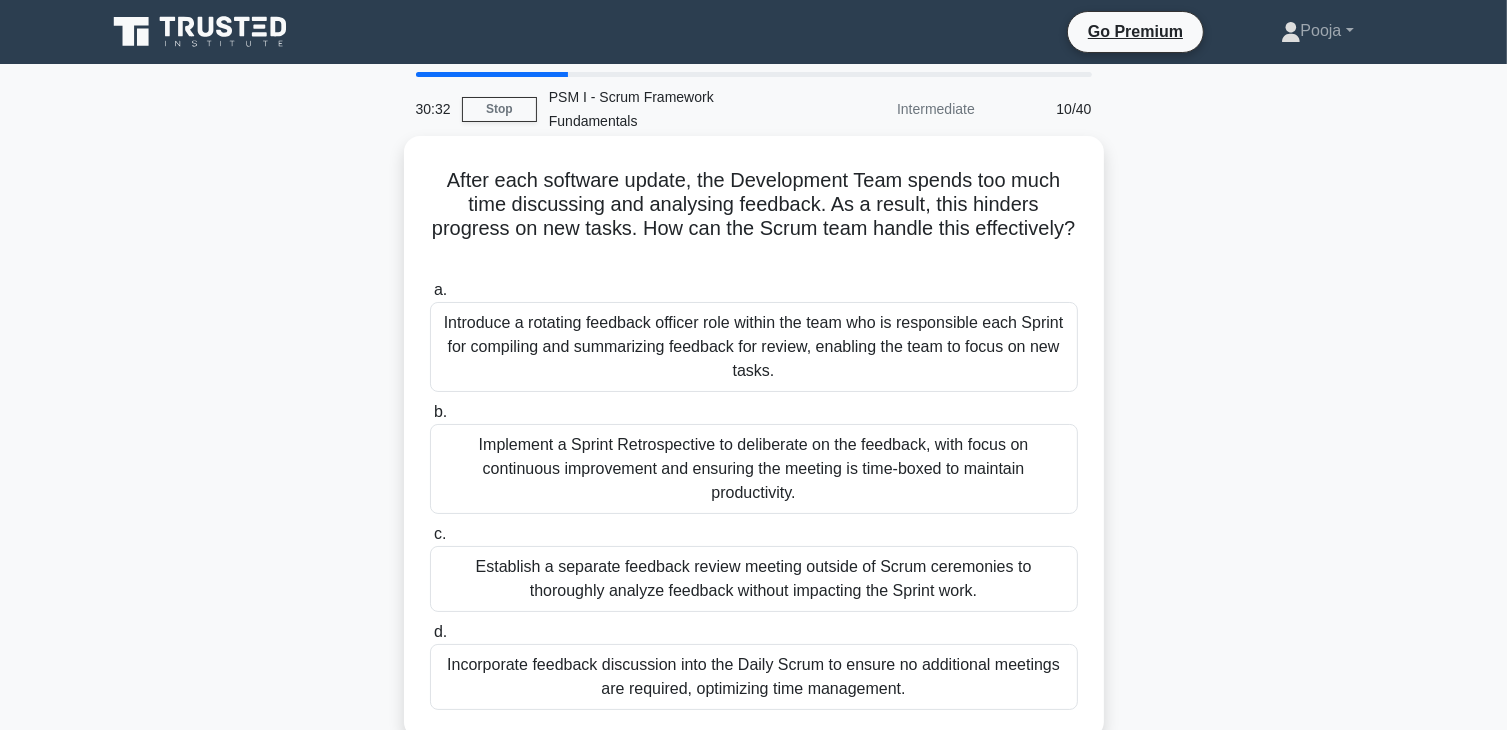 click on "Implement a Sprint Retrospective to deliberate on the feedback, with focus on continuous improvement and ensuring the meeting is time-boxed to maintain productivity." at bounding box center (754, 469) 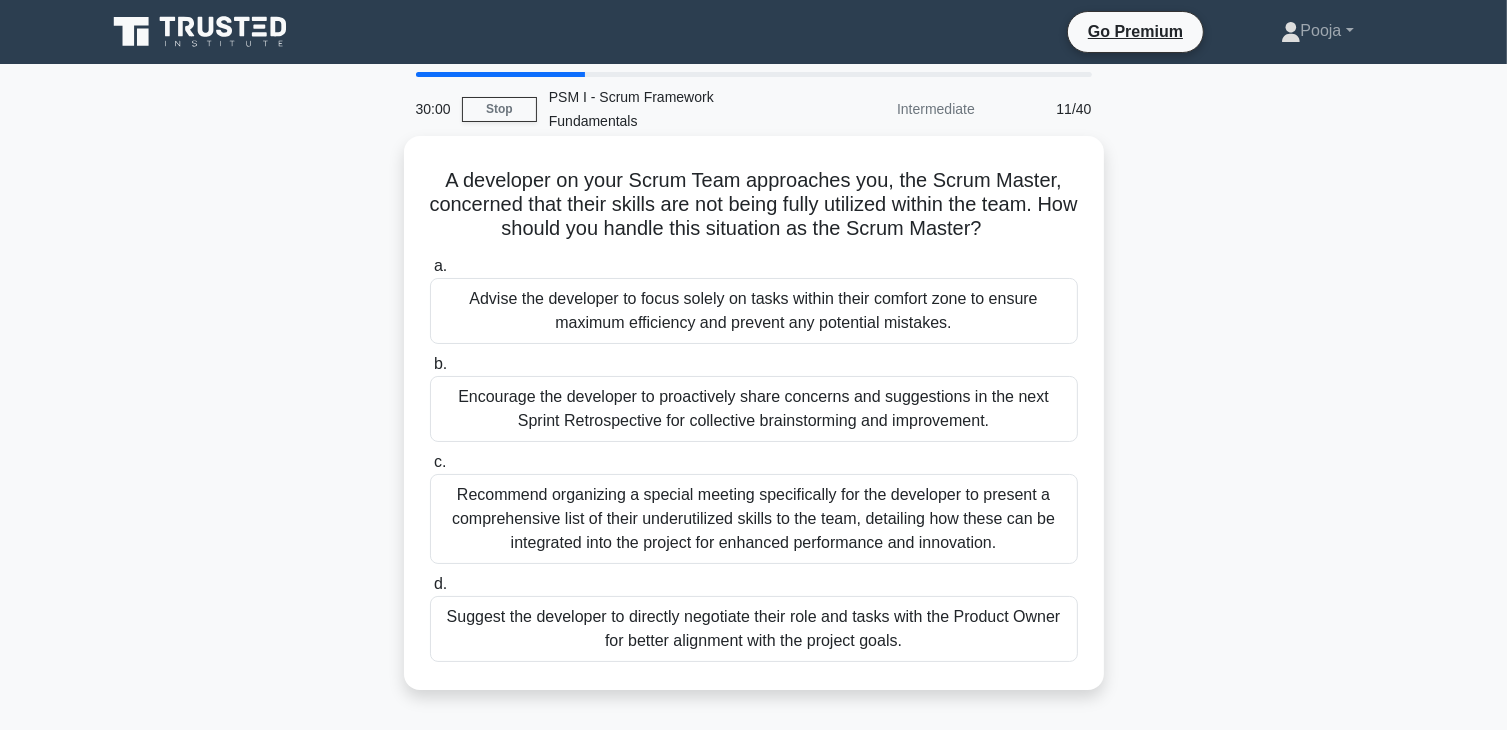 click on "Encourage the developer to proactively share concerns and suggestions in the next Sprint Retrospective for collective brainstorming and improvement." at bounding box center [754, 409] 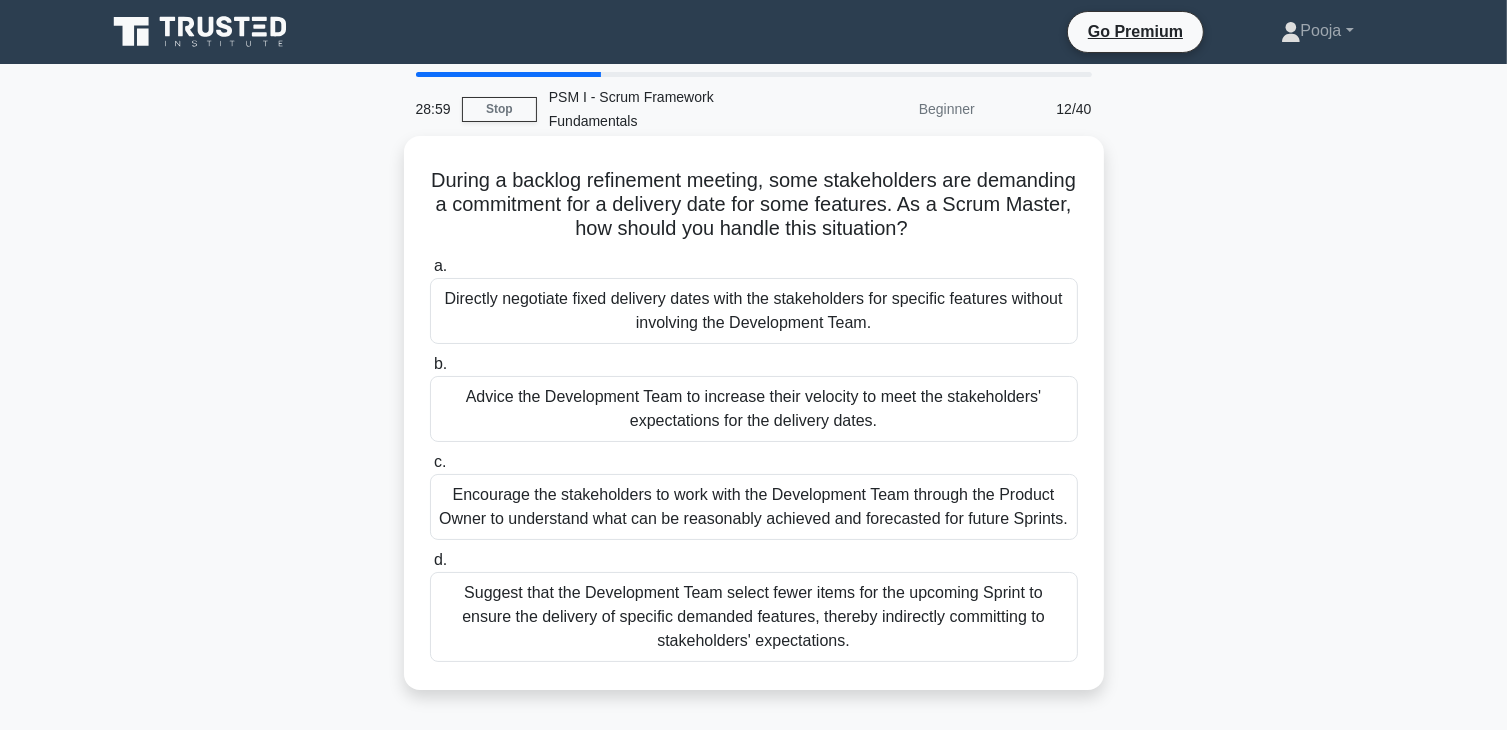 click on "Encourage the stakeholders to work with the Development Team through the Product Owner to understand what can be reasonably achieved and forecasted for future Sprints." at bounding box center [754, 507] 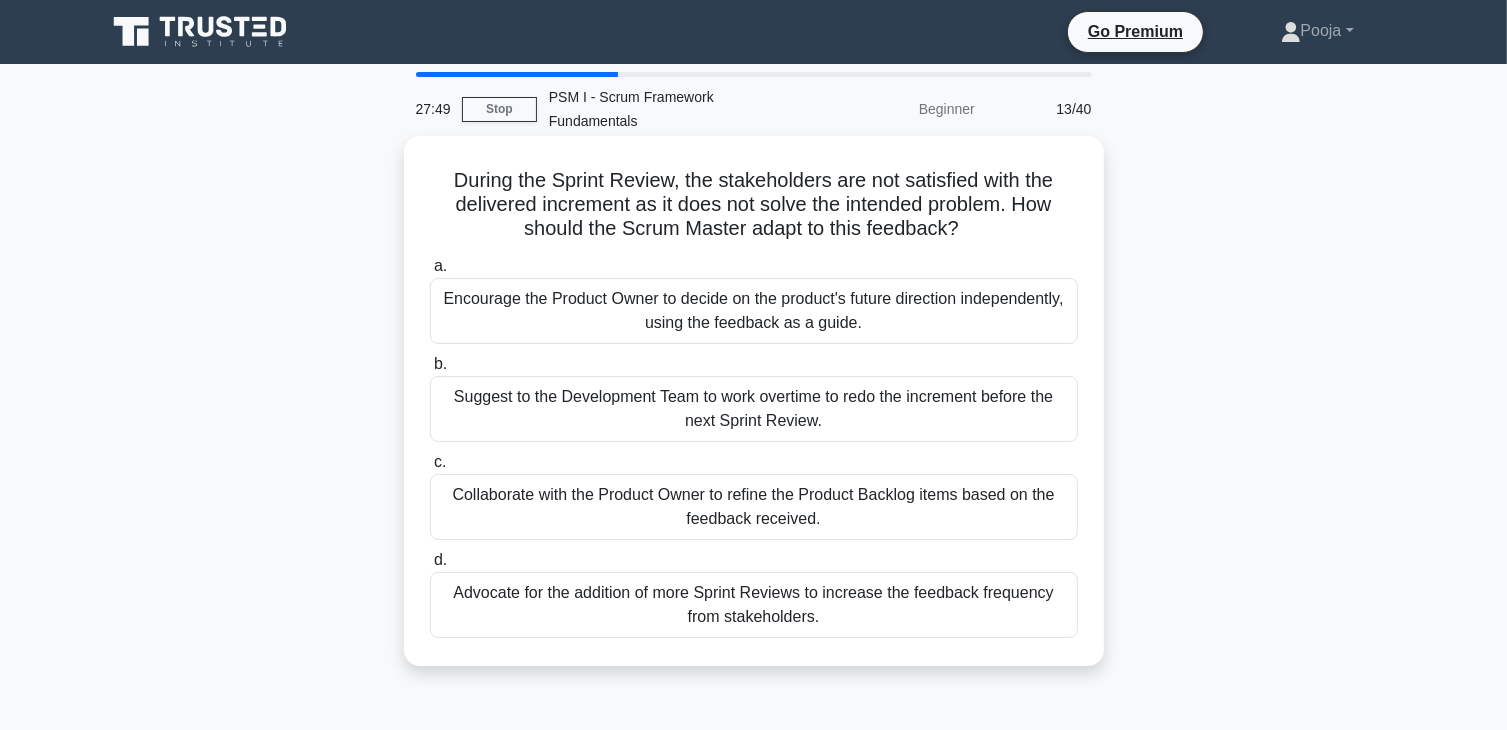 click on "Collaborate with the Product Owner to refine the Product Backlog items based on the feedback received." at bounding box center (754, 507) 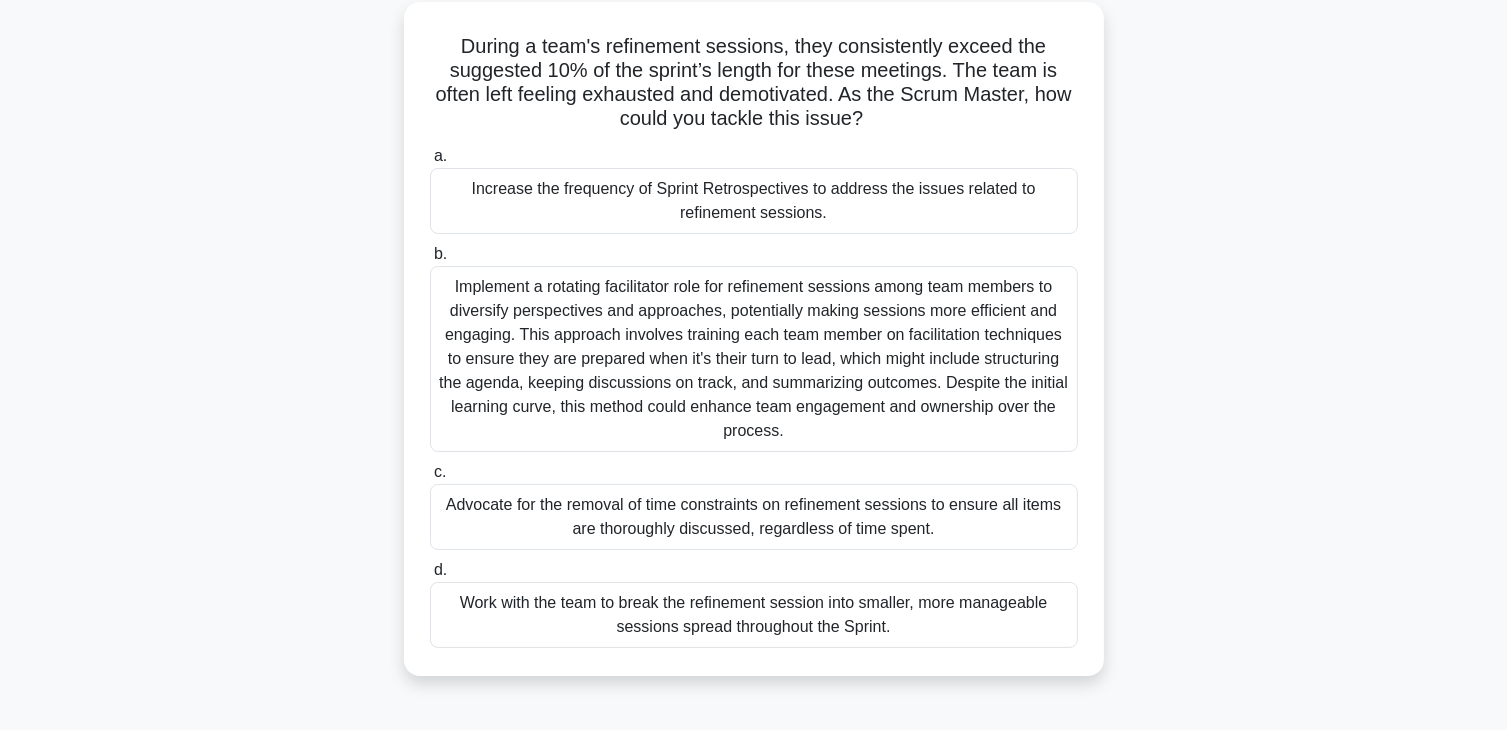 scroll, scrollTop: 100, scrollLeft: 0, axis: vertical 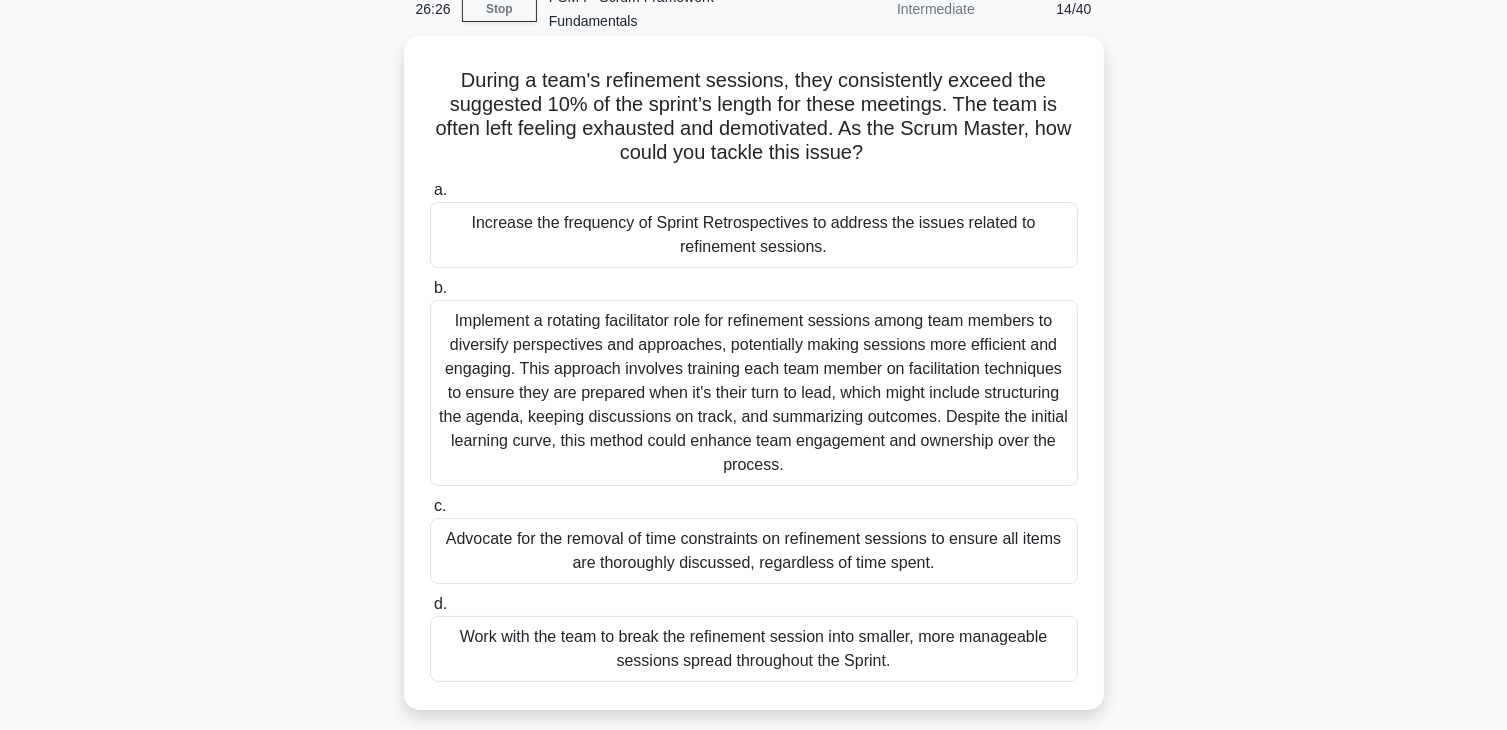 click on "Work with the team to break the refinement session into smaller, more manageable sessions spread throughout the Sprint." at bounding box center [754, 649] 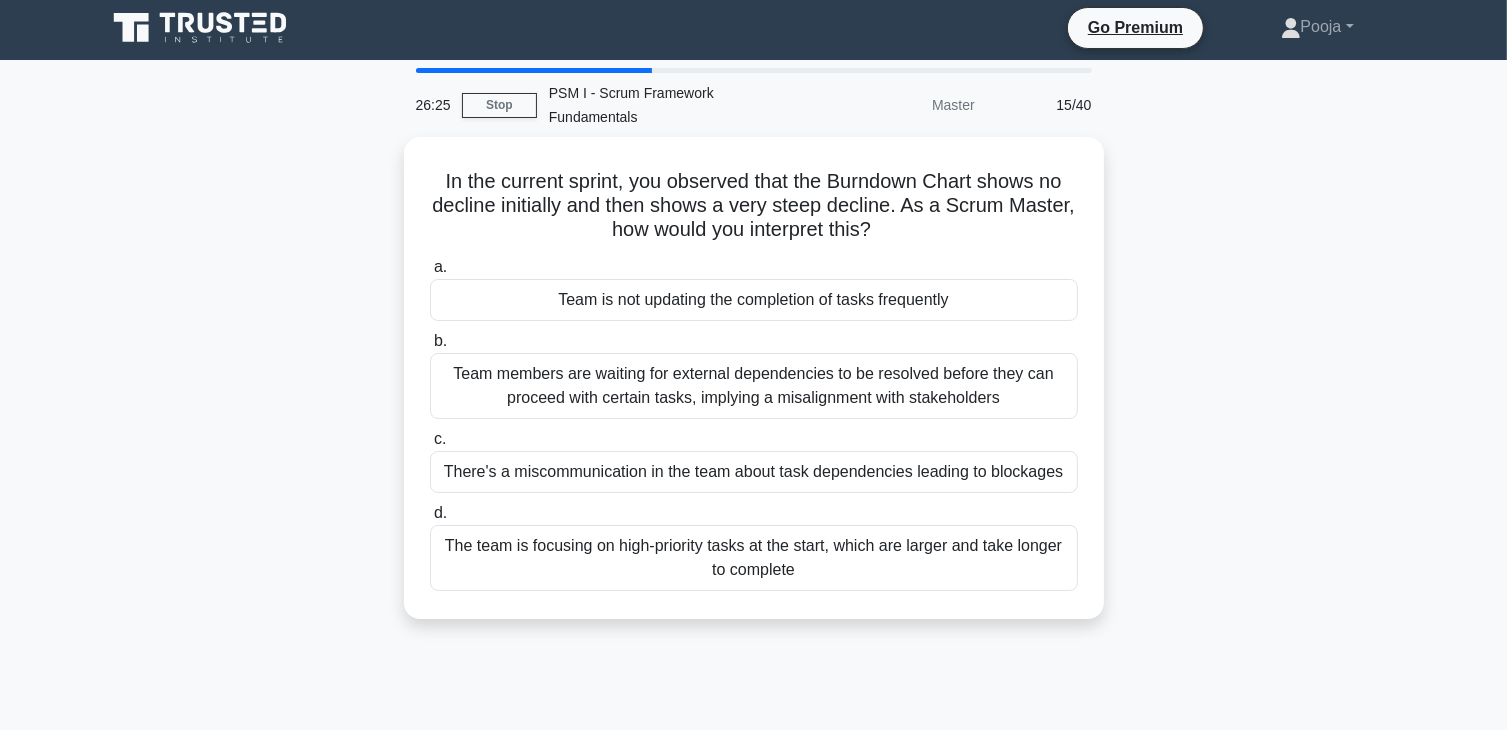 scroll, scrollTop: 0, scrollLeft: 0, axis: both 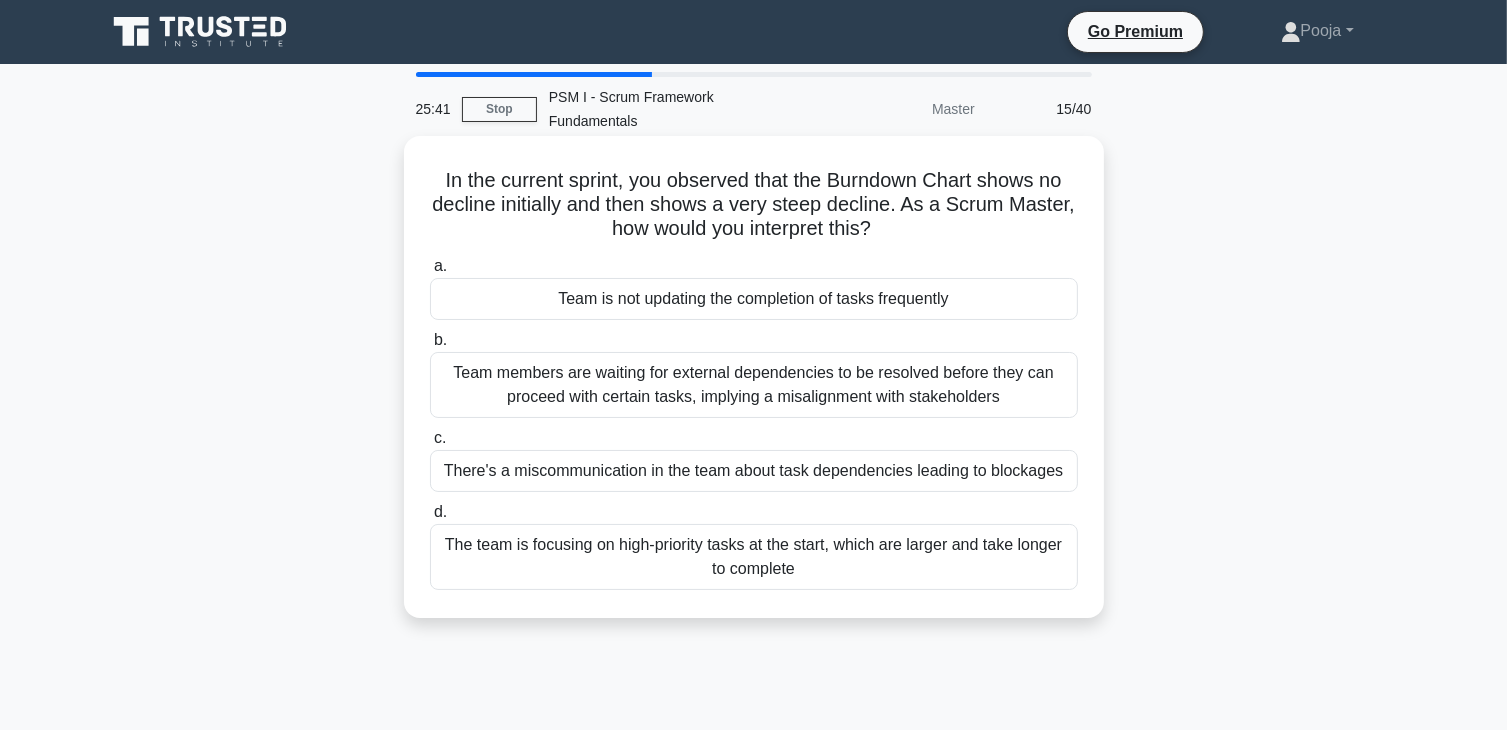 click on "Team is not updating the completion of tasks frequently" at bounding box center (754, 299) 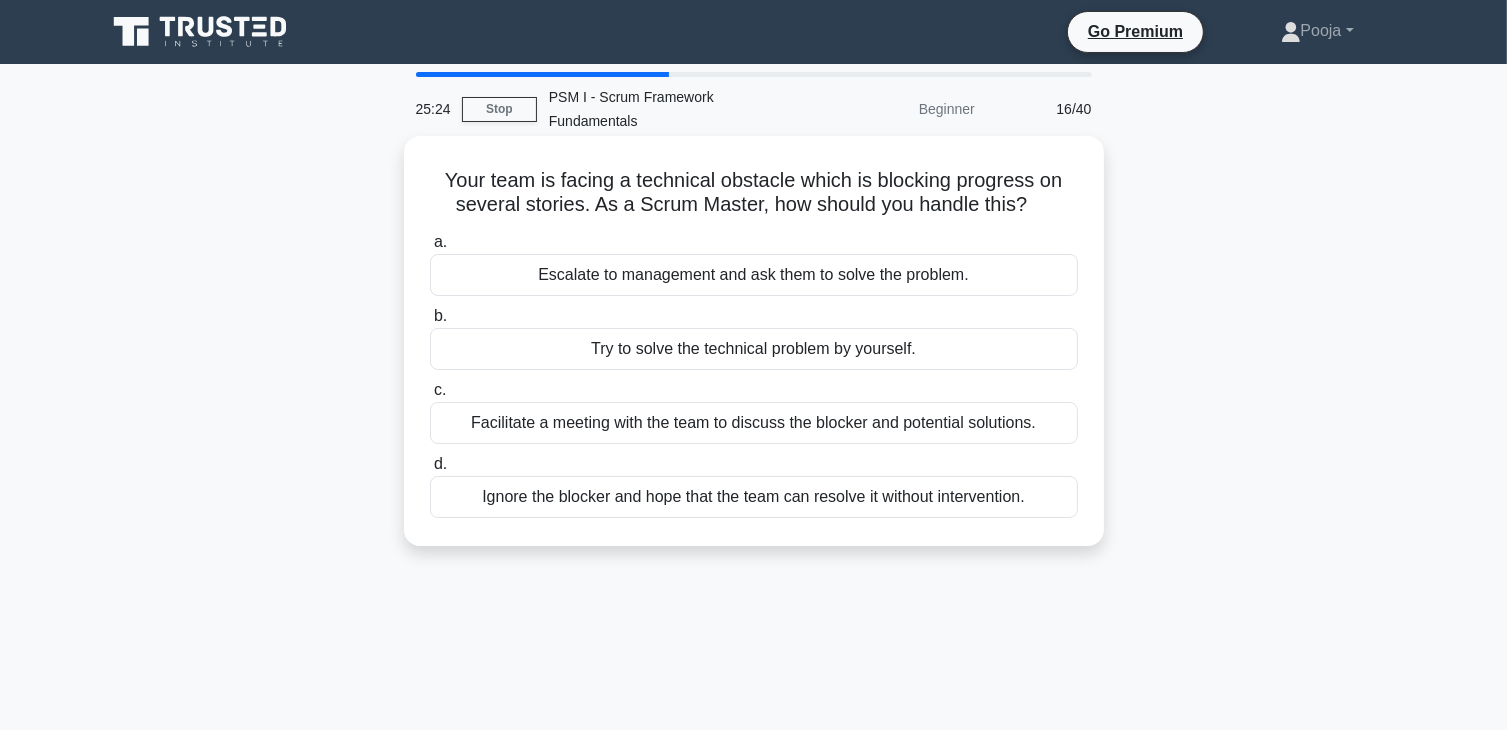 click on "Facilitate a meeting with the team to discuss the blocker and potential solutions." at bounding box center [754, 423] 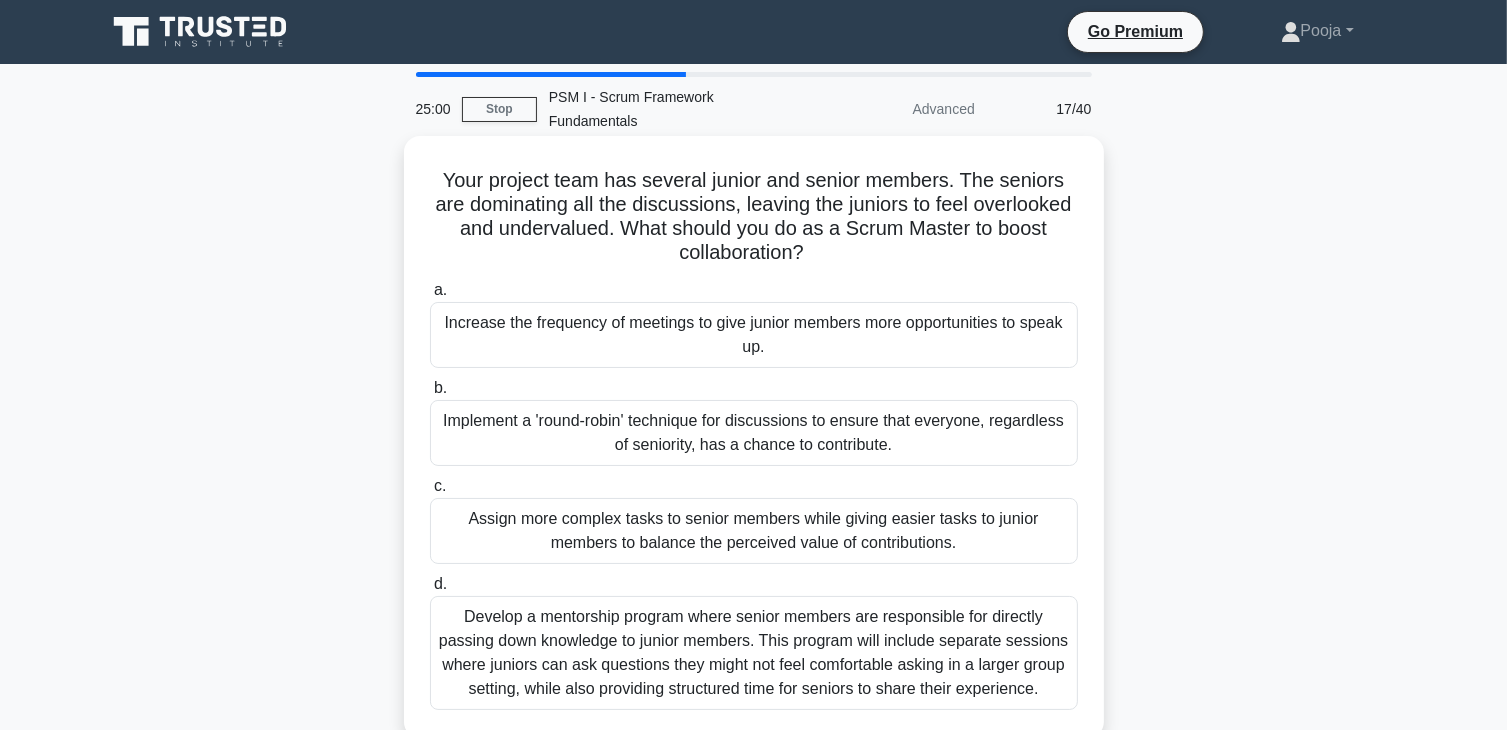 scroll, scrollTop: 100, scrollLeft: 0, axis: vertical 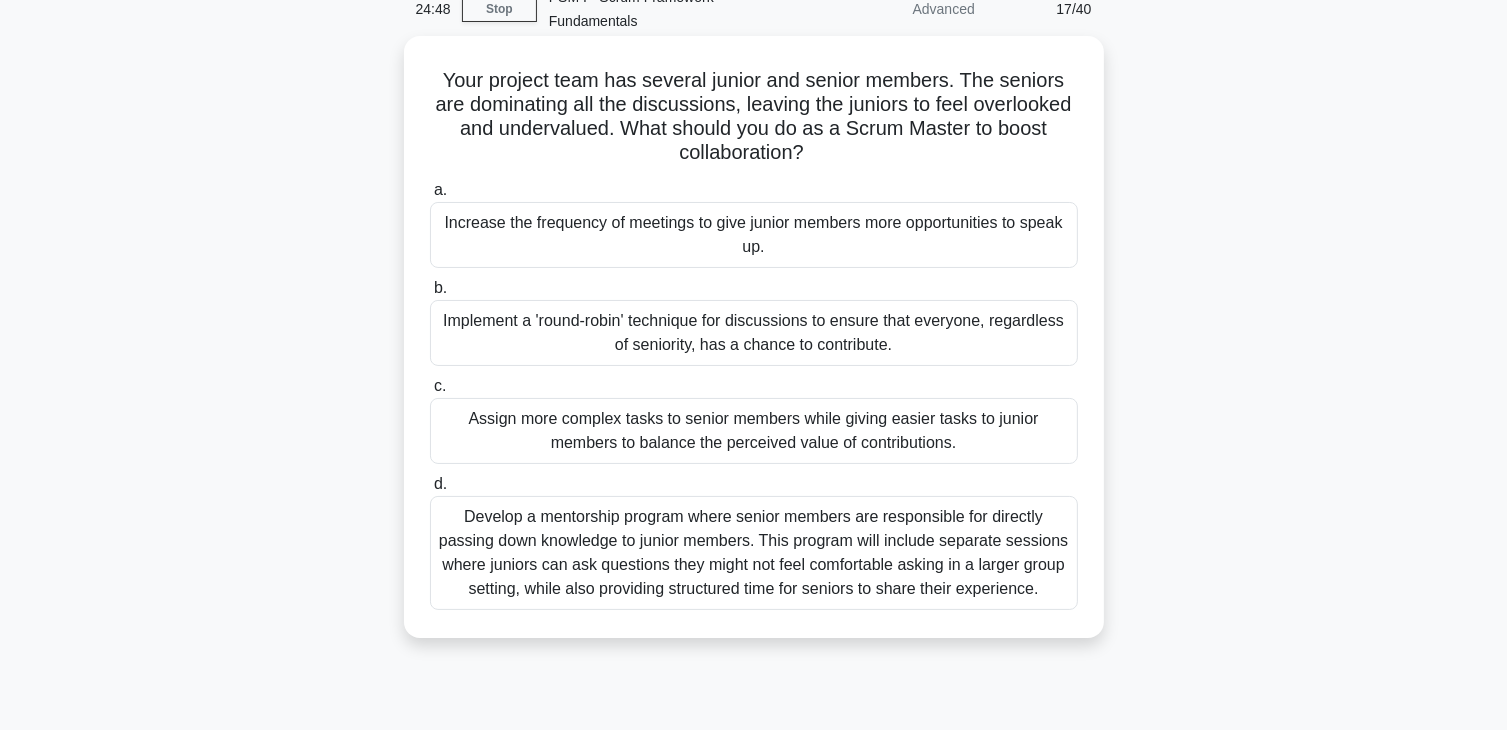 click on "Implement a 'round-robin' technique for discussions to ensure that everyone, regardless of seniority, has a chance to contribute." at bounding box center [754, 333] 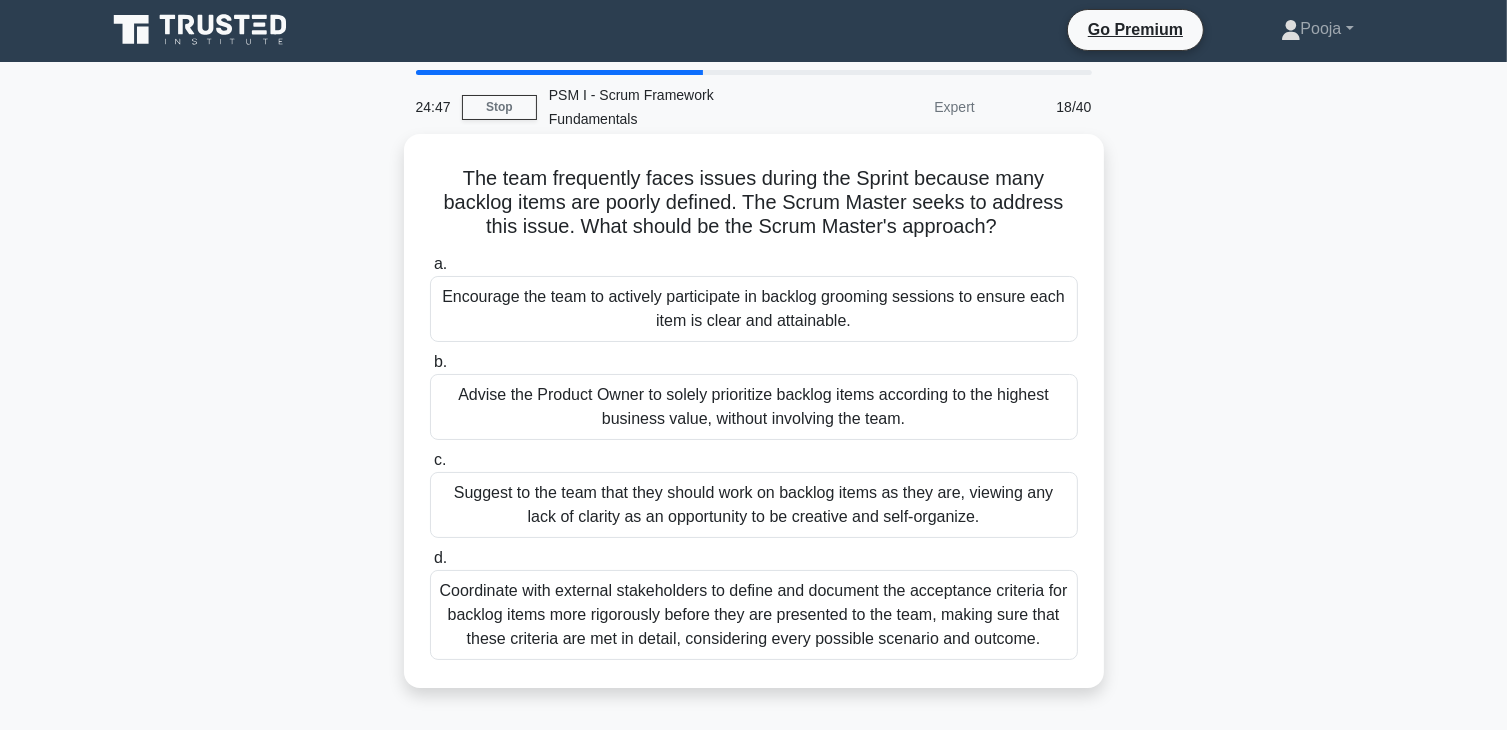 scroll, scrollTop: 0, scrollLeft: 0, axis: both 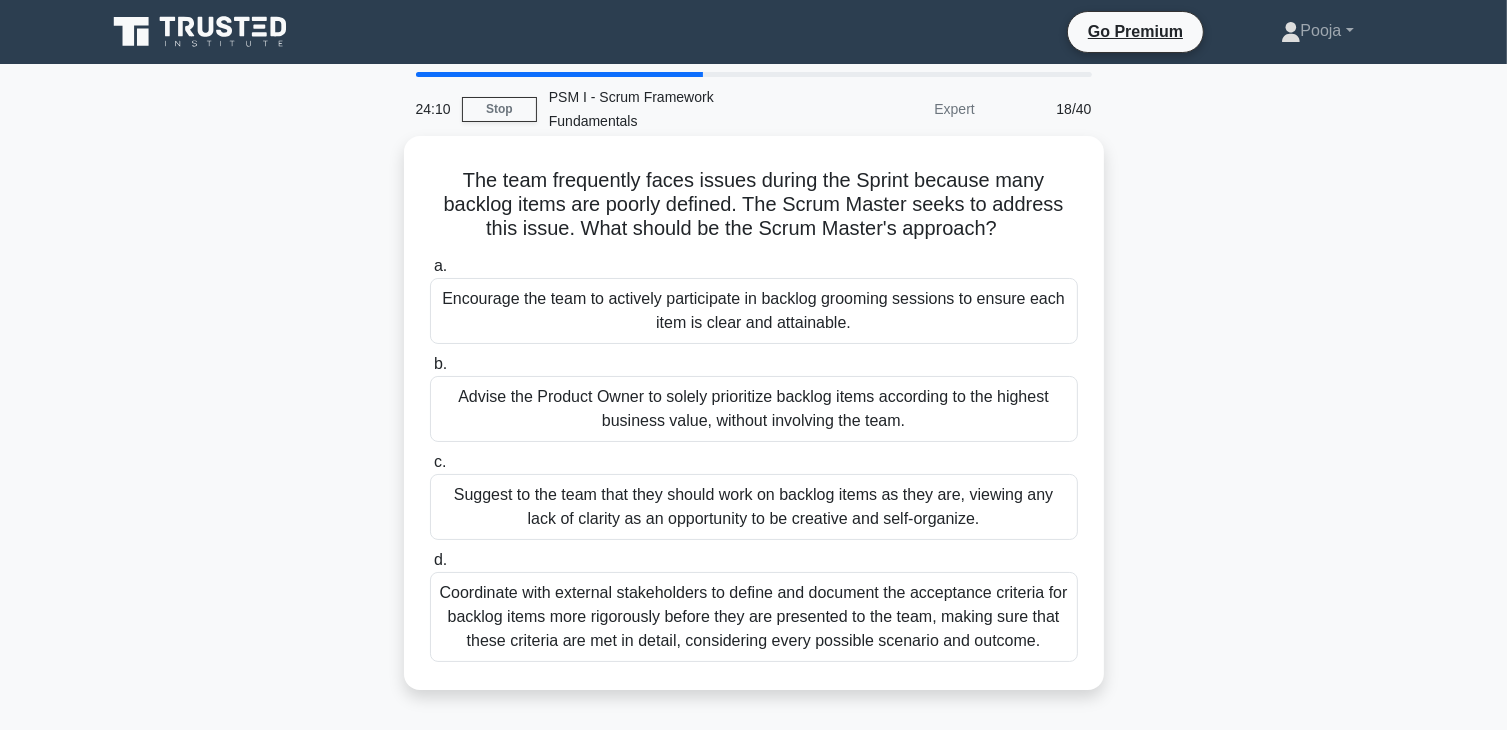 click on "Encourage the team to actively participate in backlog grooming sessions to ensure each item is clear and attainable." at bounding box center [754, 311] 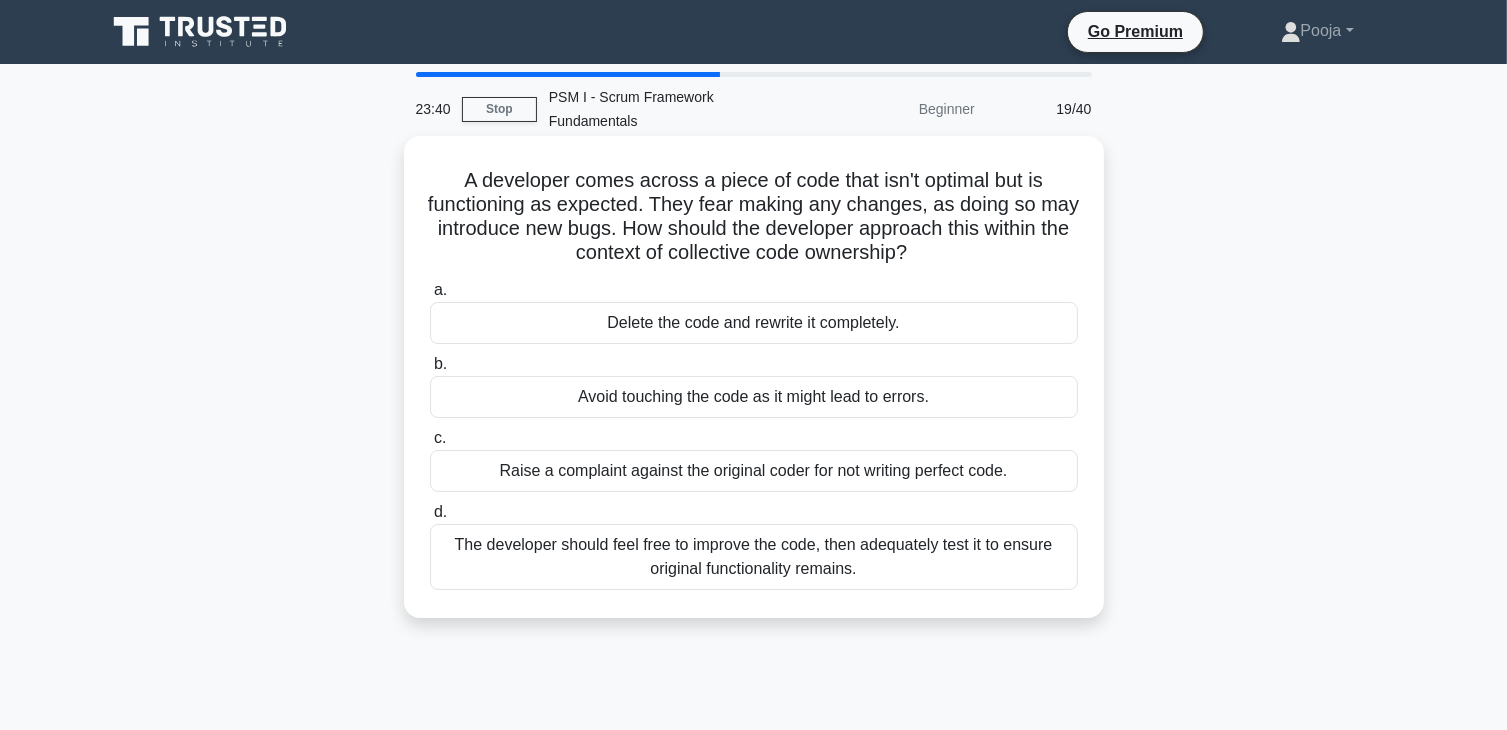 click on "The developer should feel free to improve the code, then adequately test it to ensure original functionality remains." at bounding box center [754, 557] 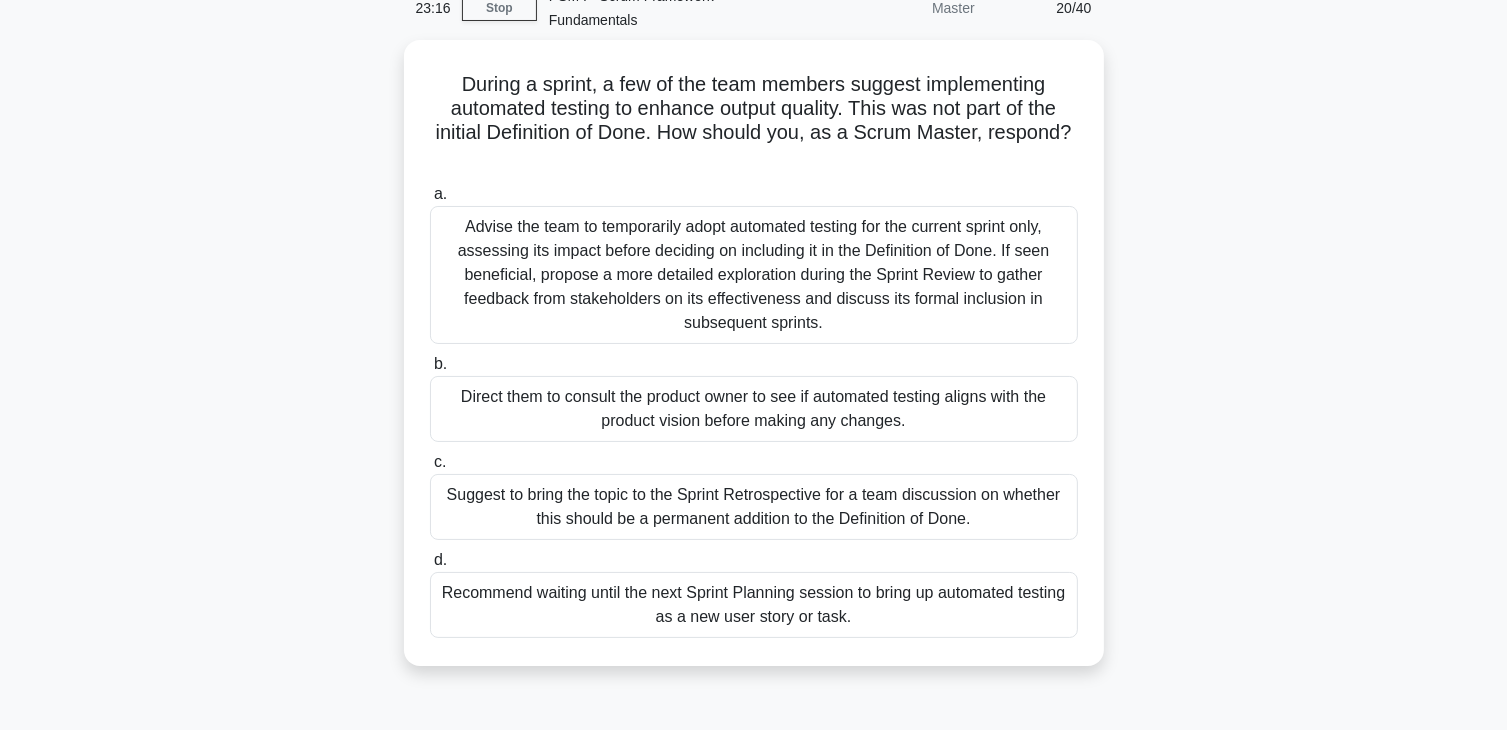 scroll, scrollTop: 200, scrollLeft: 0, axis: vertical 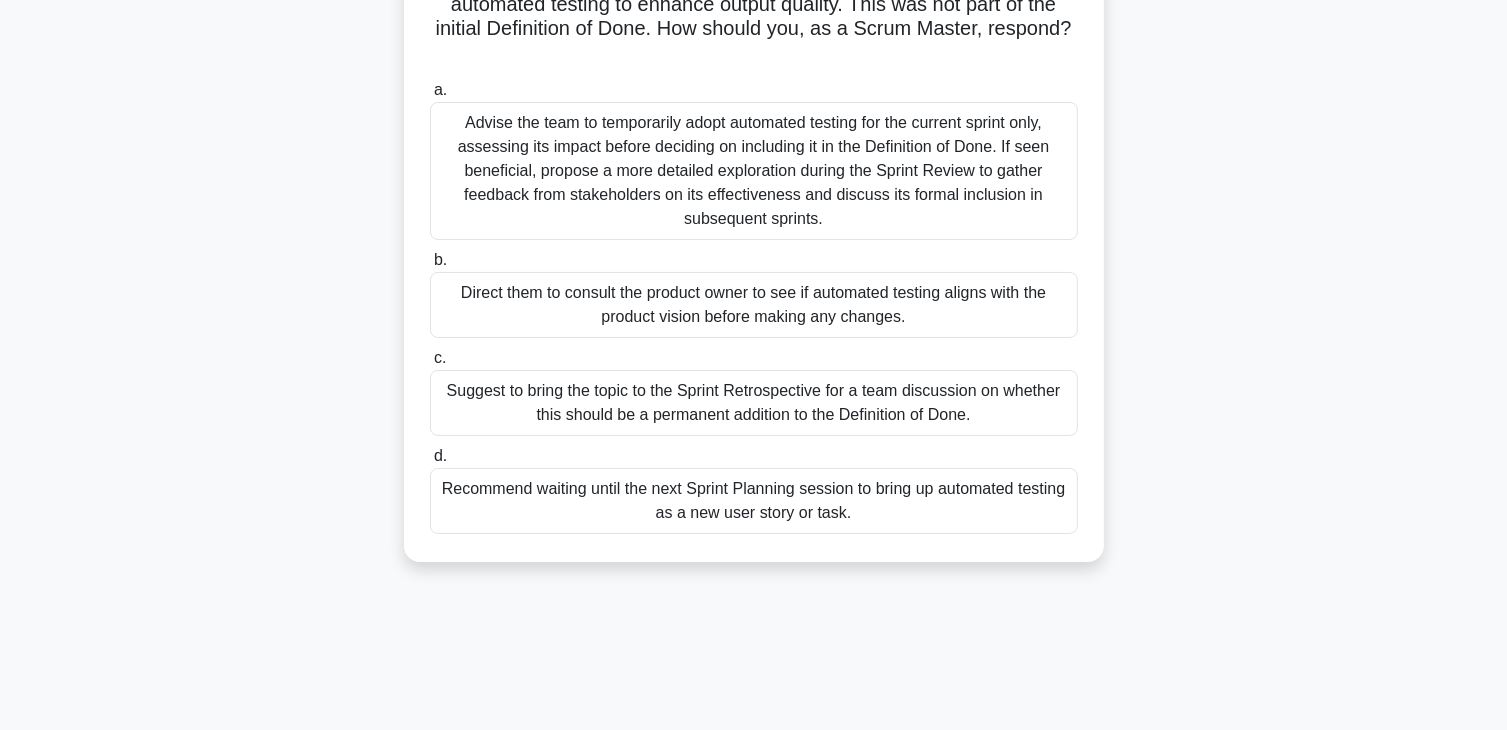 click on "Direct them to consult the product owner to see if automated testing aligns with the product vision before making any changes." at bounding box center (754, 305) 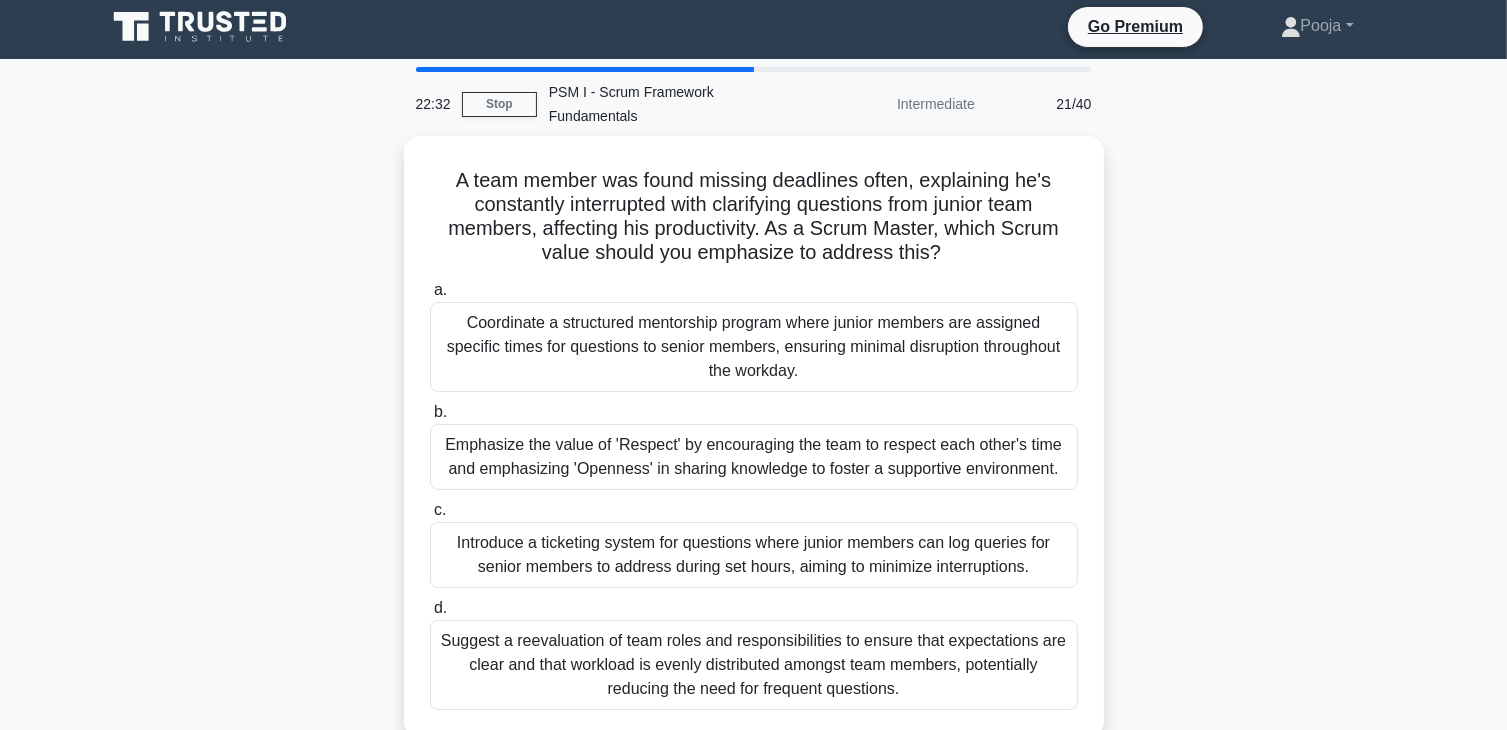 scroll, scrollTop: 0, scrollLeft: 0, axis: both 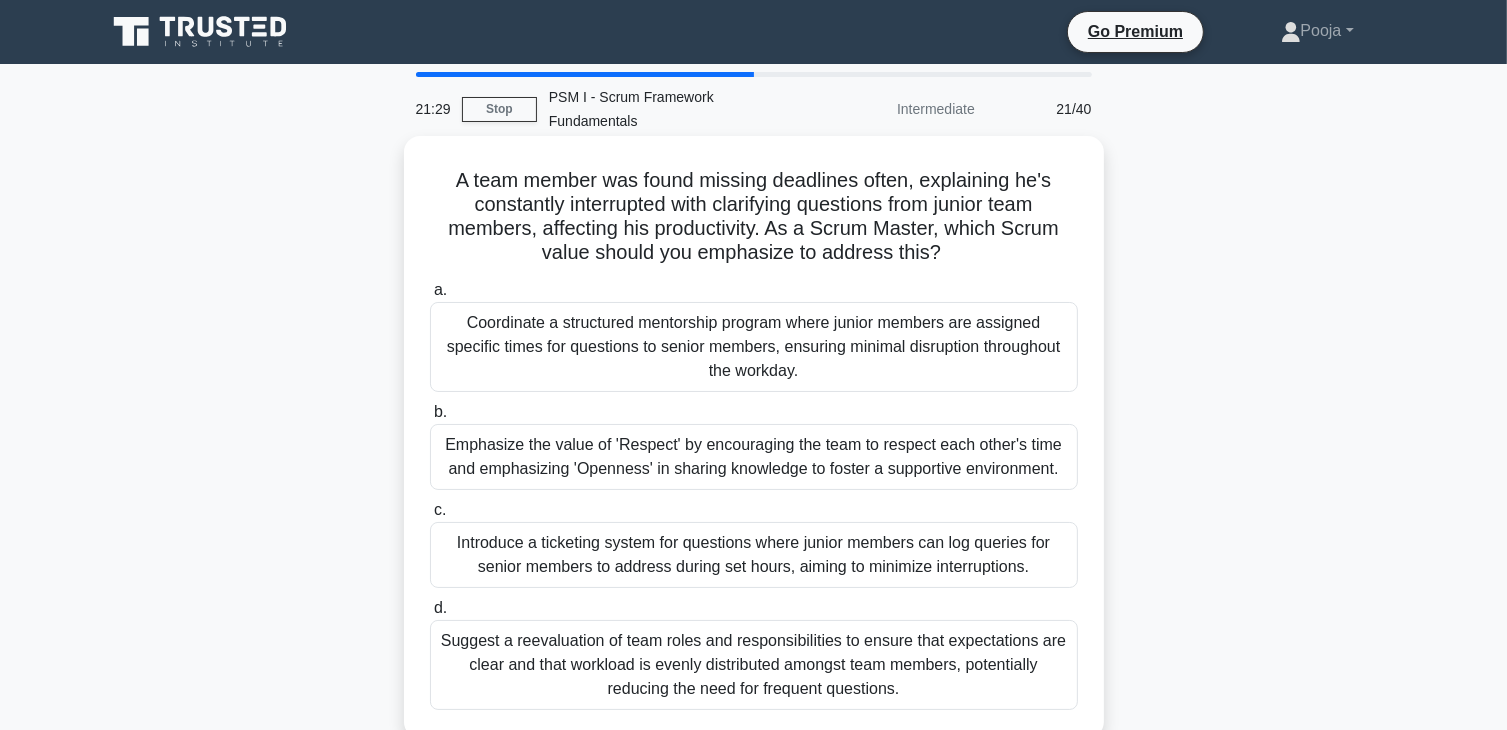 click on "Emphasize the value of 'Respect' by encouraging the team to respect each other's time and emphasizing 'Openness' in sharing knowledge to foster a supportive environment." at bounding box center (754, 457) 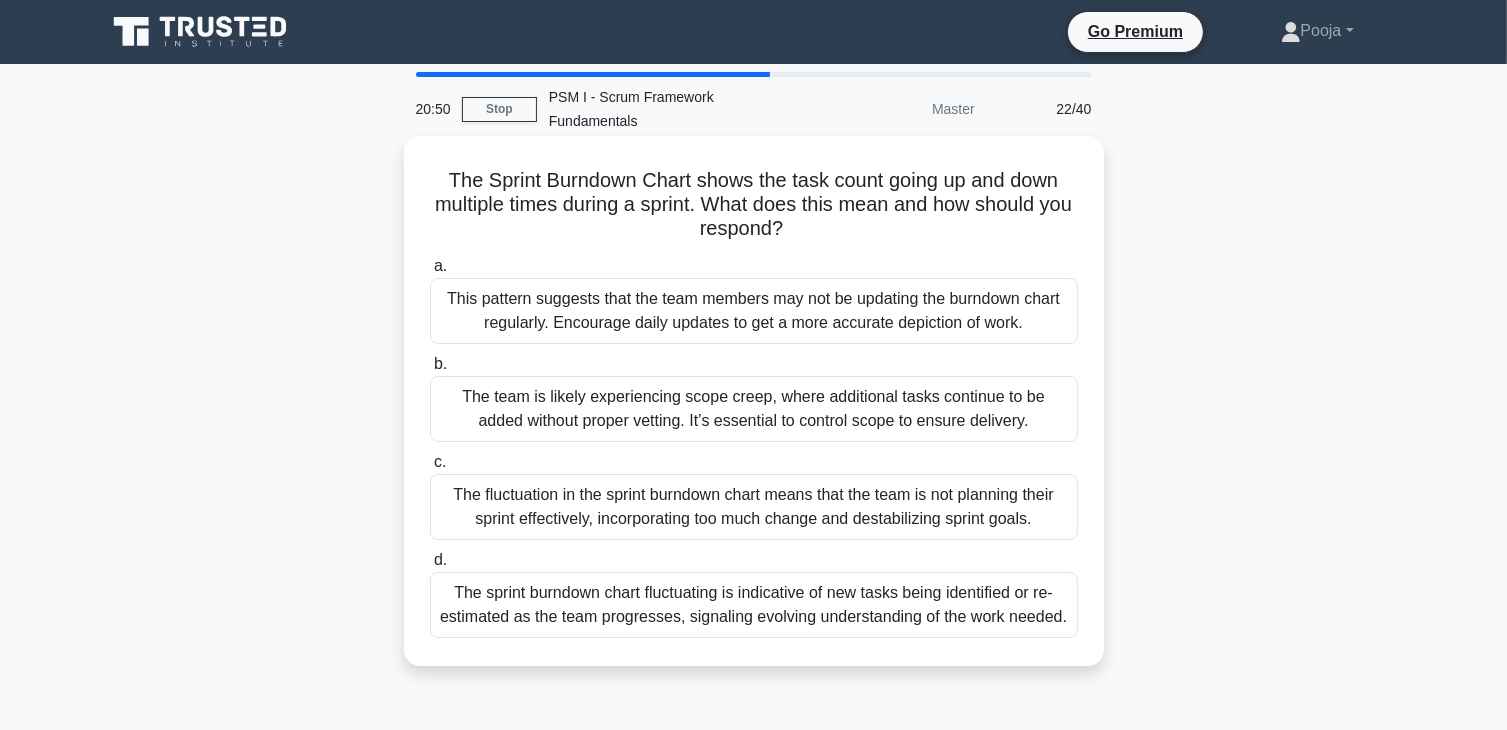 click on "The sprint burndown chart fluctuating is indicative of new tasks being identified or re-estimated as the team progresses, signaling evolving understanding of the work needed." at bounding box center [754, 605] 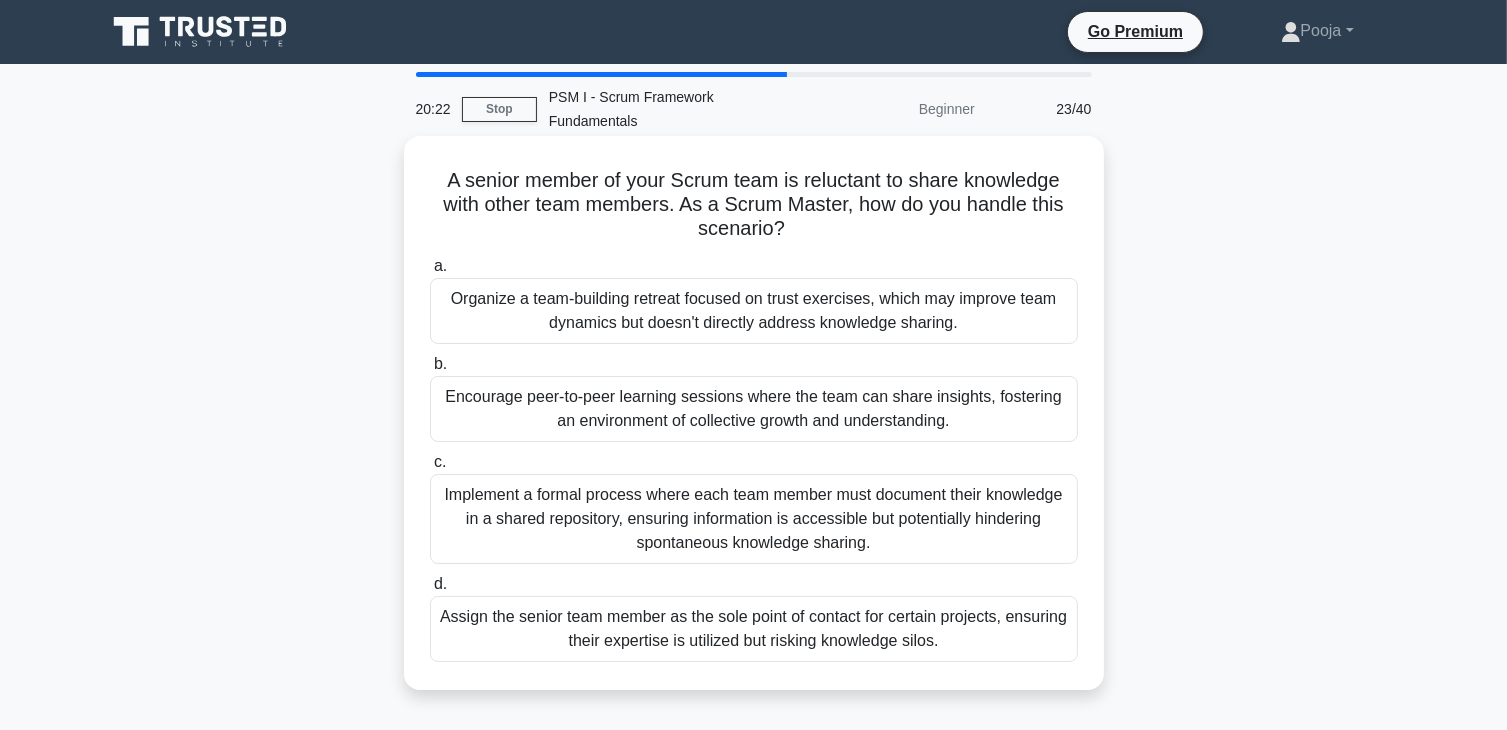 click on "Organize a team-building retreat focused on trust exercises, which may improve team dynamics but doesn't directly address knowledge sharing." at bounding box center [754, 311] 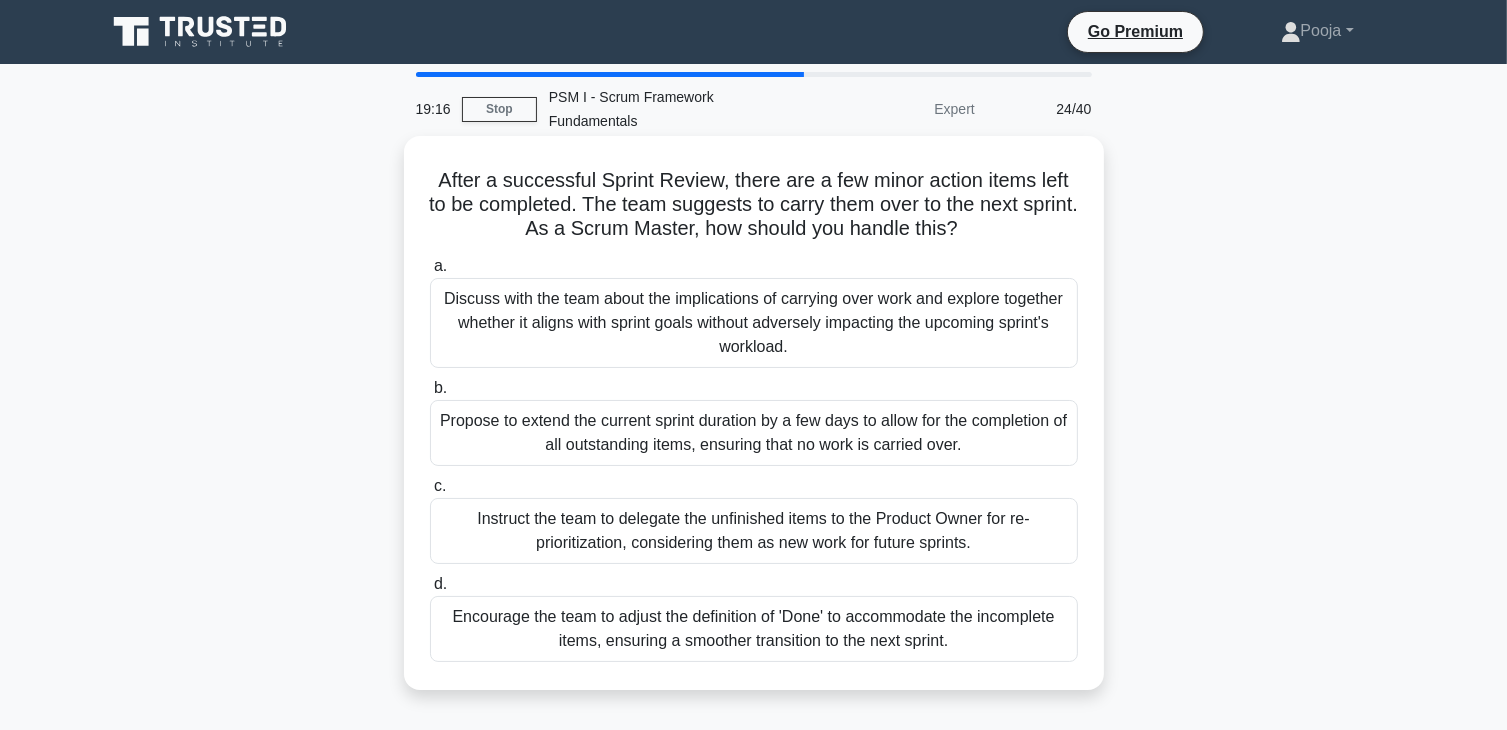click on "Discuss with the team about the implications of carrying over work and explore together whether it aligns with sprint goals without adversely impacting the upcoming sprint's workload." at bounding box center (754, 323) 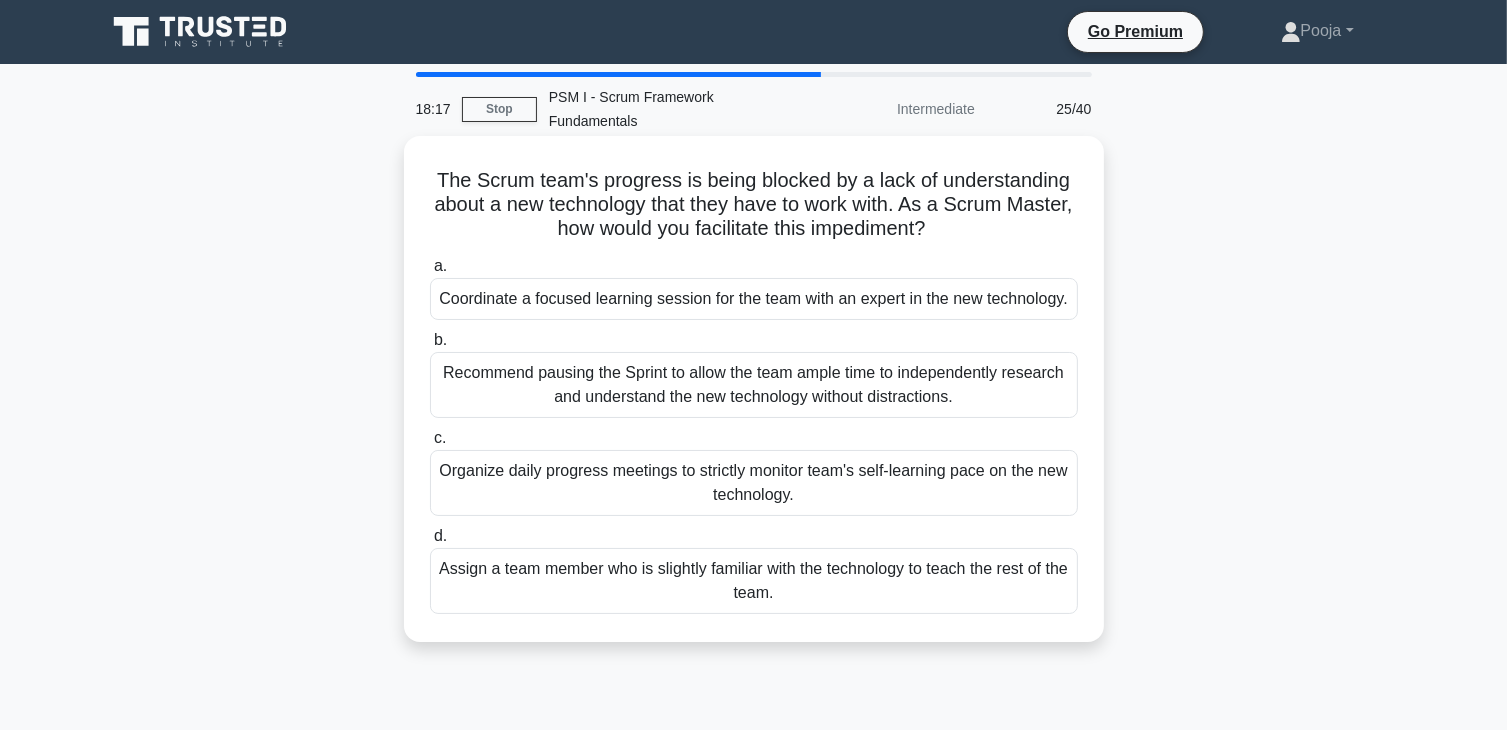 click on "Organize daily progress meetings to strictly monitor team's self-learning pace on the new technology." at bounding box center (754, 483) 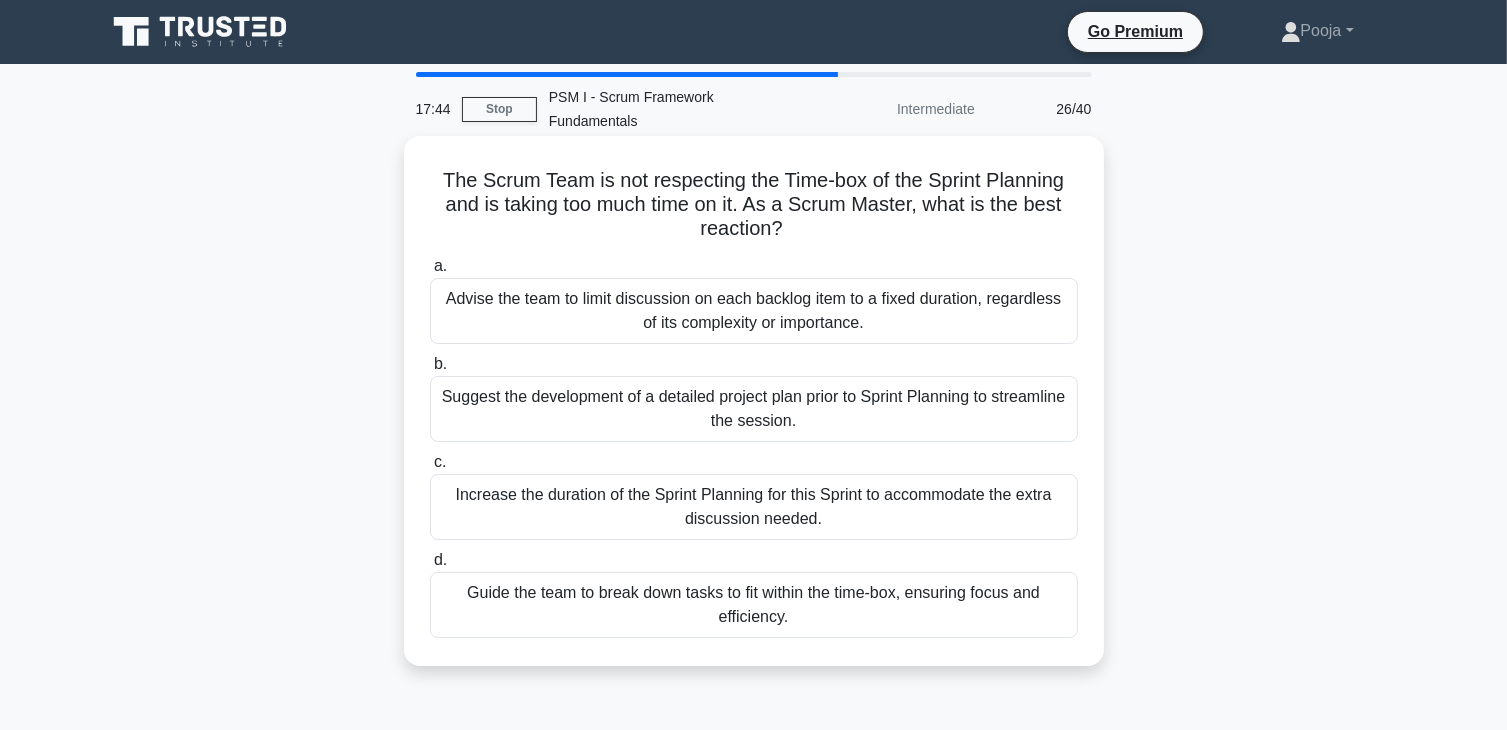 click on "Guide the team to break down tasks to fit within the time-box, ensuring focus and efficiency." at bounding box center (754, 605) 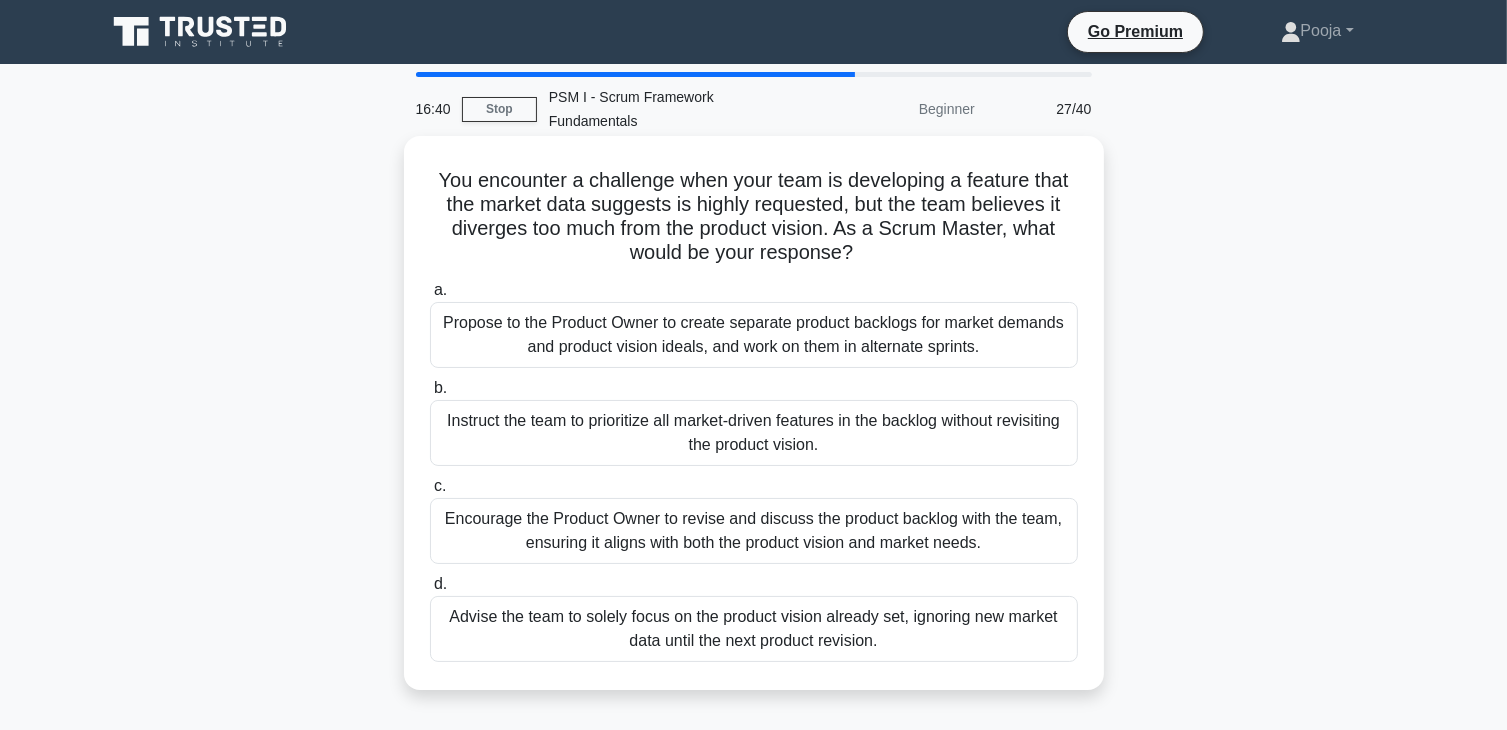 click on "Encourage the Product Owner to revise and discuss the product backlog with the team, ensuring it aligns with both the product vision and market needs." at bounding box center (754, 531) 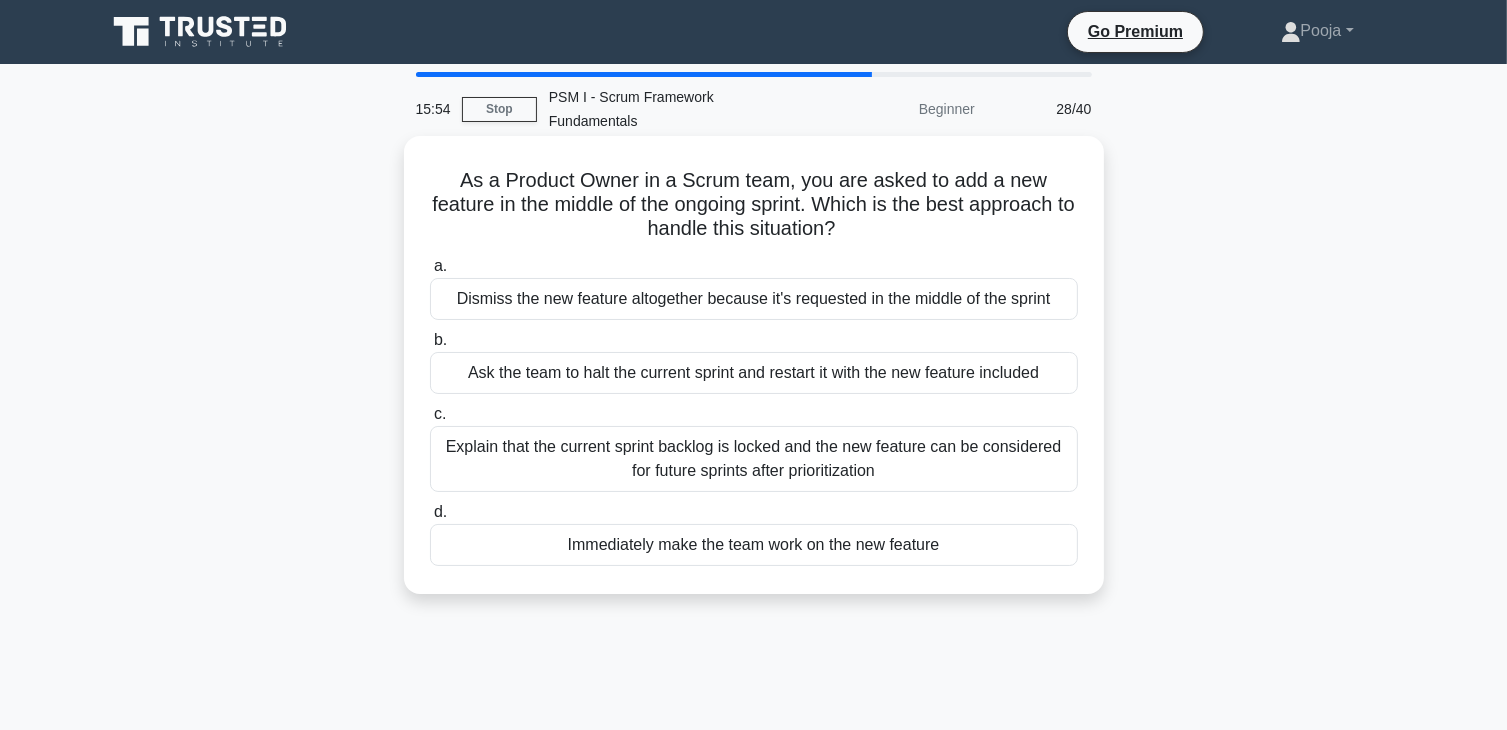 click on "Explain that the current sprint backlog is locked and the new feature can be considered for future sprints after prioritization" at bounding box center [754, 459] 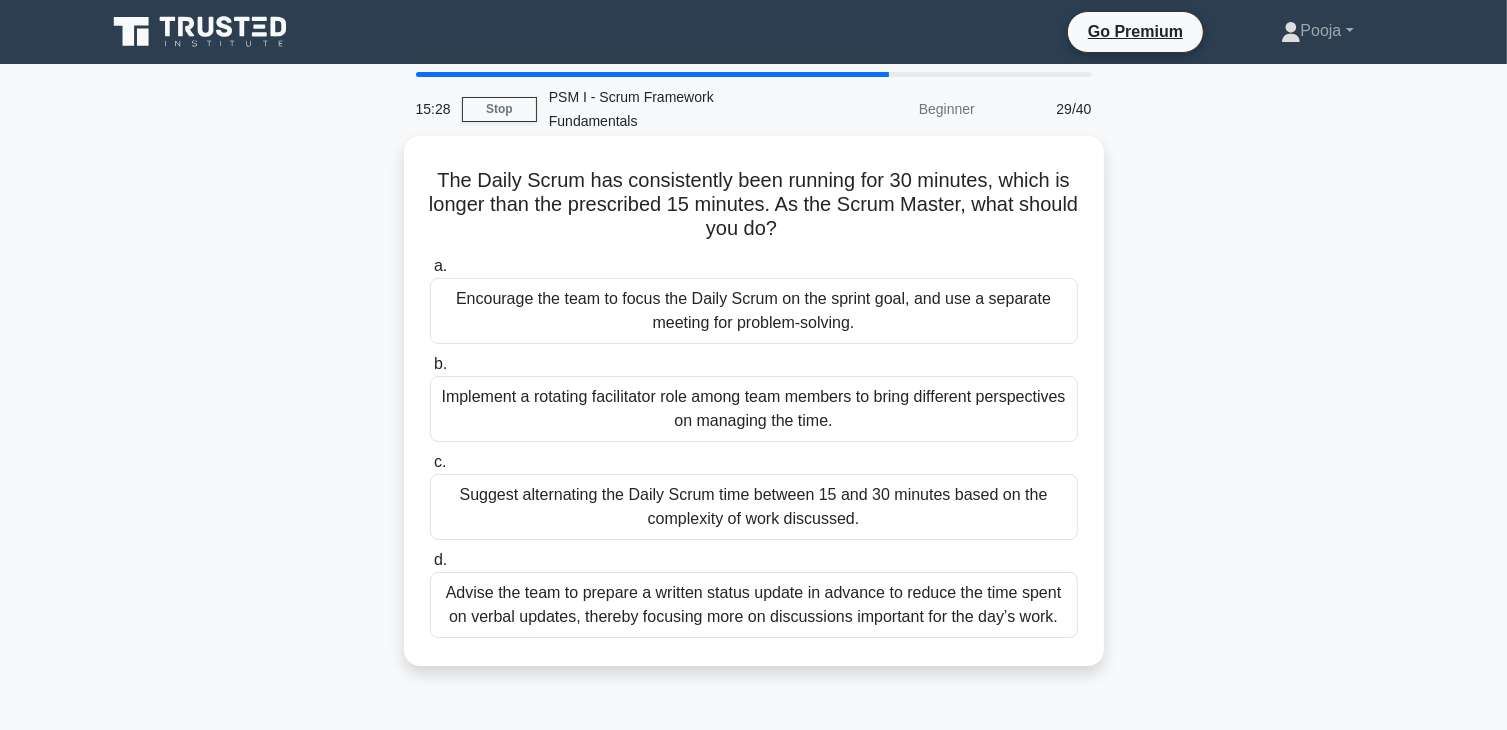 click on "Encourage the team to focus the Daily Scrum on the sprint goal, and use a separate meeting for problem-solving." at bounding box center (754, 311) 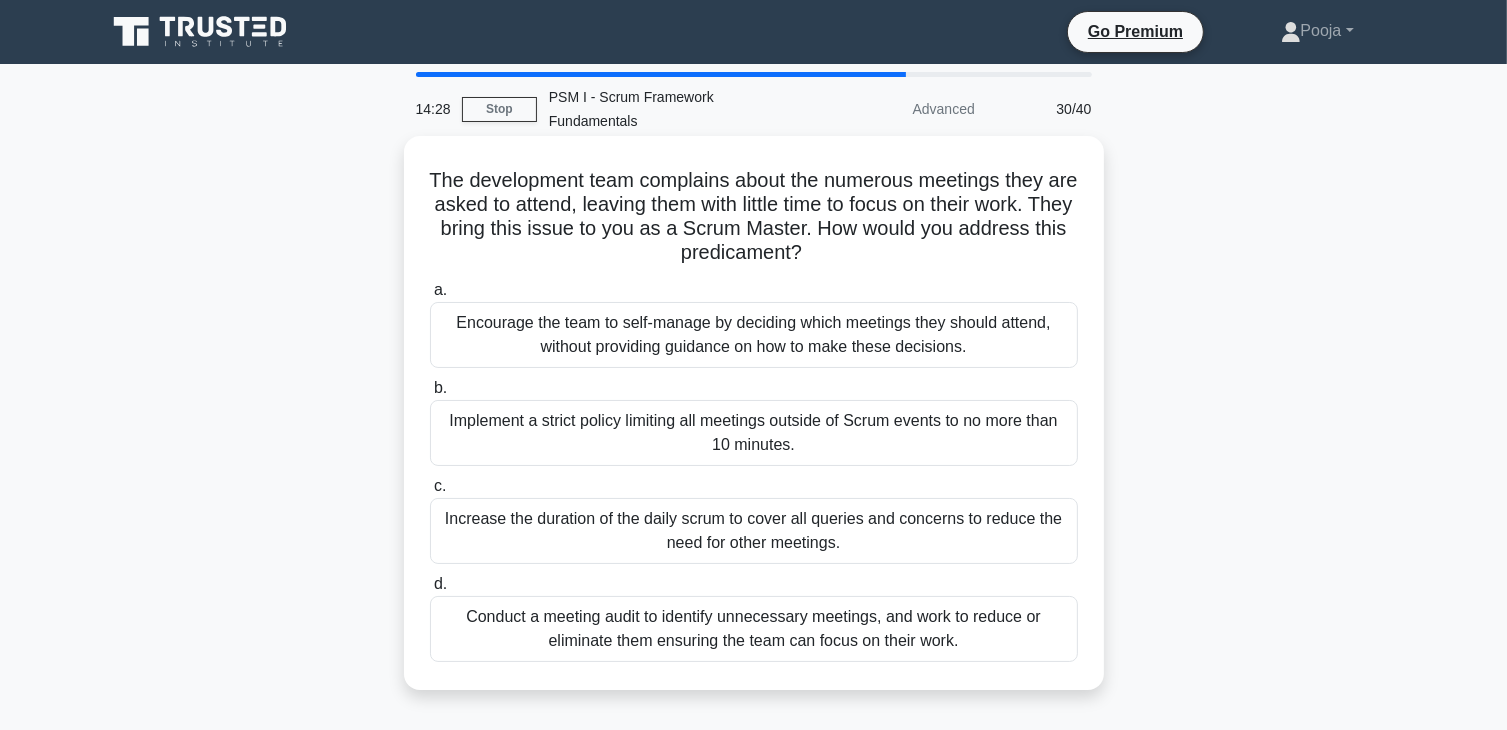 click on "Conduct a meeting audit to identify unnecessary meetings, and work to reduce or eliminate them ensuring the team can focus on their work." at bounding box center (754, 629) 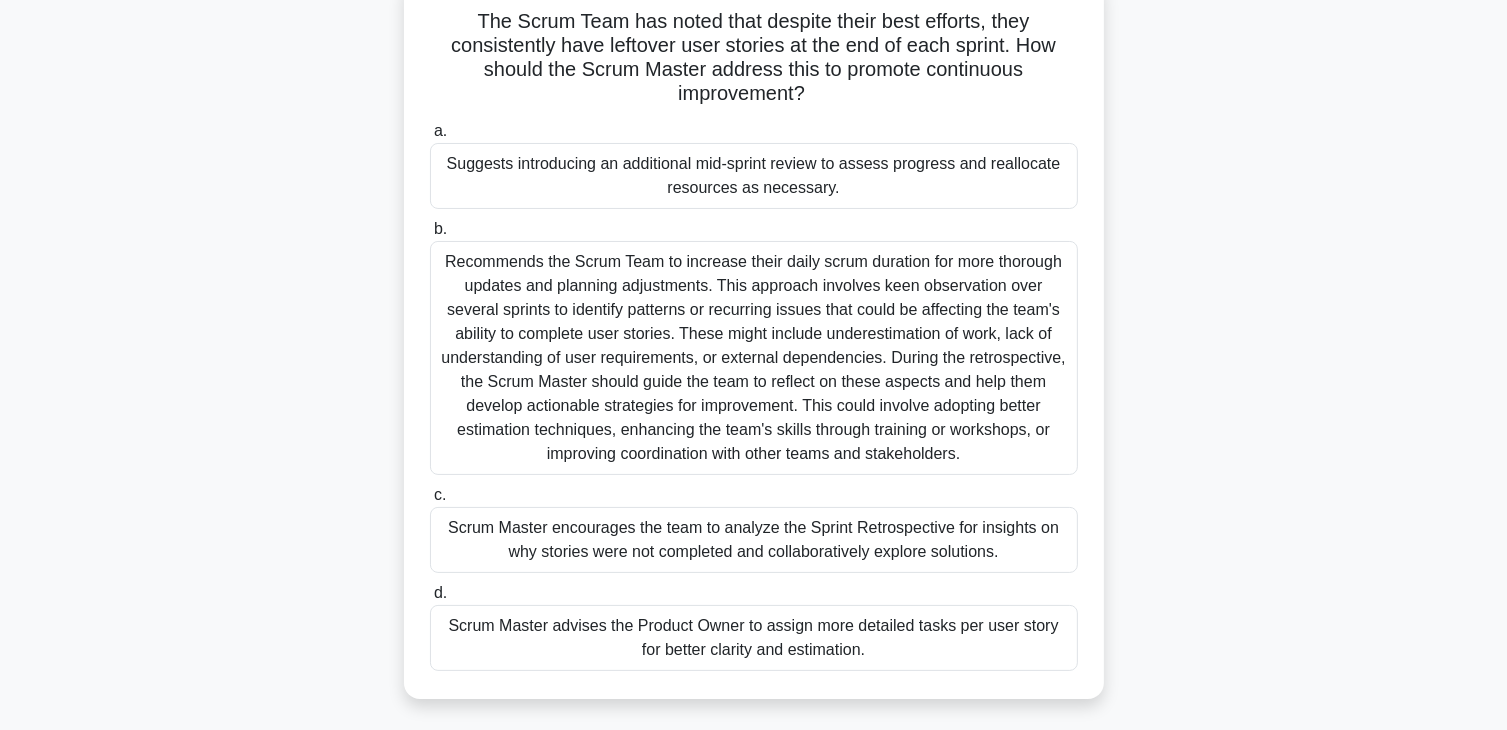 scroll, scrollTop: 200, scrollLeft: 0, axis: vertical 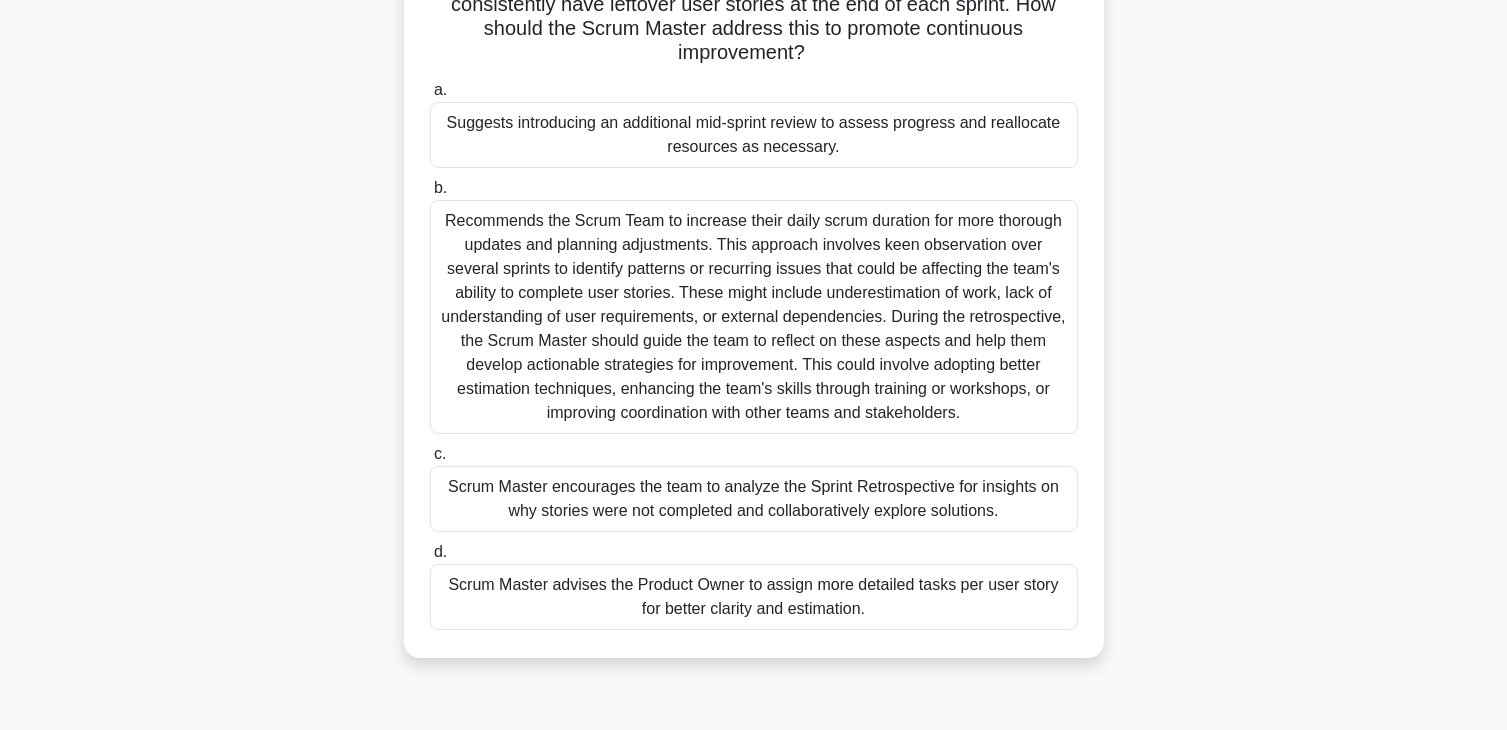 click on "Scrum Master encourages the team to analyze the Sprint Retrospective for insights on why stories were not completed and collaboratively explore solutions." at bounding box center (754, 499) 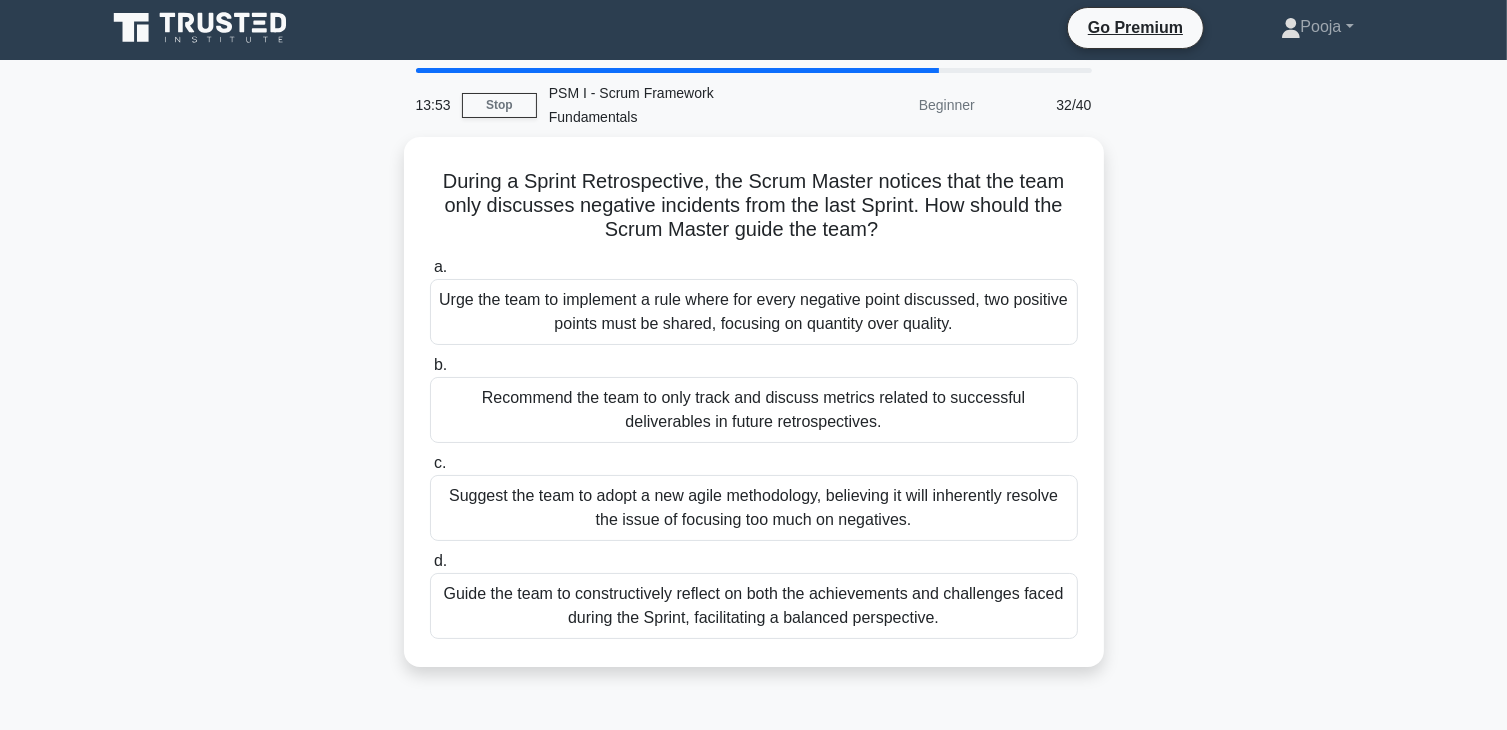 scroll, scrollTop: 0, scrollLeft: 0, axis: both 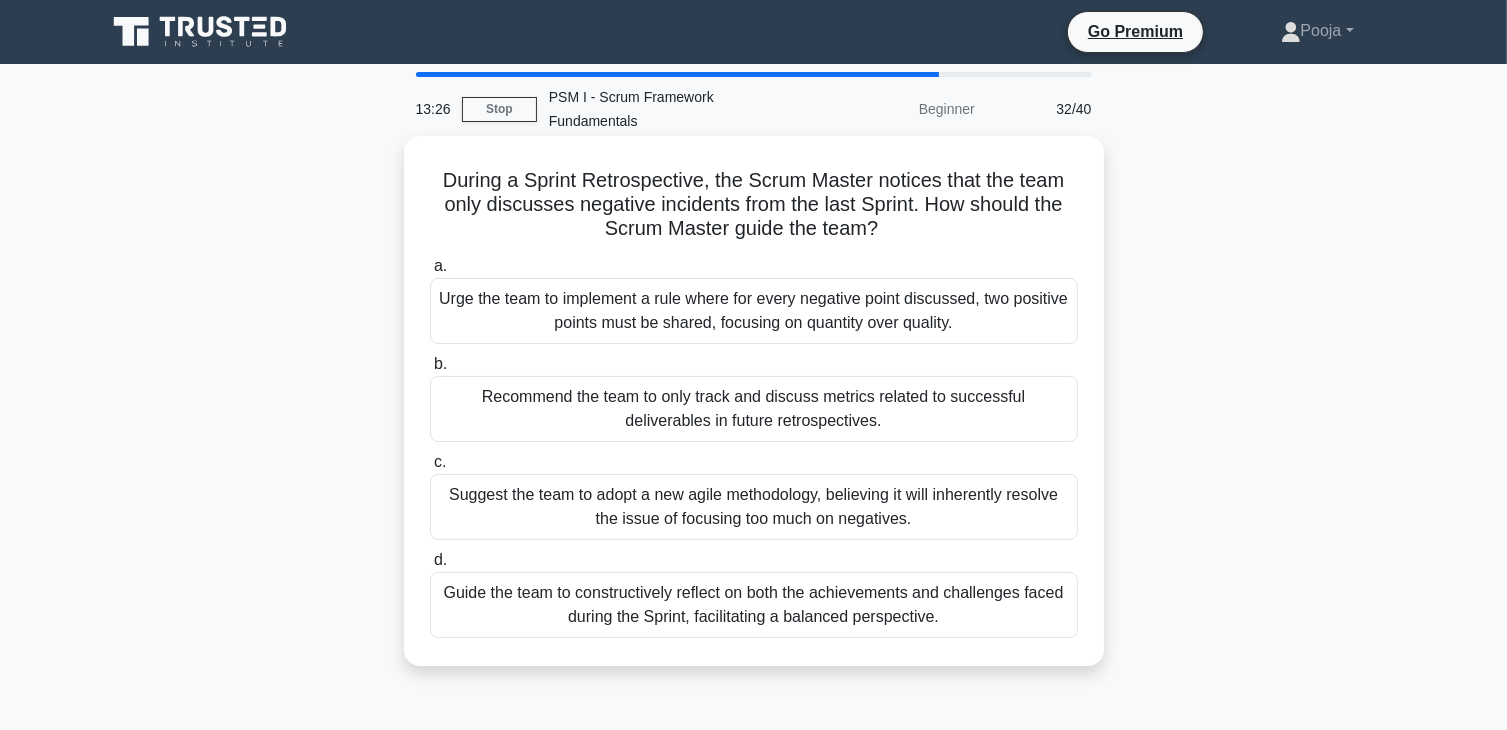 click on "Guide the team to constructively reflect on both the achievements and challenges faced during the Sprint, facilitating a balanced perspective." at bounding box center [754, 605] 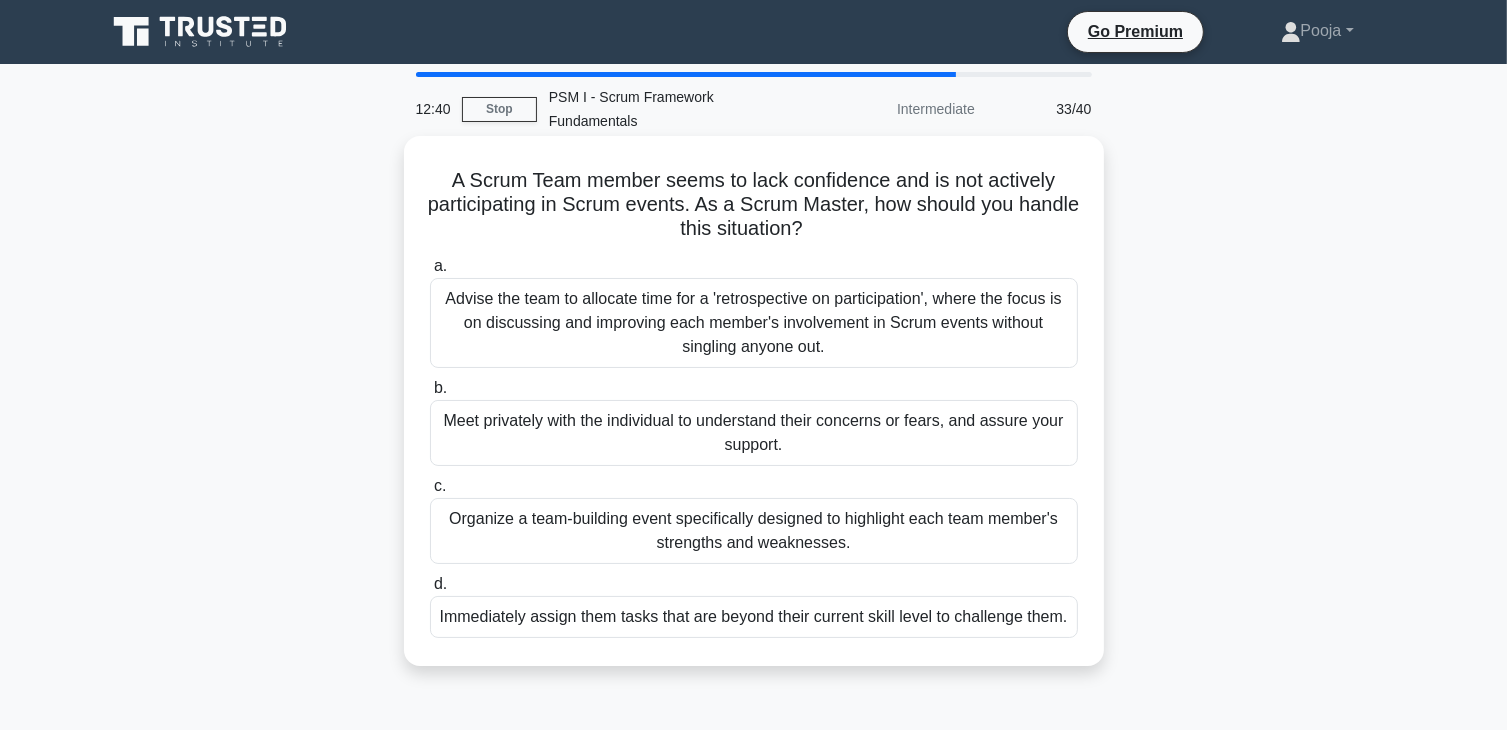click on "Organize a team-building event specifically designed to highlight each team member's strengths and weaknesses." at bounding box center [754, 531] 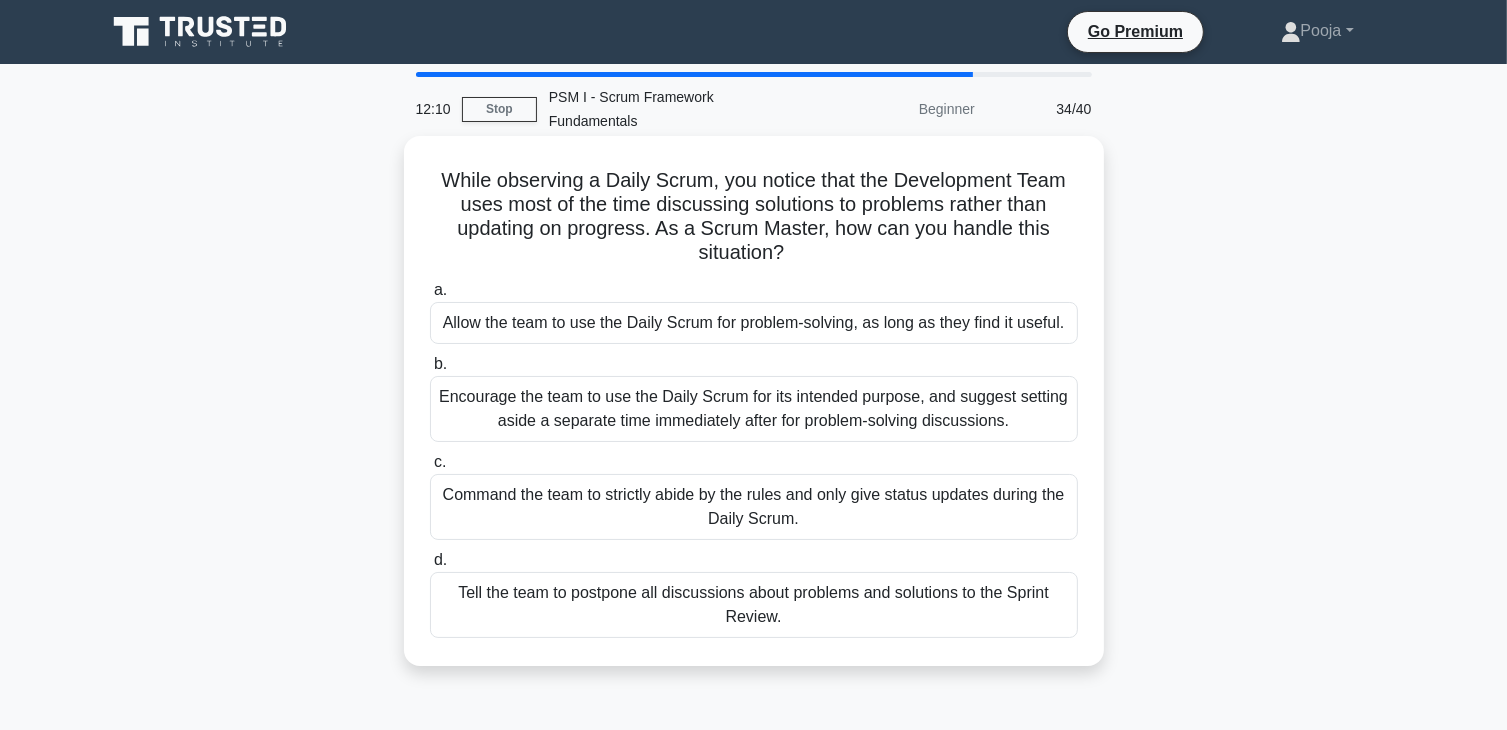 click on "Encourage the team to use the Daily Scrum for its intended purpose, and suggest setting aside a separate time immediately after for problem-solving discussions." at bounding box center (754, 409) 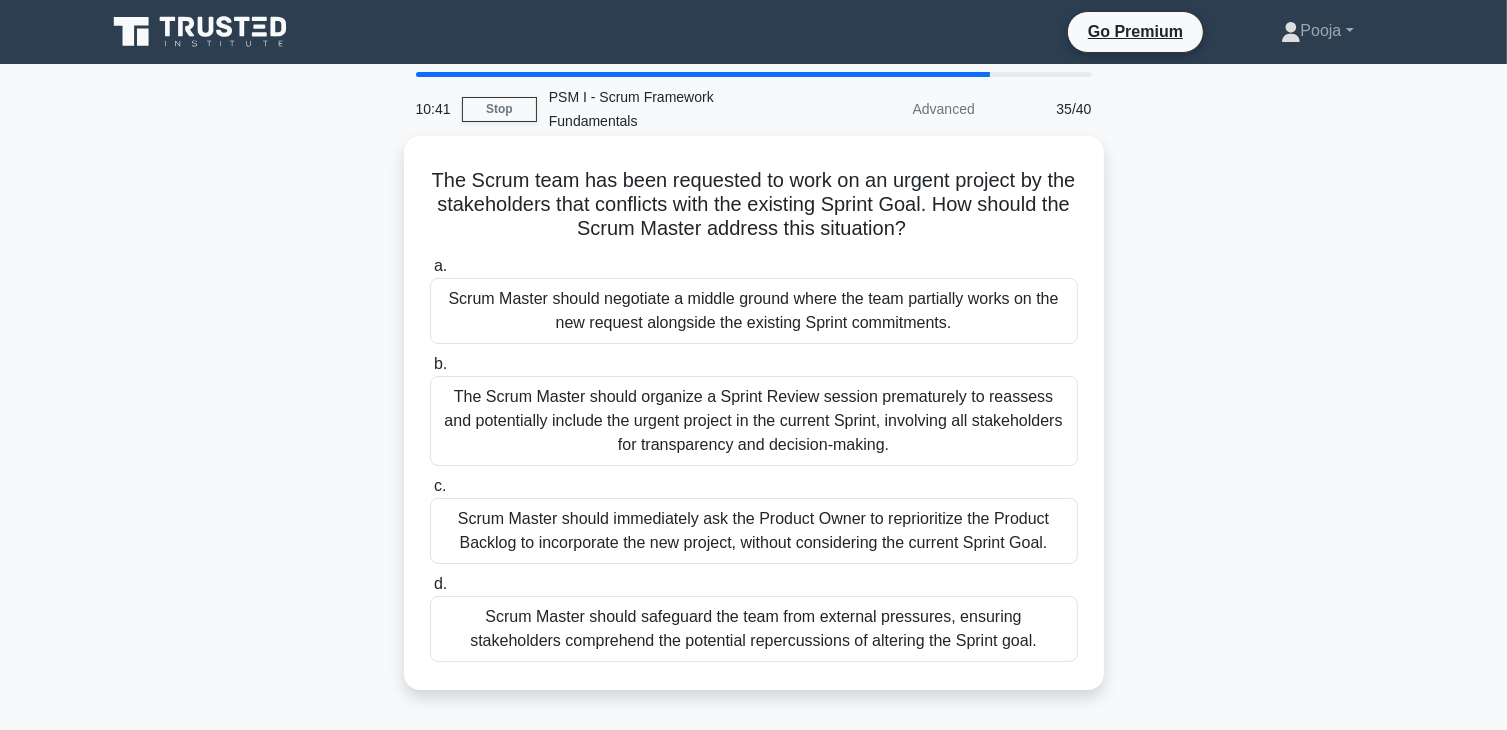 click on "Scrum Master should negotiate a middle ground where the team partially works on the new request alongside the existing Sprint commitments." at bounding box center (754, 311) 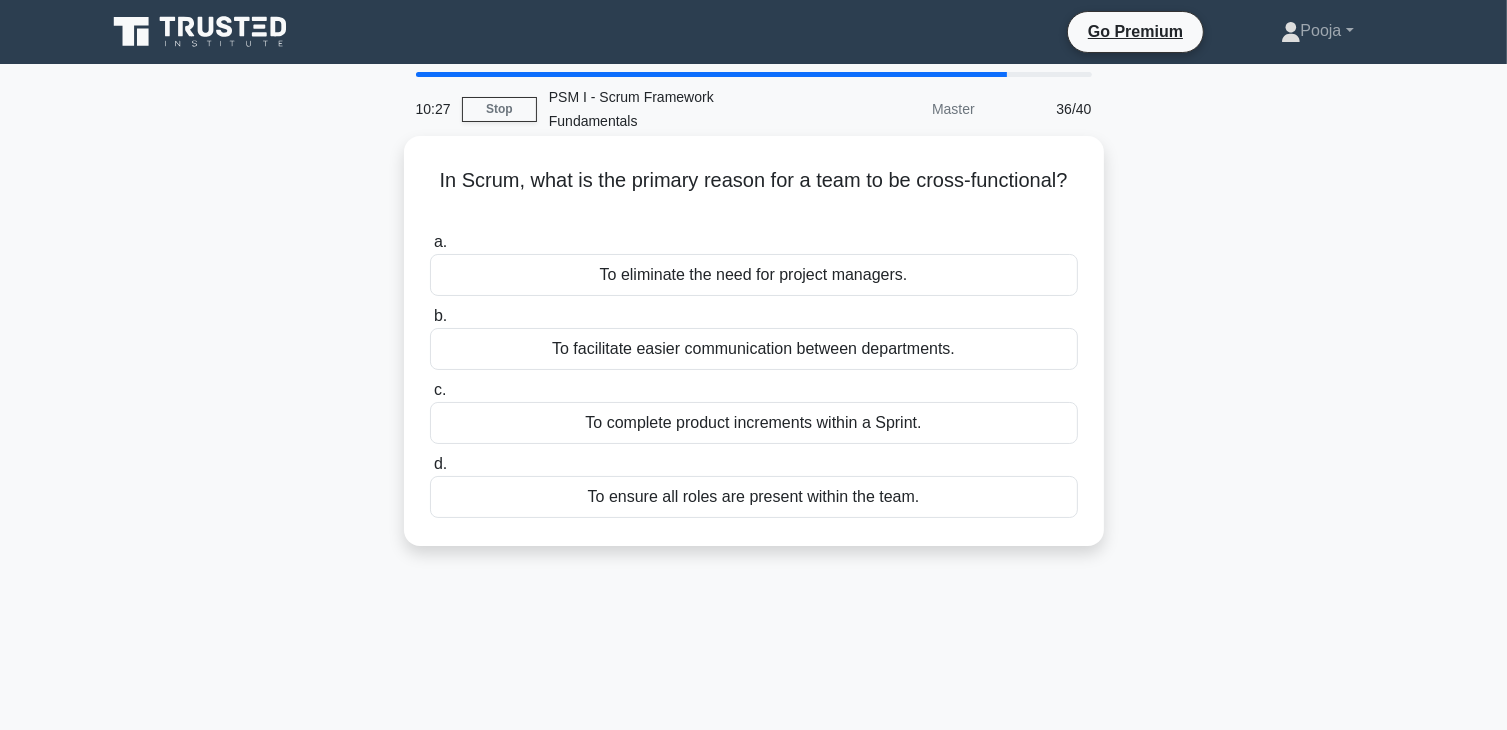 click on "To complete product increments within a Sprint." at bounding box center (754, 423) 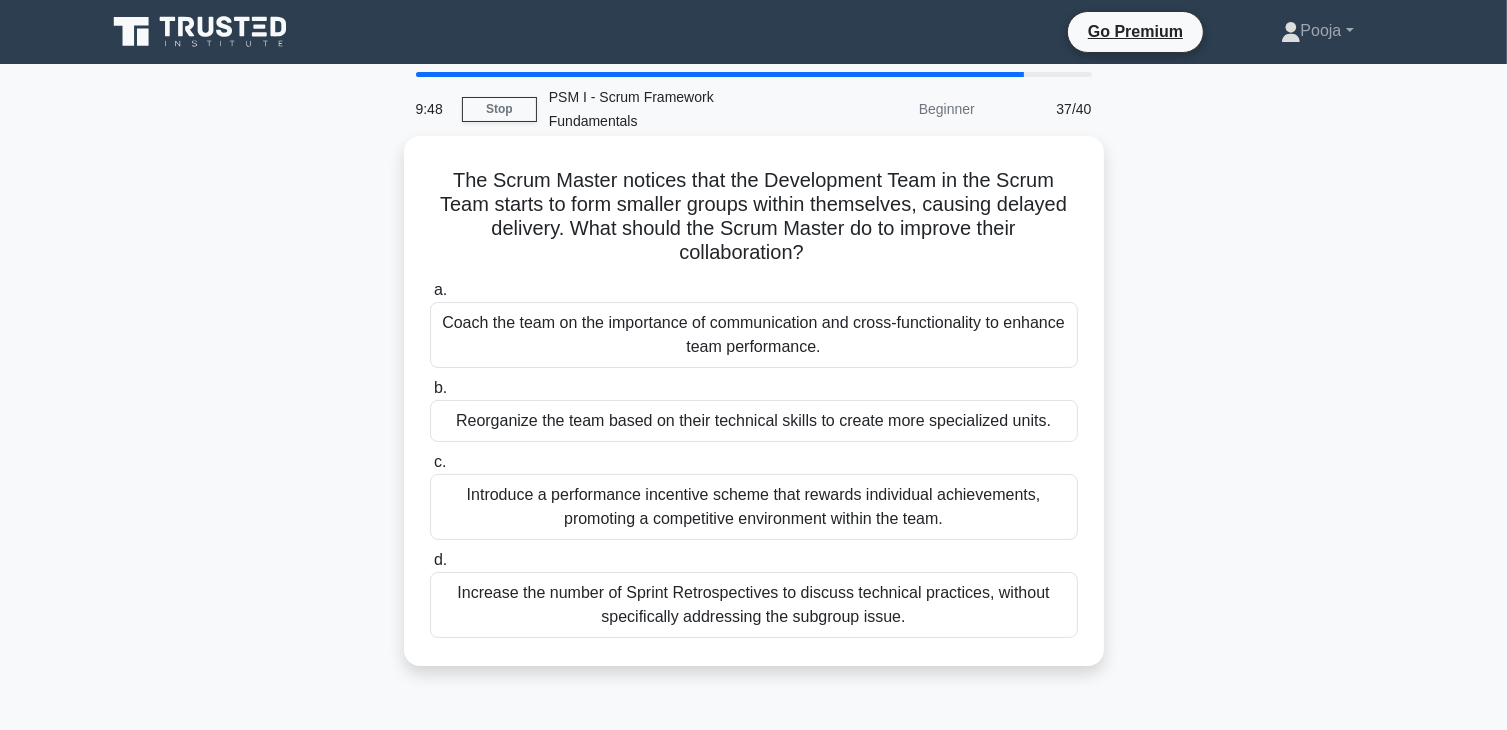 click on "Coach the team on the importance of communication and cross-functionality to enhance team performance." at bounding box center (754, 335) 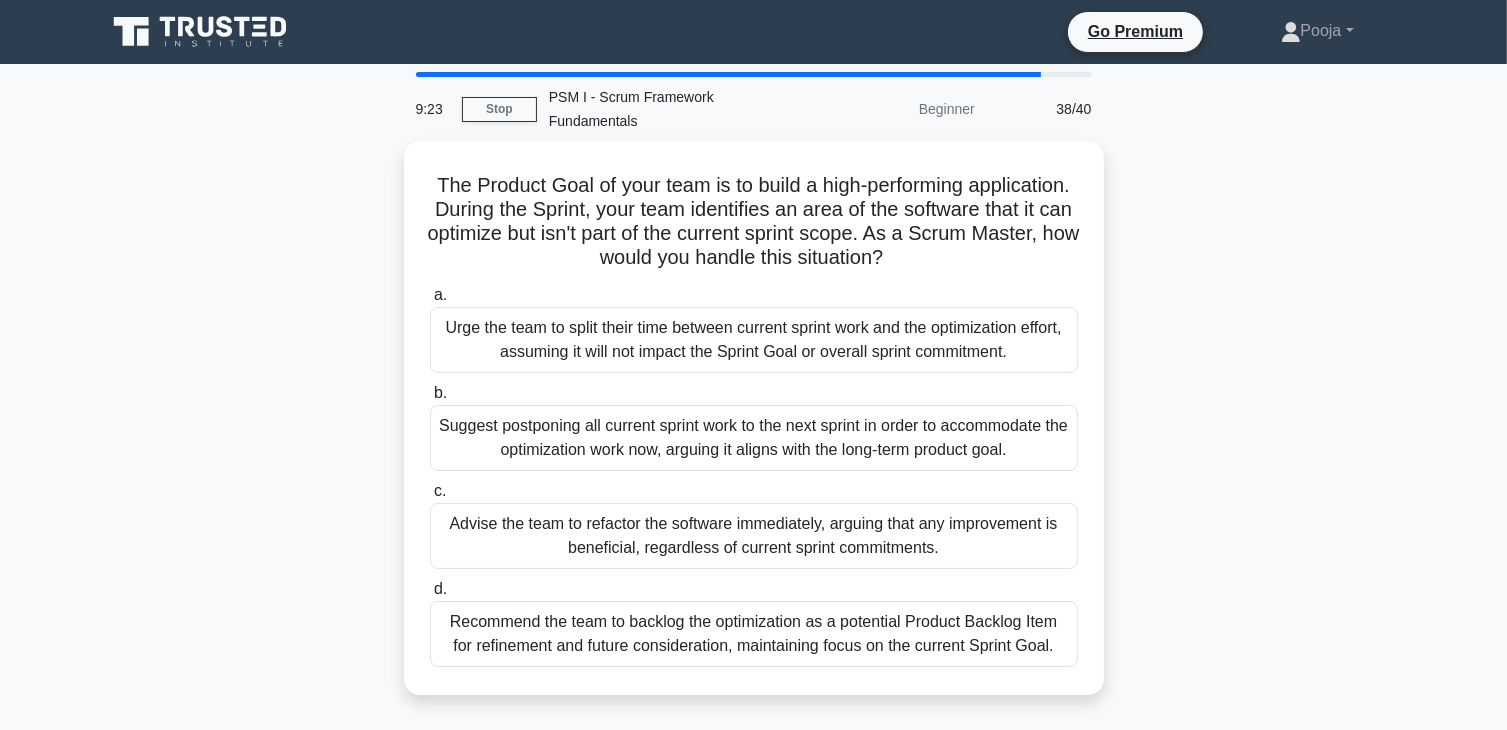 drag, startPoint x: 1129, startPoint y: 442, endPoint x: 1528, endPoint y: 381, distance: 403.636 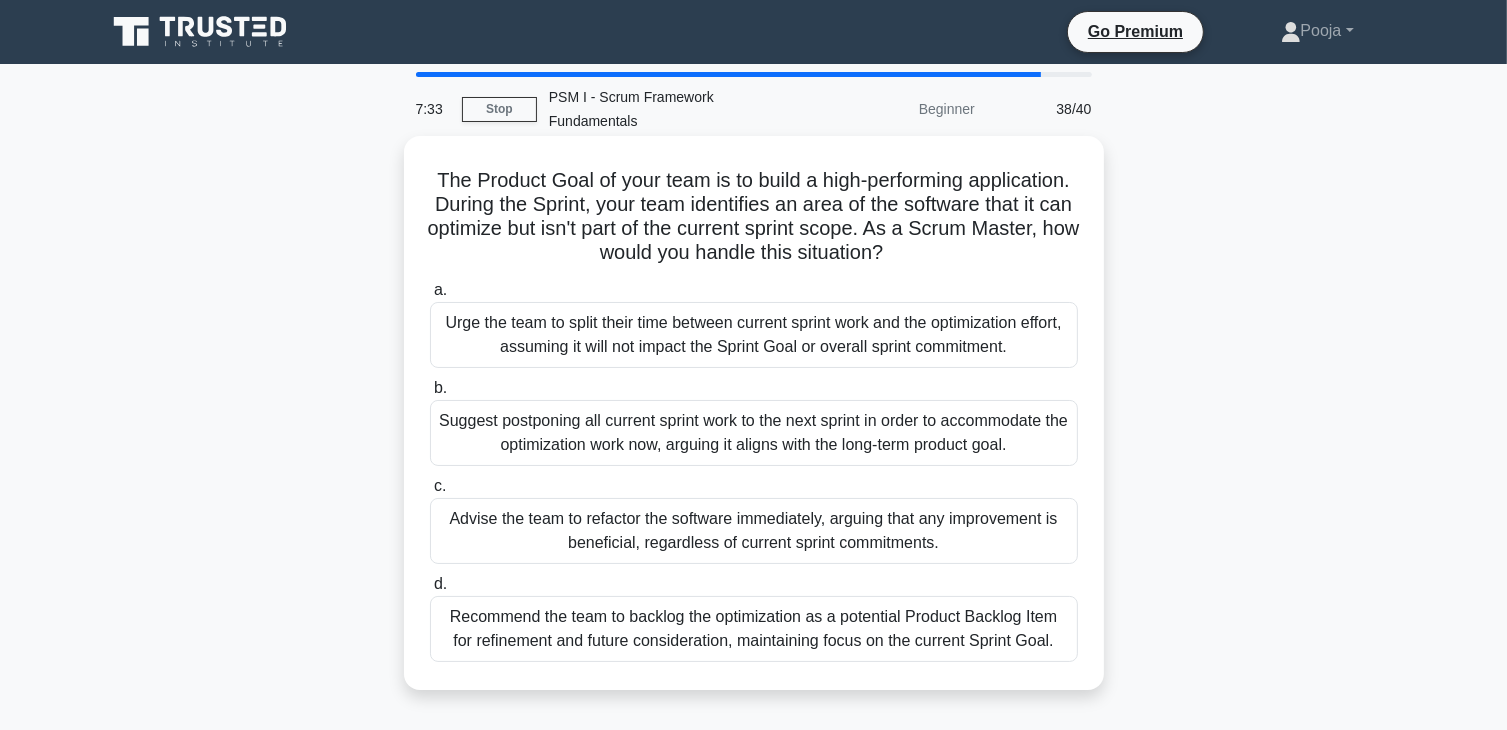 click on "Recommend the team to backlog the optimization as a potential Product Backlog Item for refinement and future consideration, maintaining focus on the current Sprint Goal." at bounding box center [754, 629] 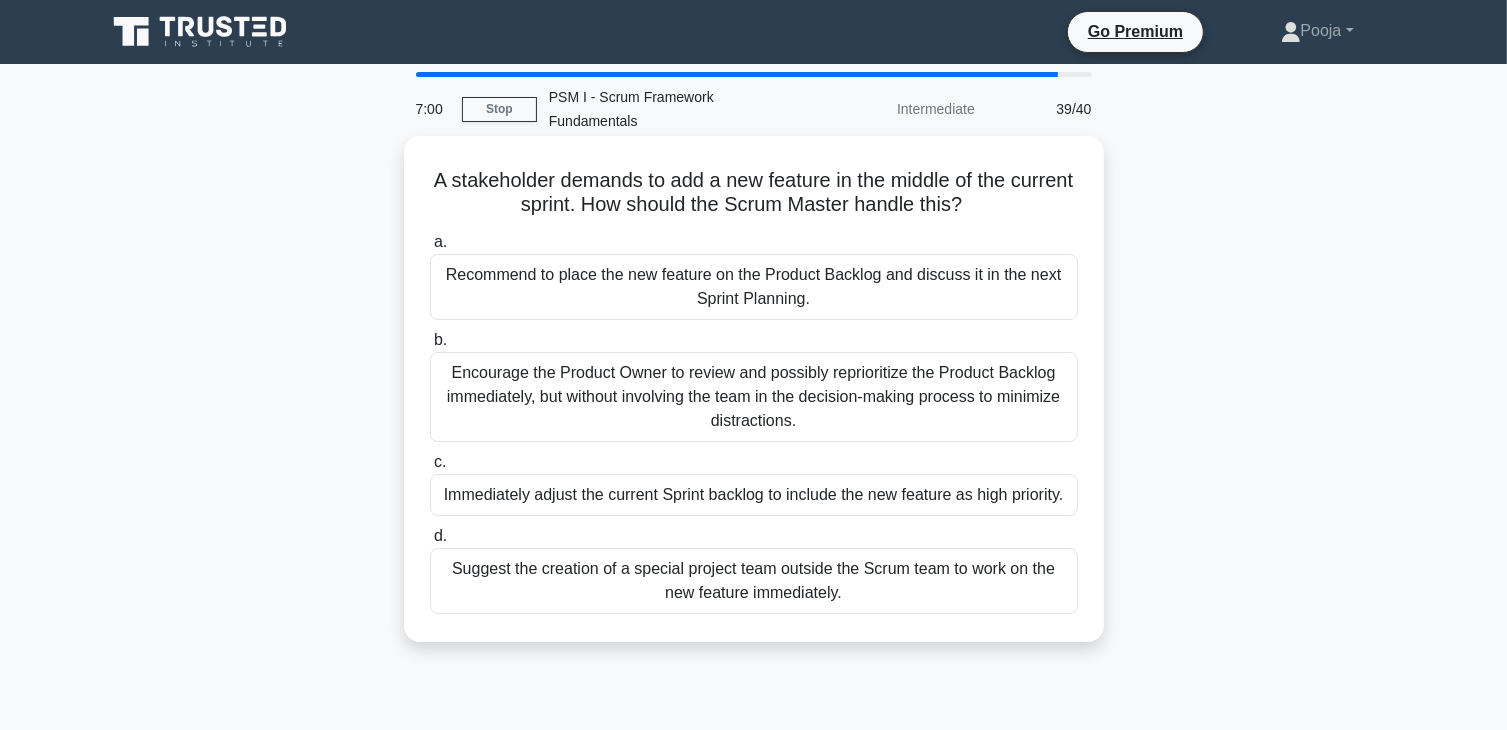 click on "Recommend to place the new feature on the Product Backlog and discuss it in the next Sprint Planning." at bounding box center [754, 287] 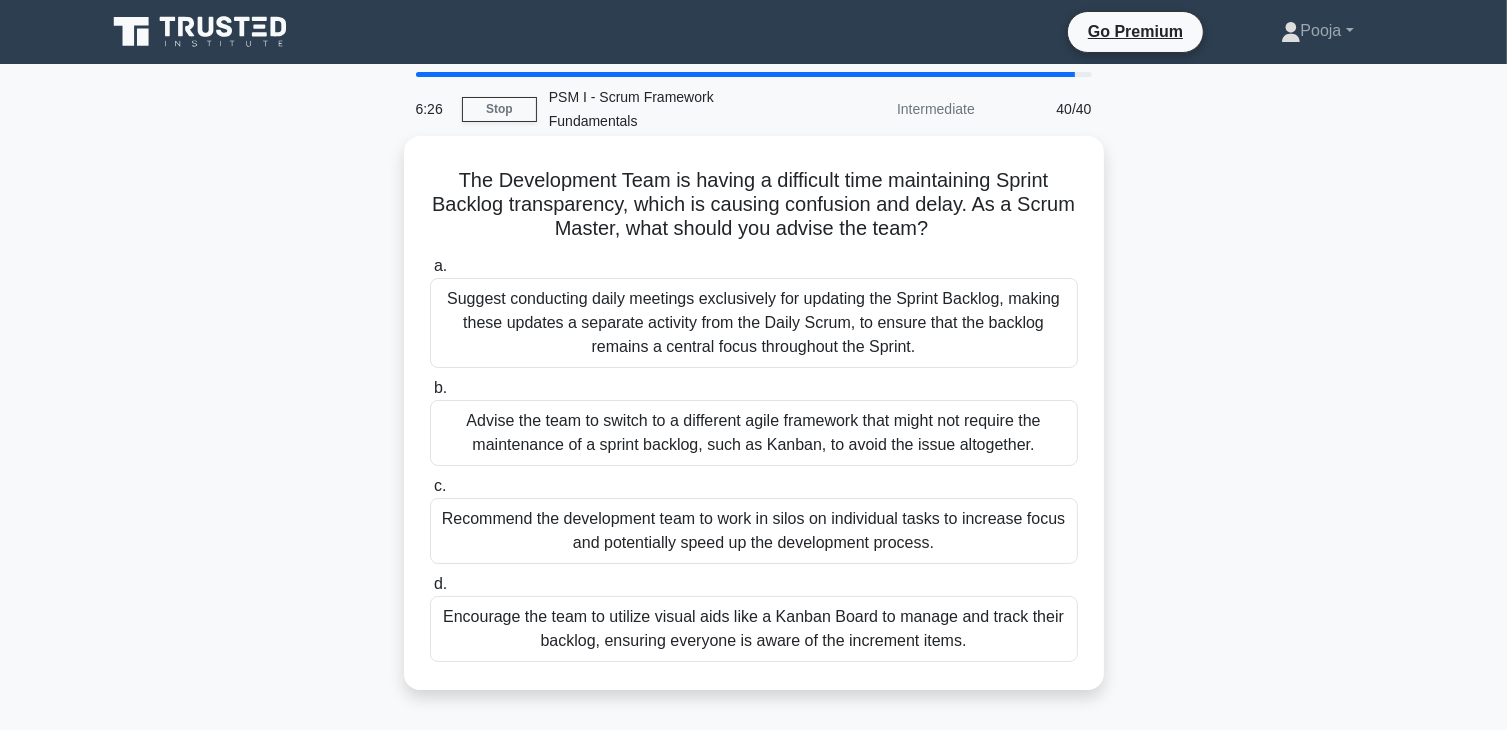 click on "Suggest conducting daily meetings exclusively for updating the Sprint Backlog, making these updates a separate activity from the Daily Scrum, to ensure that the backlog remains a central focus throughout the Sprint." at bounding box center [754, 323] 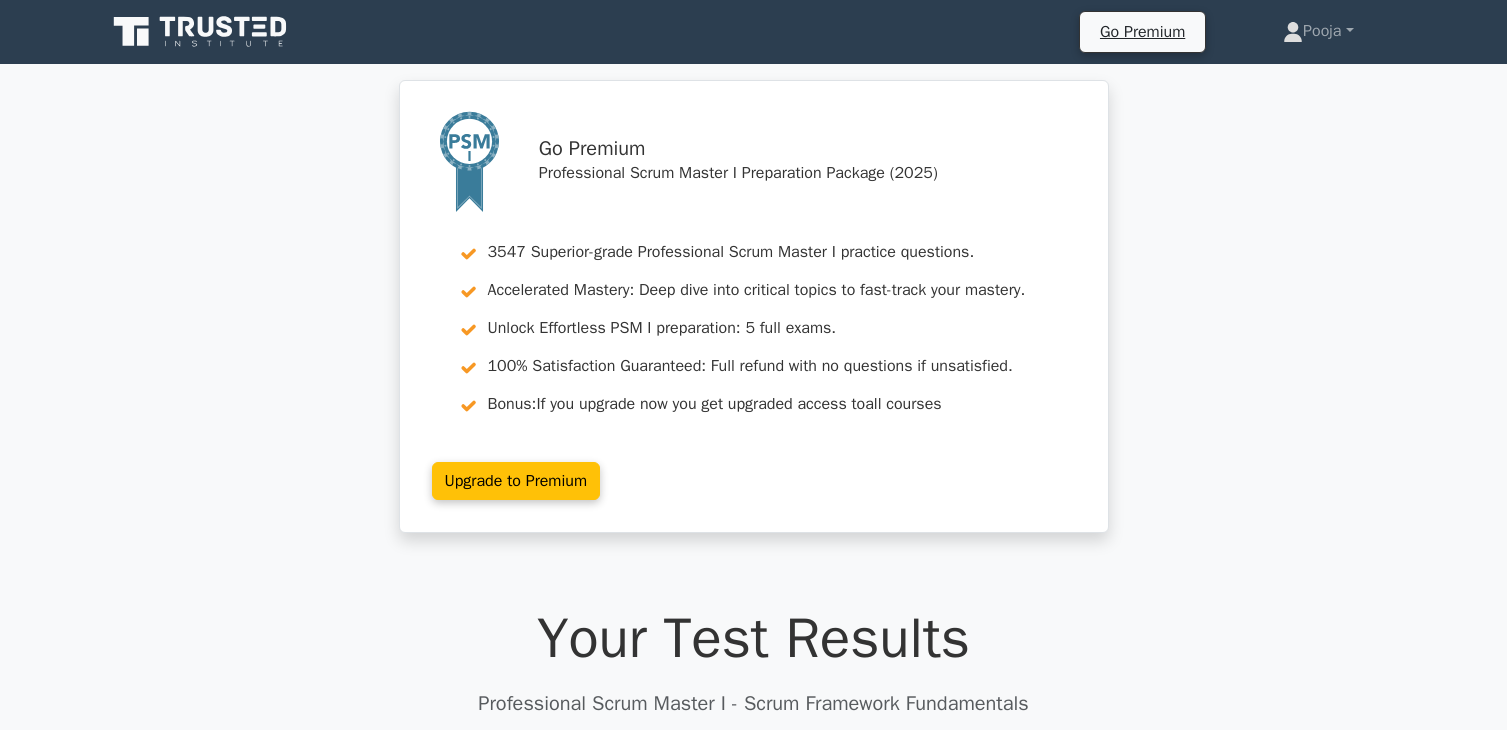 scroll, scrollTop: 1400, scrollLeft: 0, axis: vertical 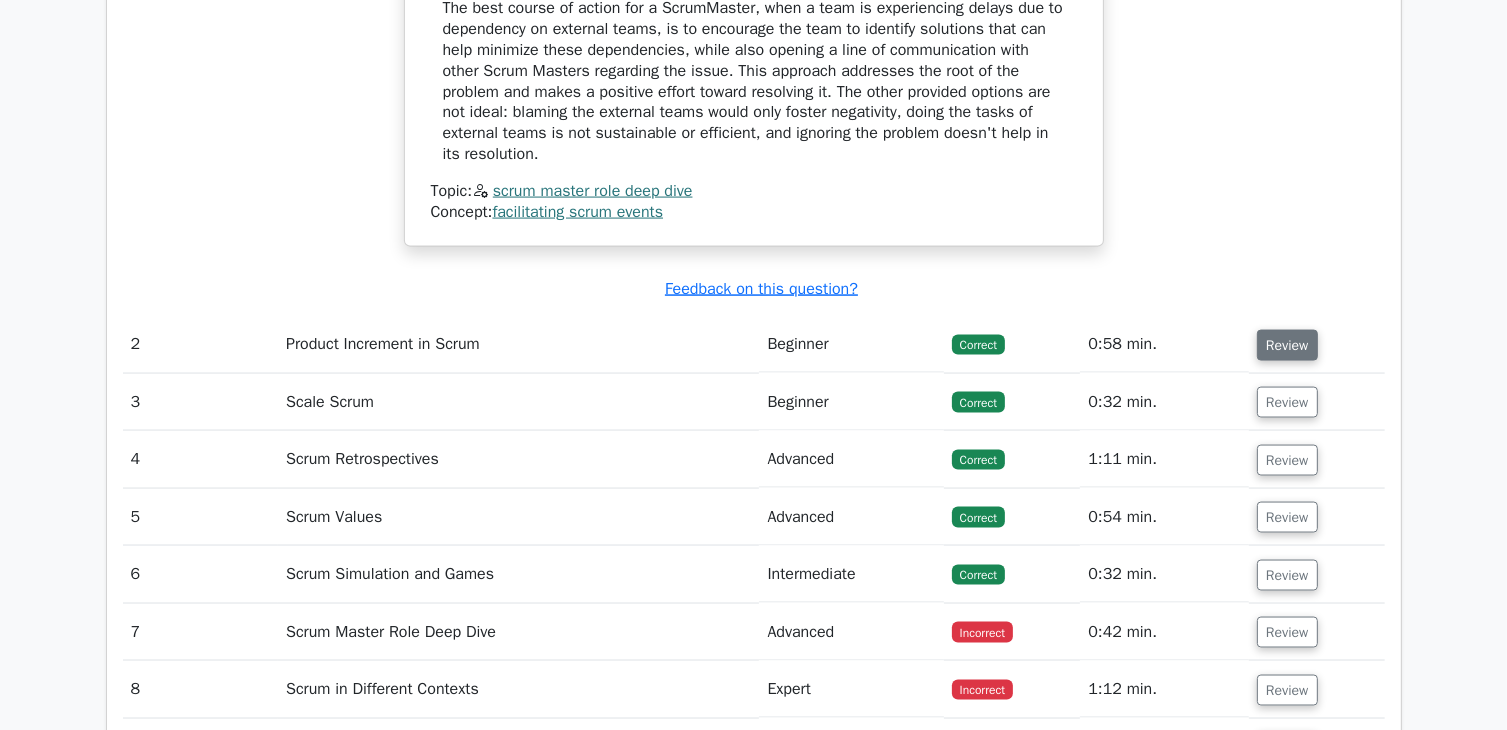 click on "Review" at bounding box center [1287, 345] 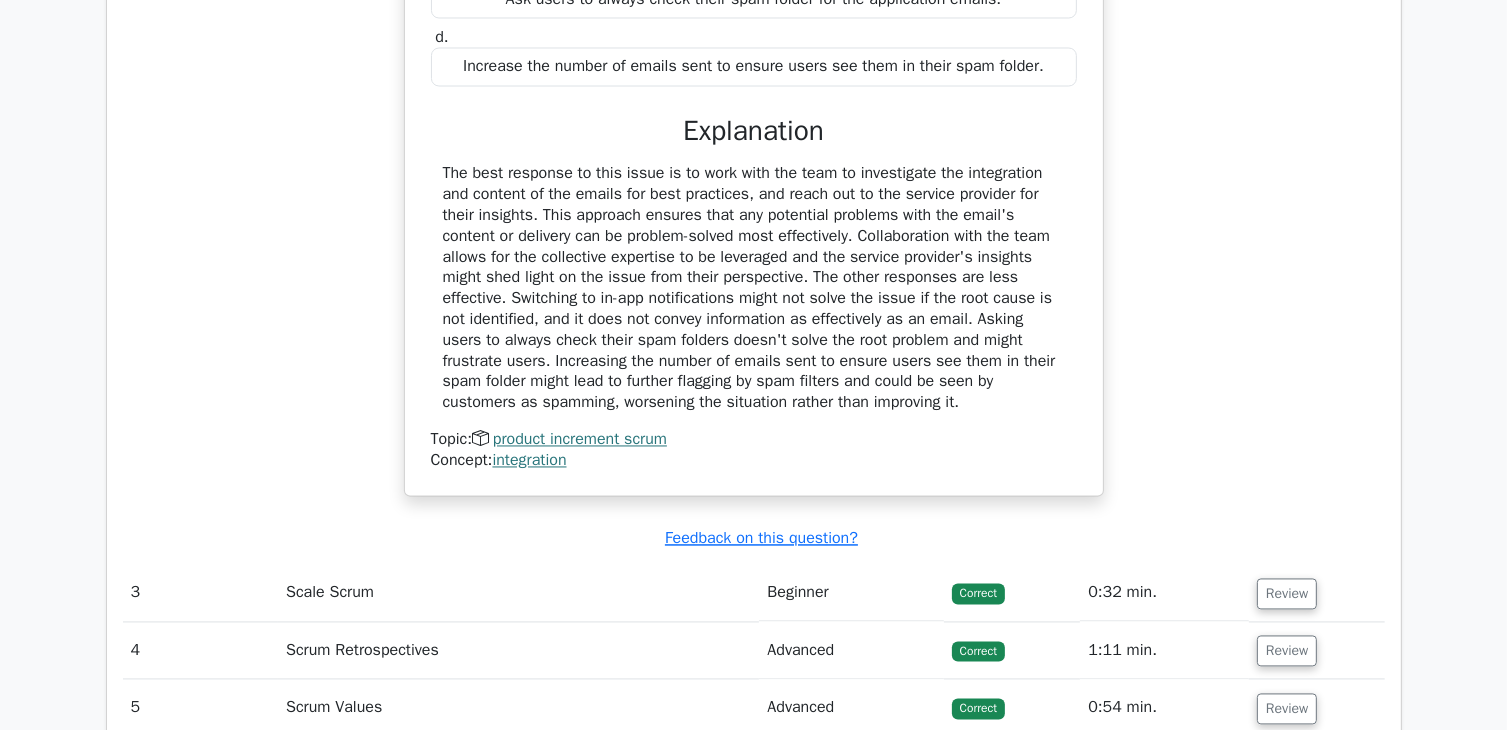 scroll, scrollTop: 3900, scrollLeft: 0, axis: vertical 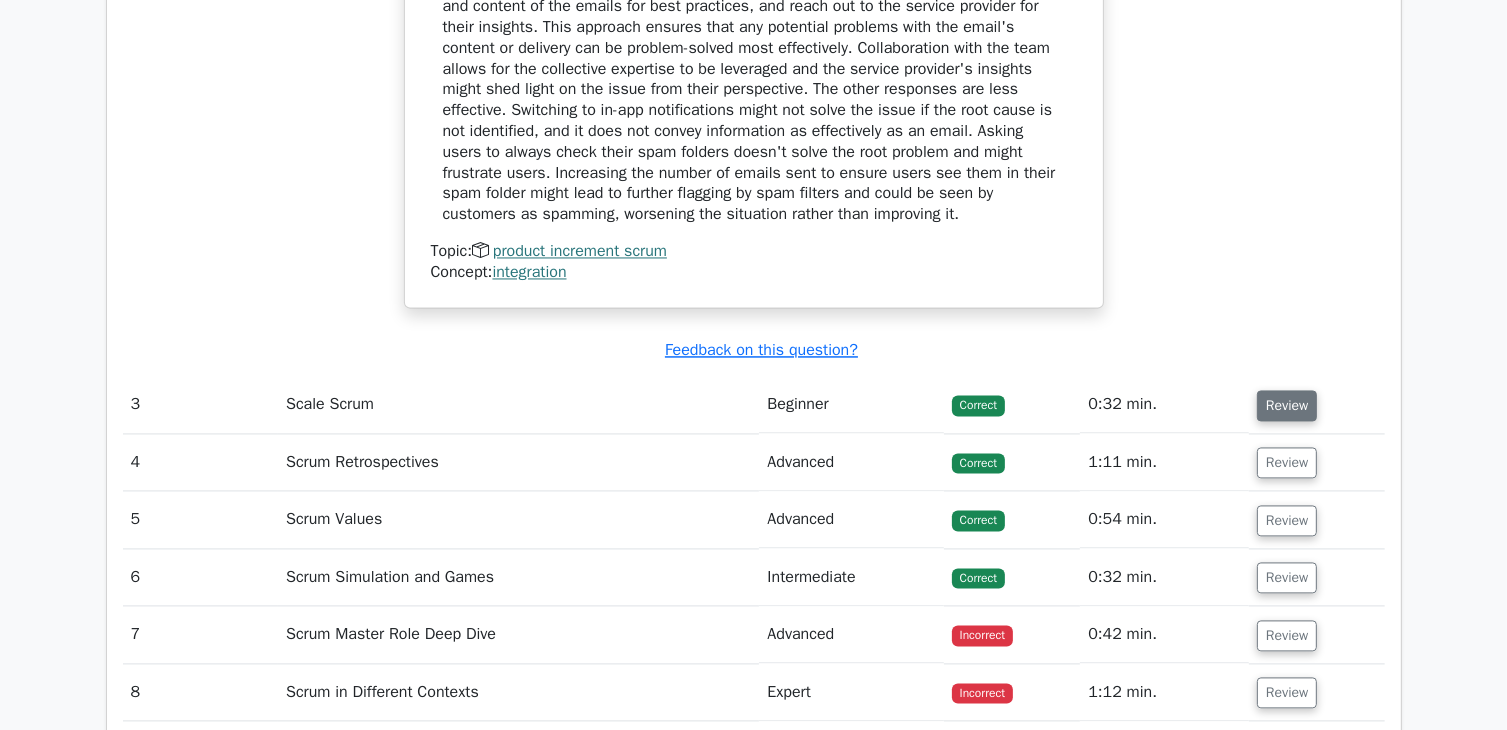 click on "Review" at bounding box center [1287, 405] 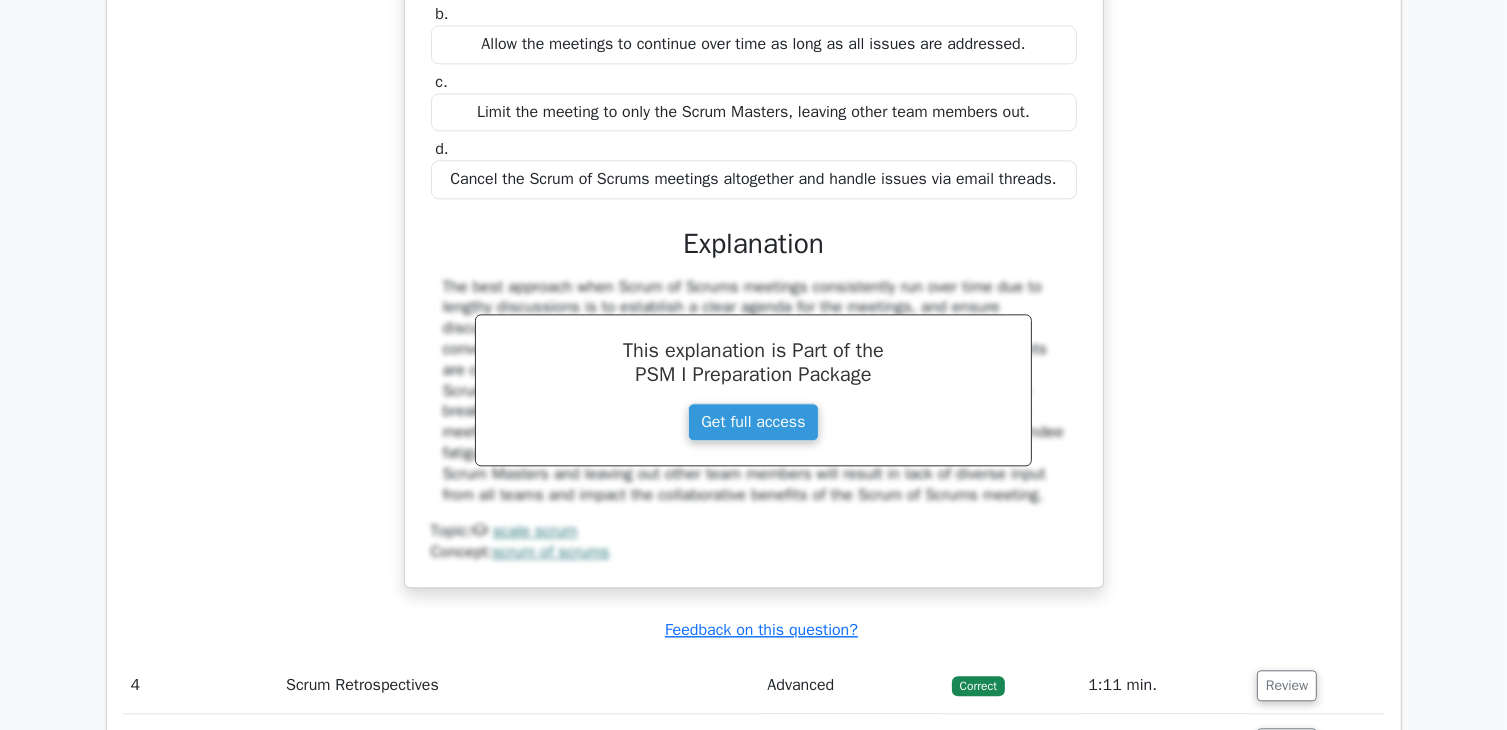scroll, scrollTop: 4700, scrollLeft: 0, axis: vertical 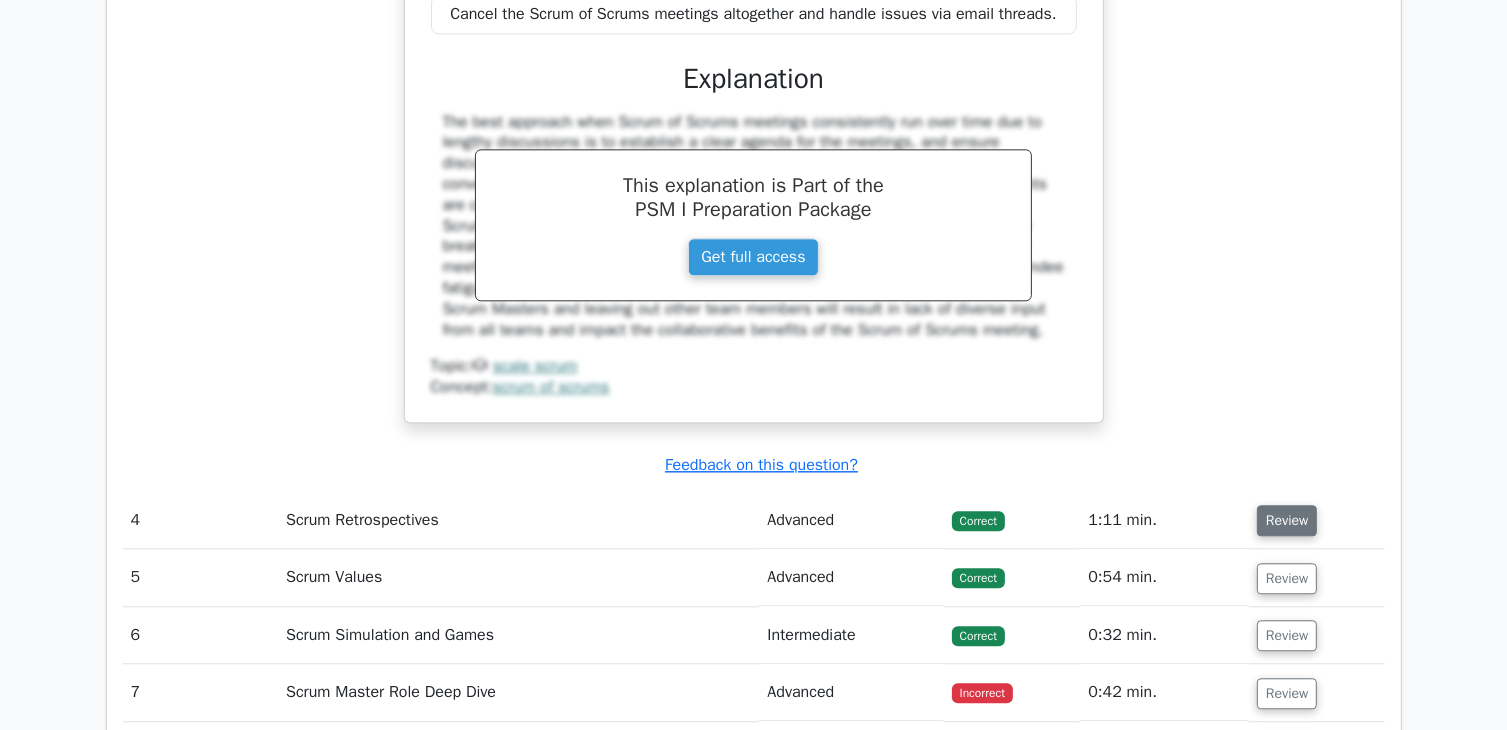 click on "Review" at bounding box center (1287, 520) 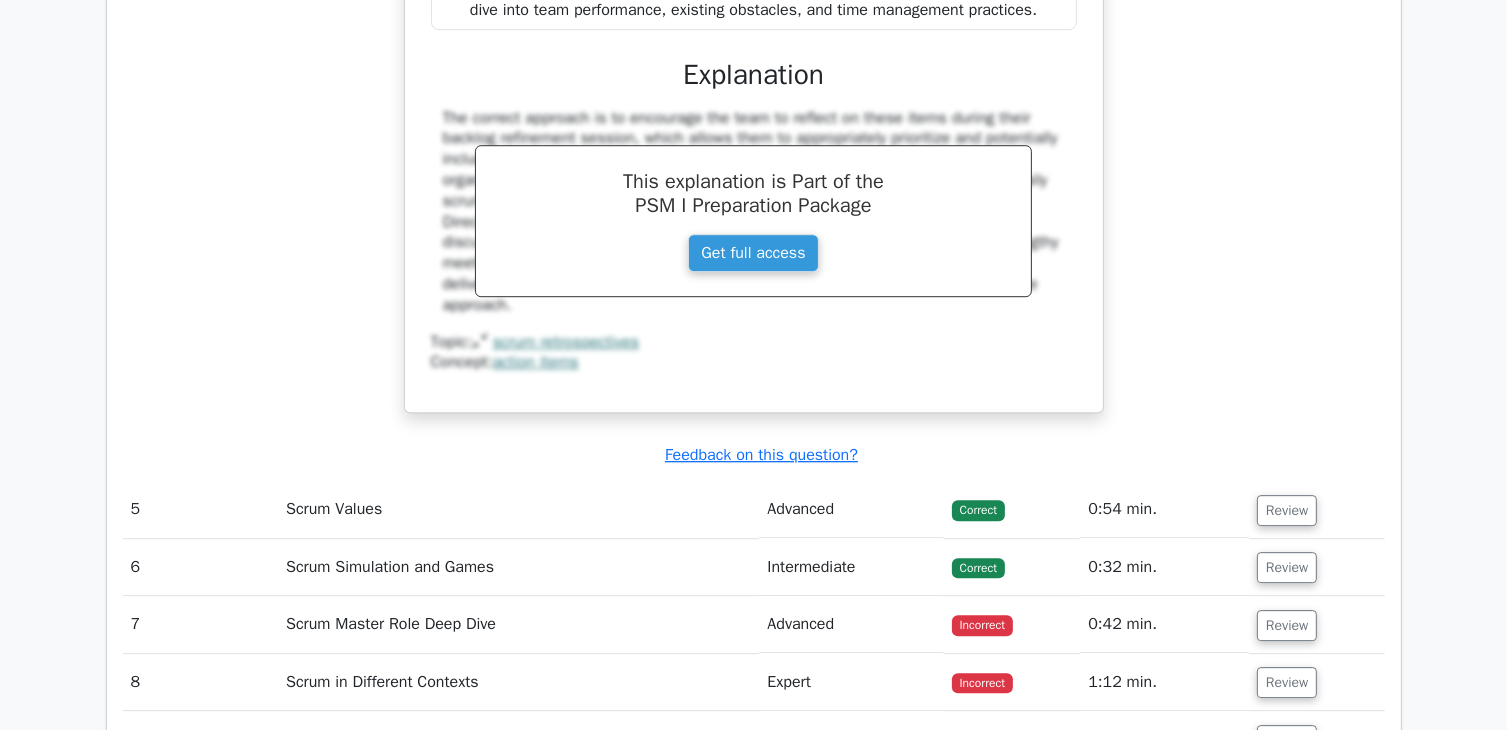 scroll, scrollTop: 5800, scrollLeft: 0, axis: vertical 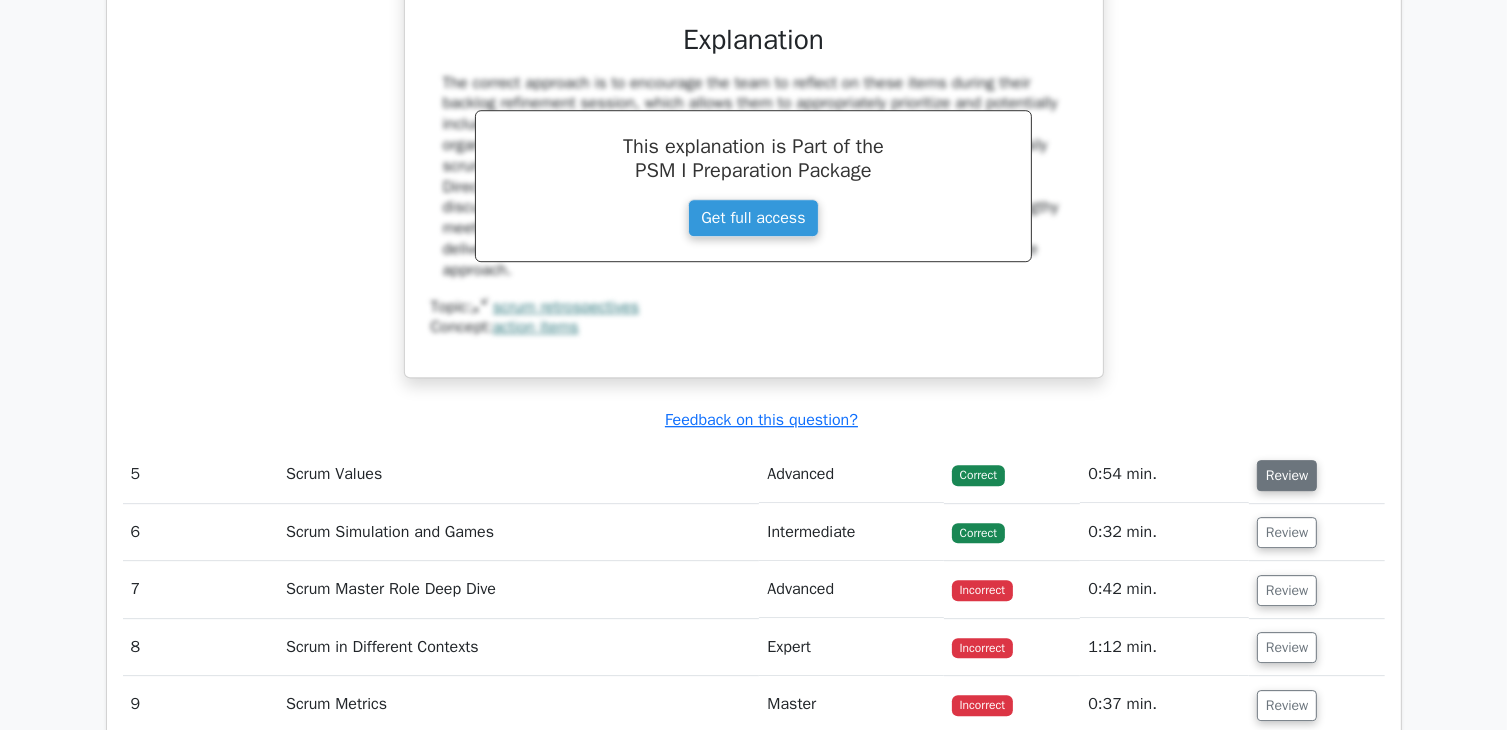 click on "Review" at bounding box center (1287, 475) 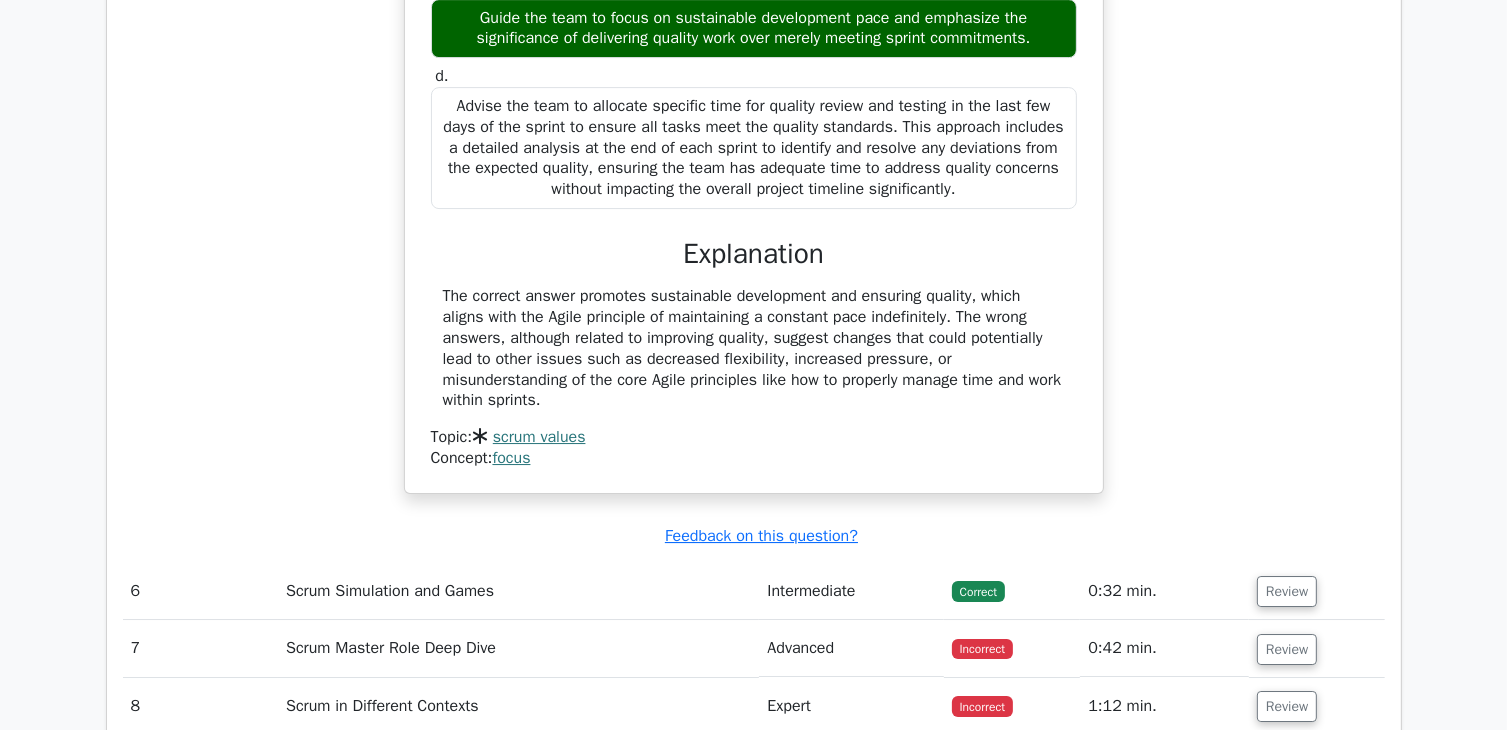 scroll, scrollTop: 6800, scrollLeft: 0, axis: vertical 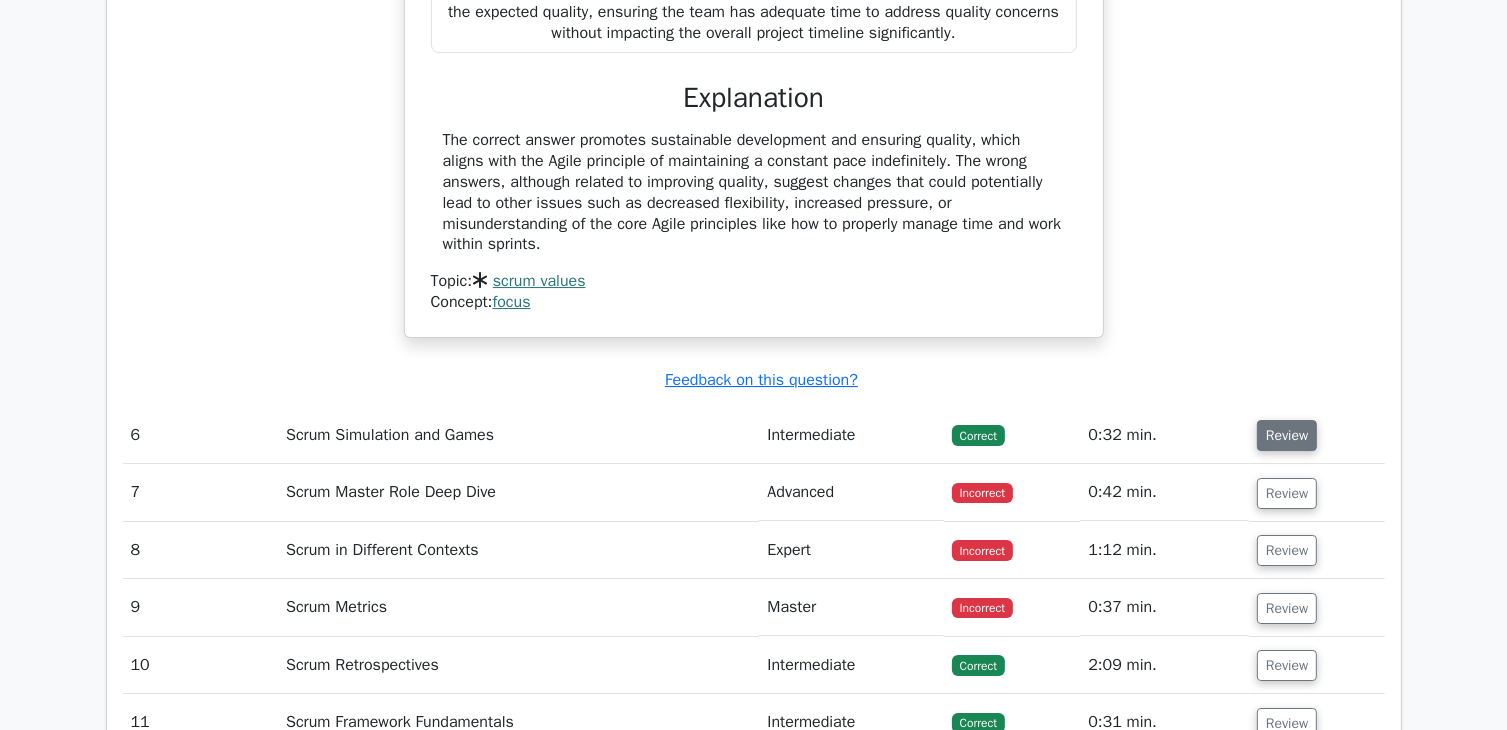 click on "Review" at bounding box center (1287, 435) 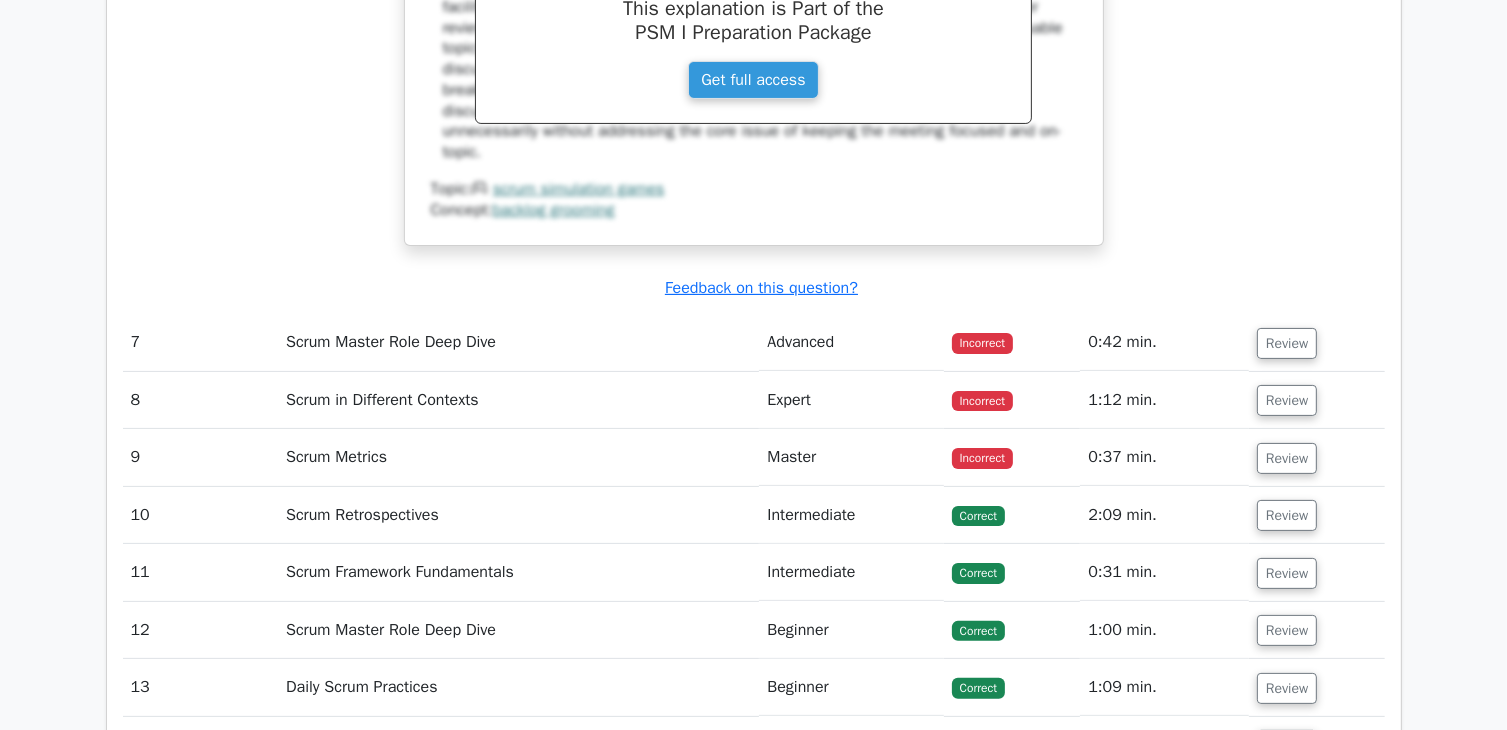 scroll, scrollTop: 7900, scrollLeft: 0, axis: vertical 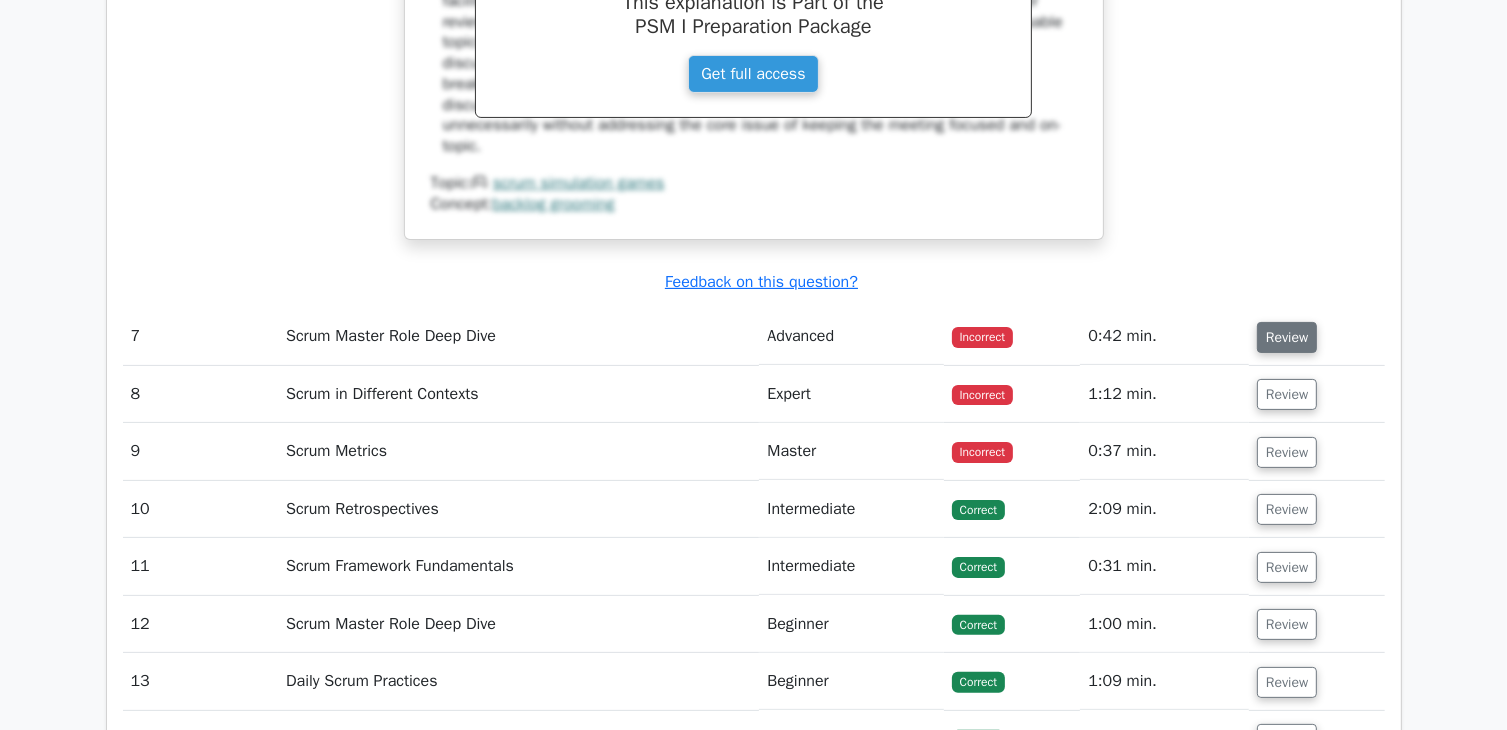 click on "Review" at bounding box center [1287, 337] 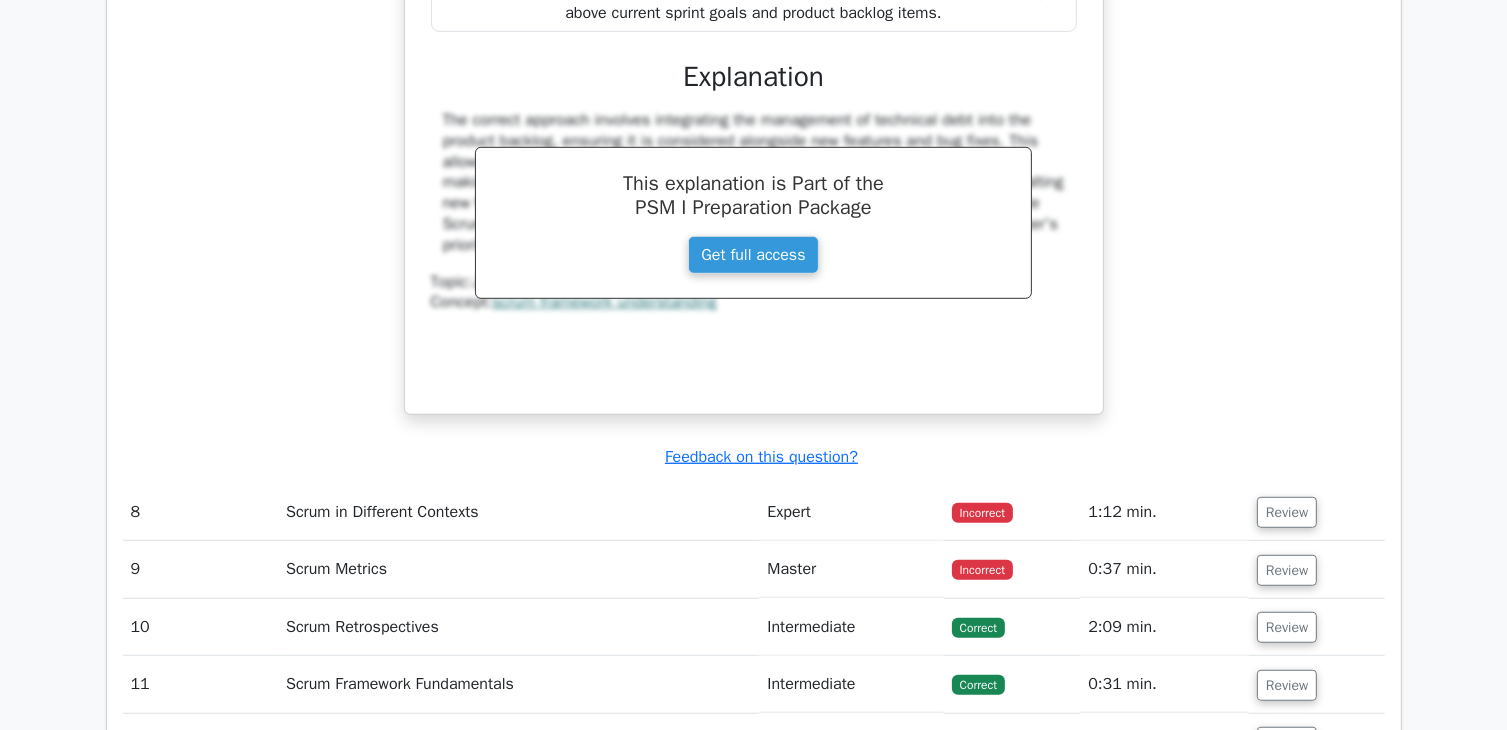 scroll, scrollTop: 8800, scrollLeft: 0, axis: vertical 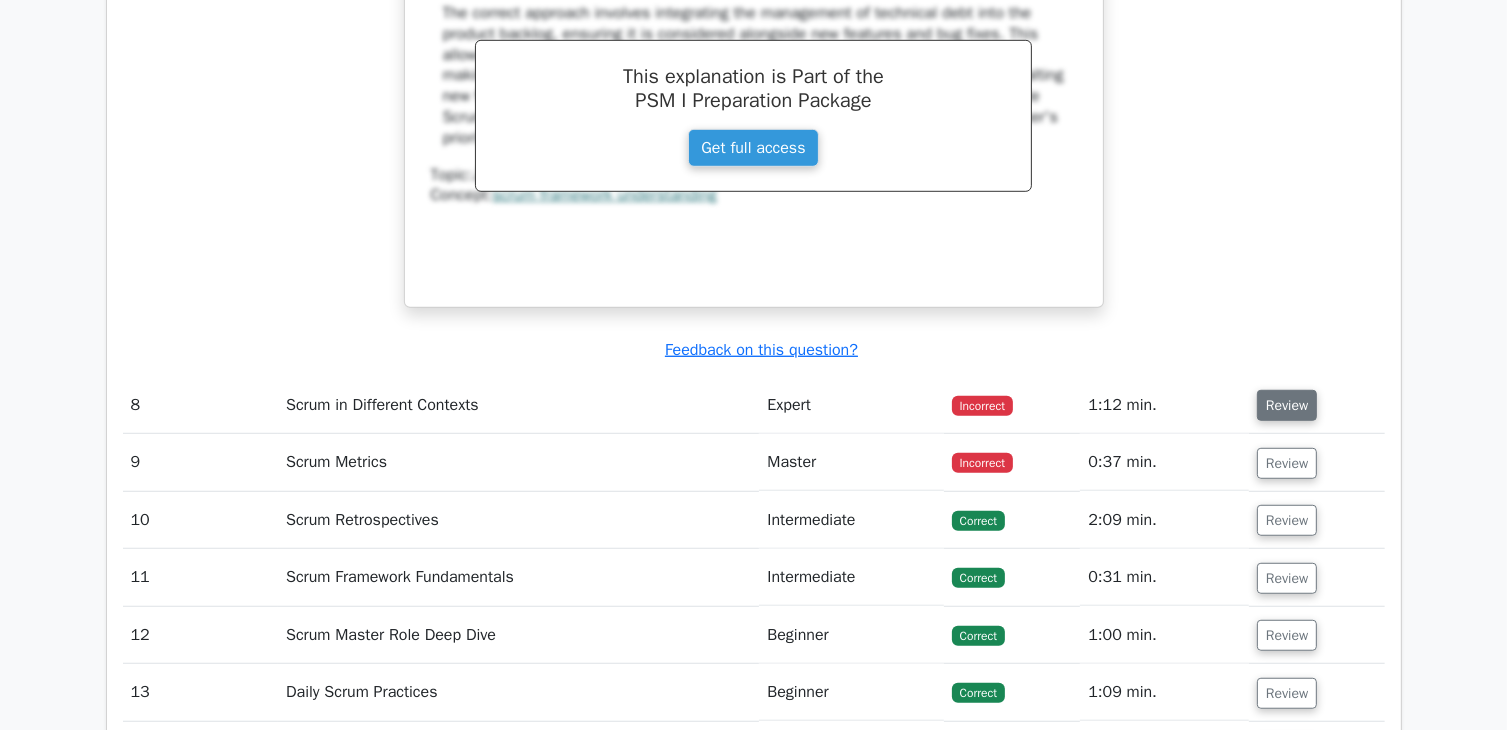 click on "Review" at bounding box center [1287, 405] 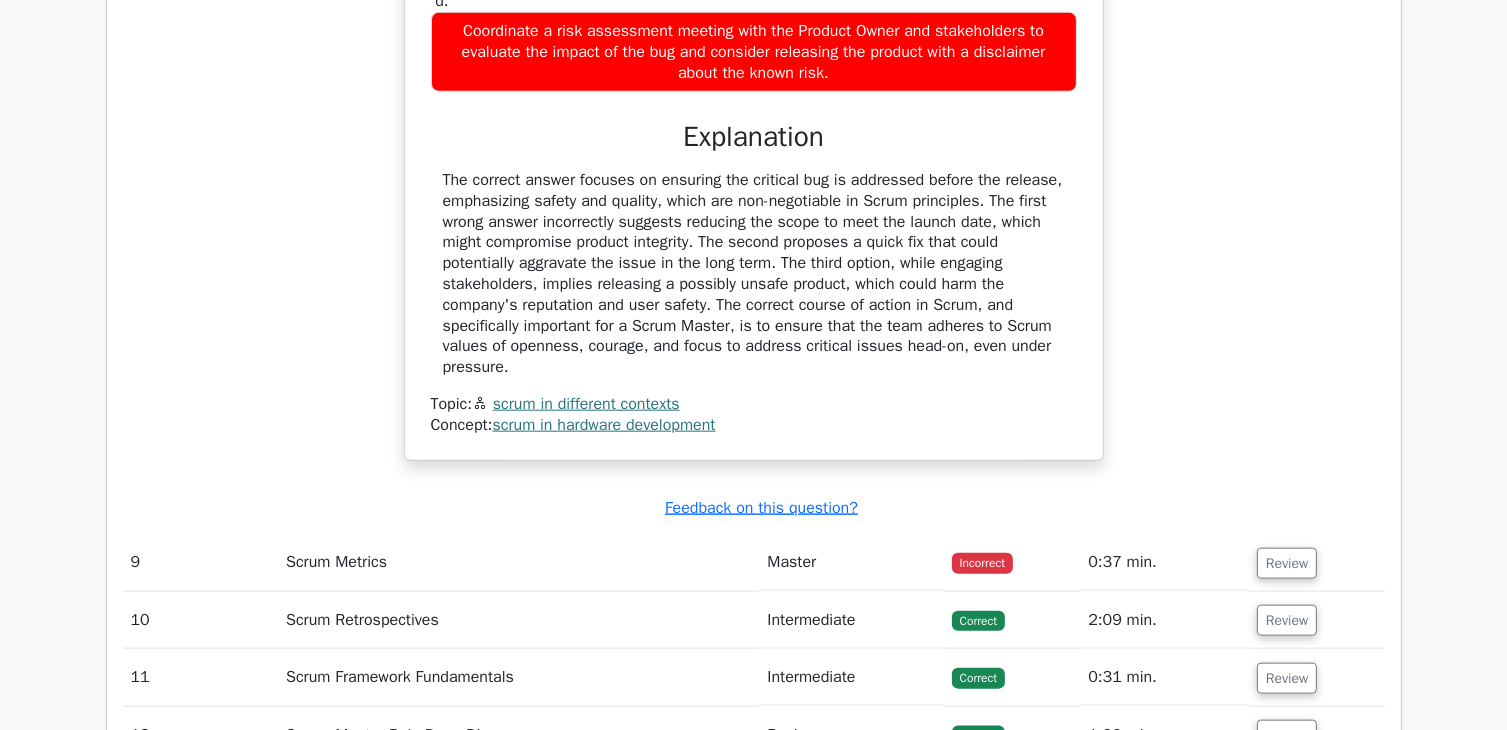 scroll, scrollTop: 9700, scrollLeft: 0, axis: vertical 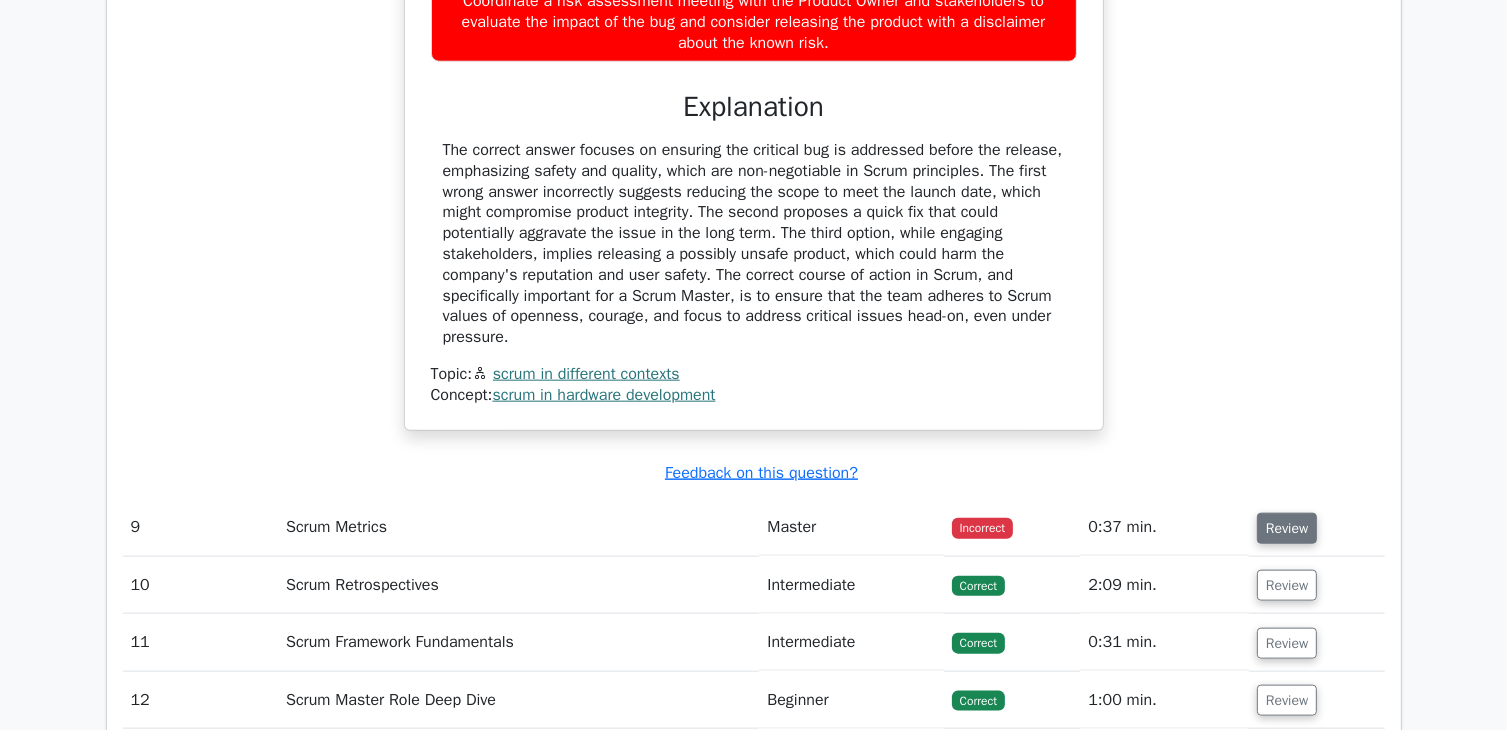 click on "Review" at bounding box center [1287, 528] 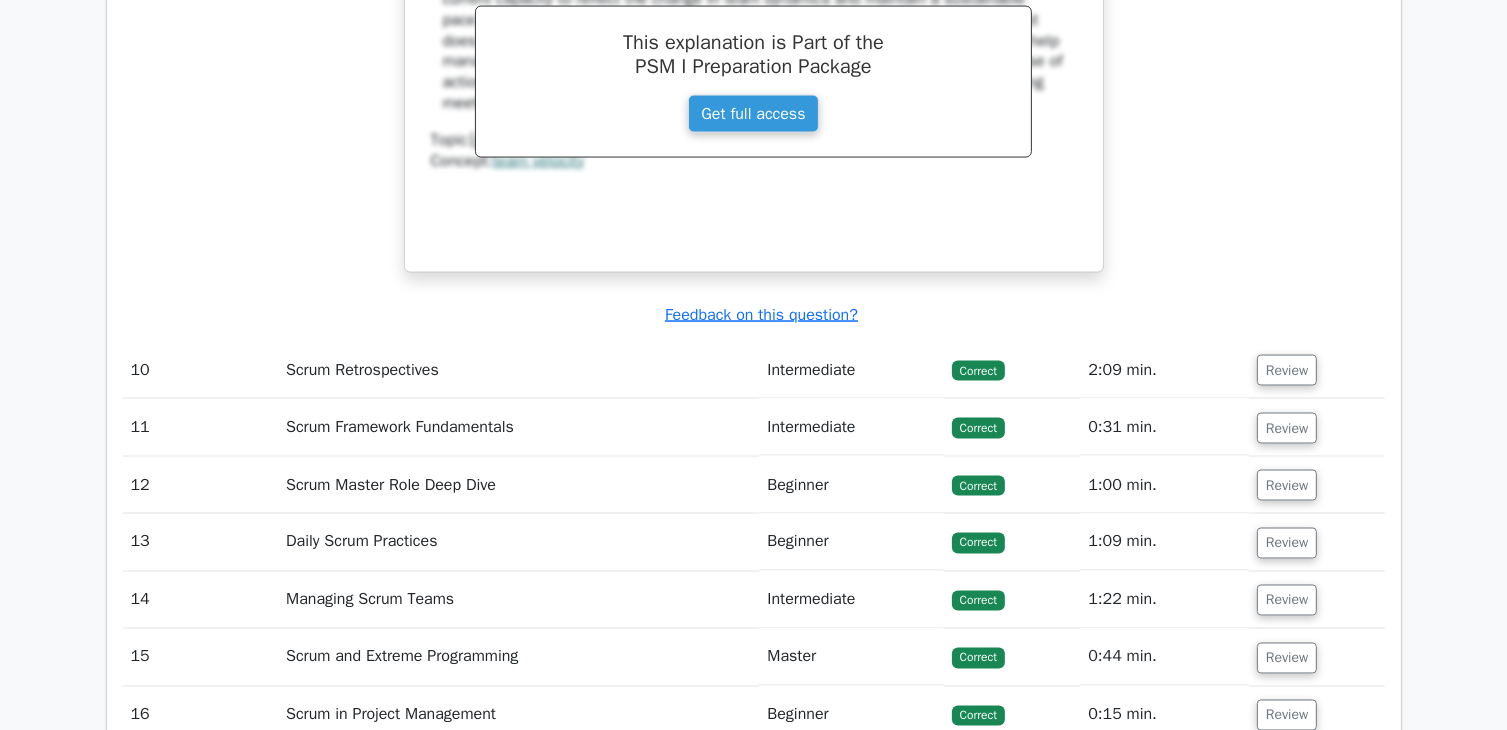 scroll, scrollTop: 10800, scrollLeft: 0, axis: vertical 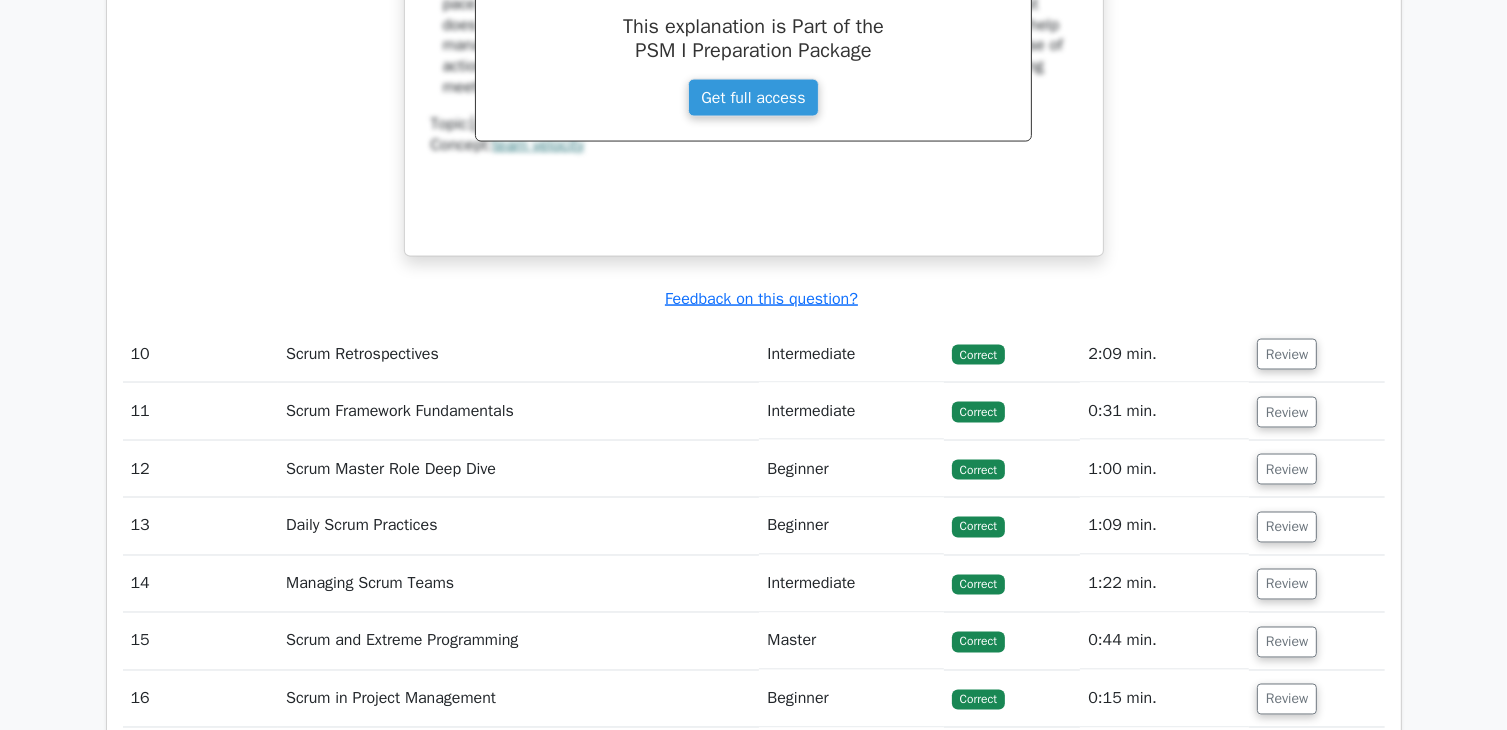 click on "Review" at bounding box center [1287, 354] 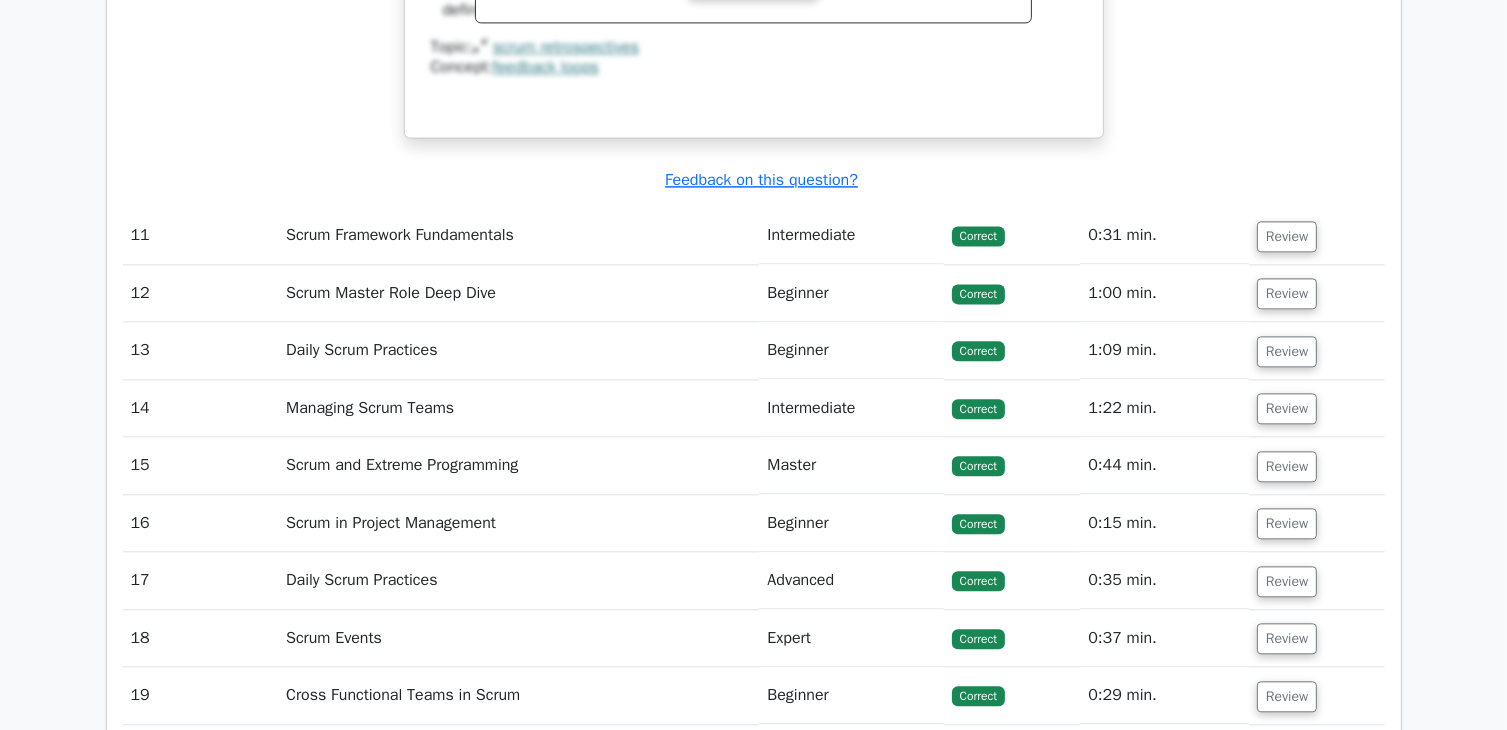 scroll, scrollTop: 11900, scrollLeft: 0, axis: vertical 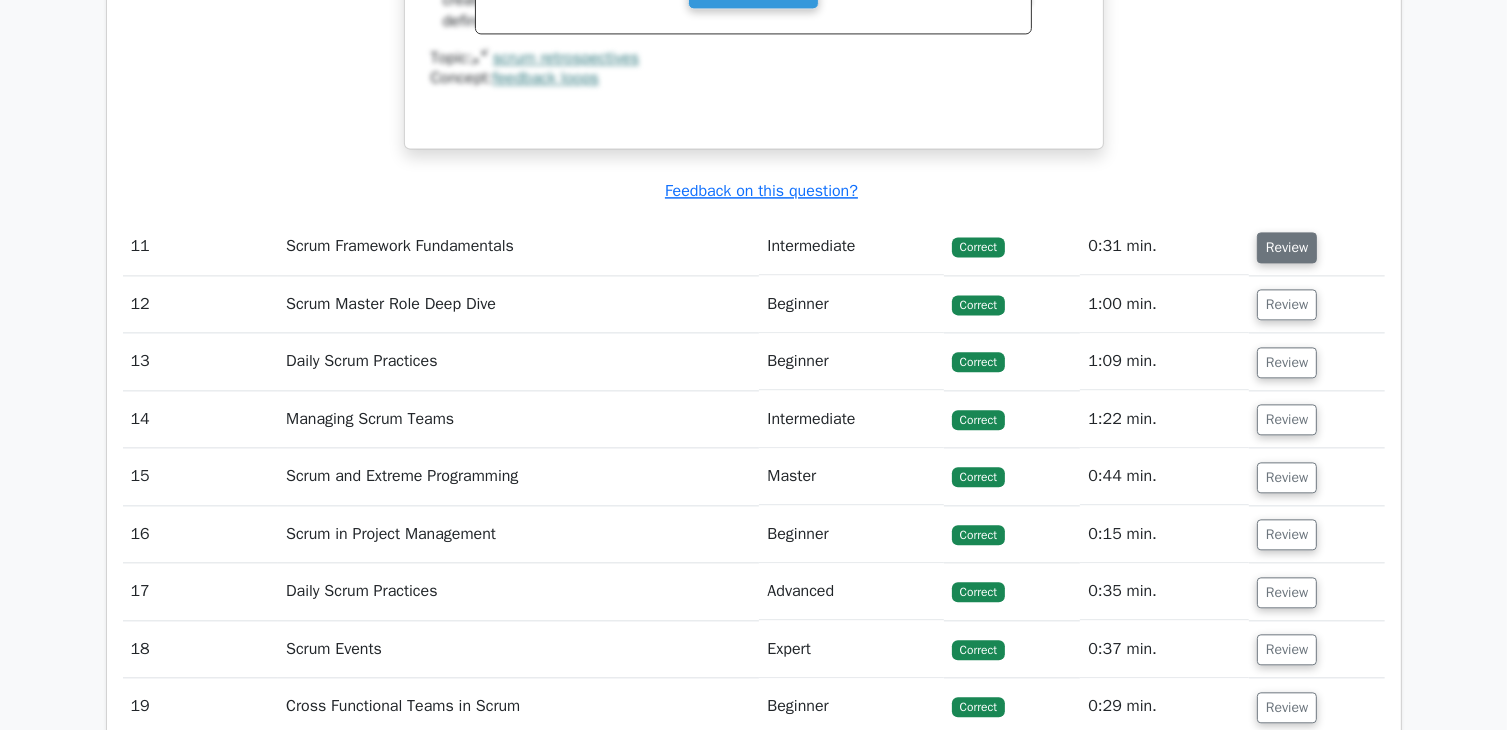 click on "Review" at bounding box center [1287, 247] 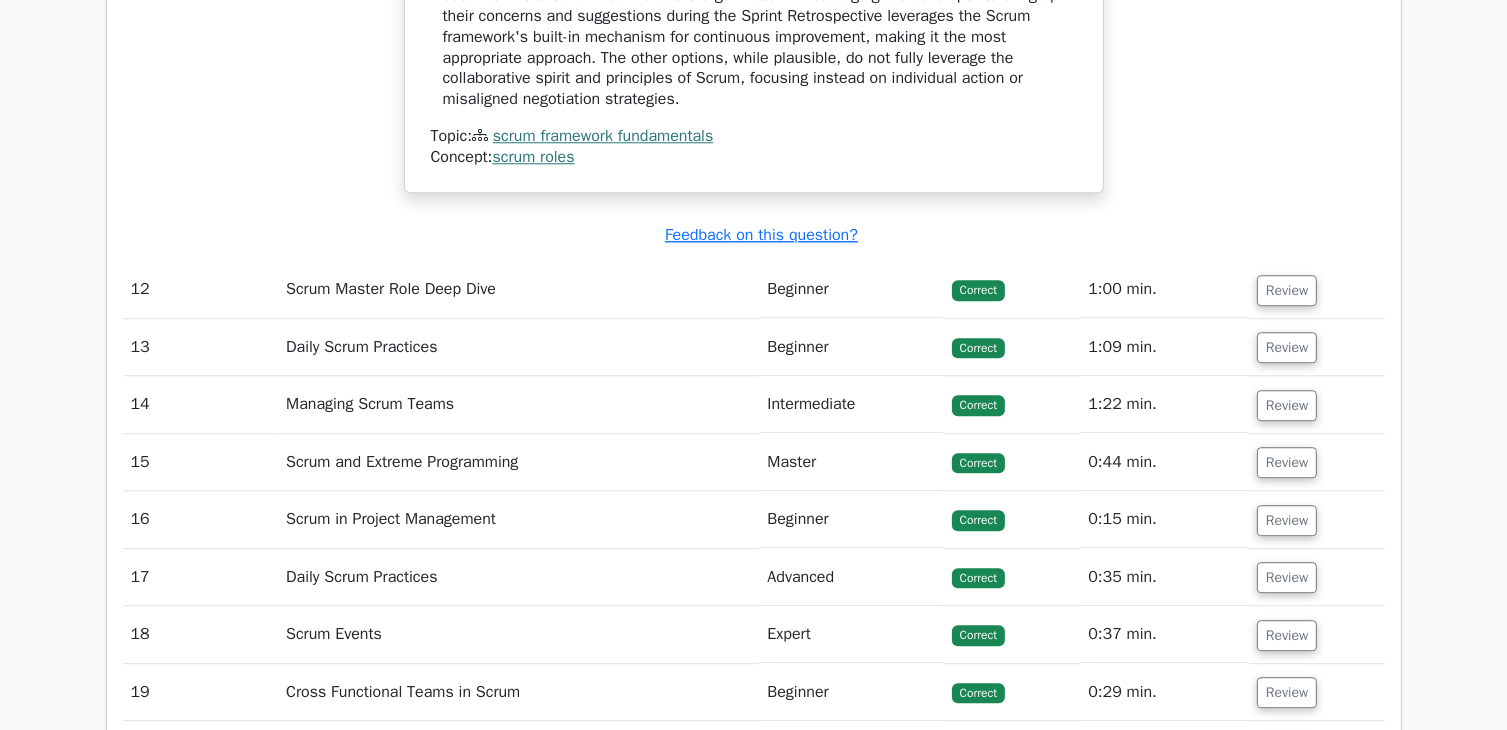 scroll, scrollTop: 12800, scrollLeft: 0, axis: vertical 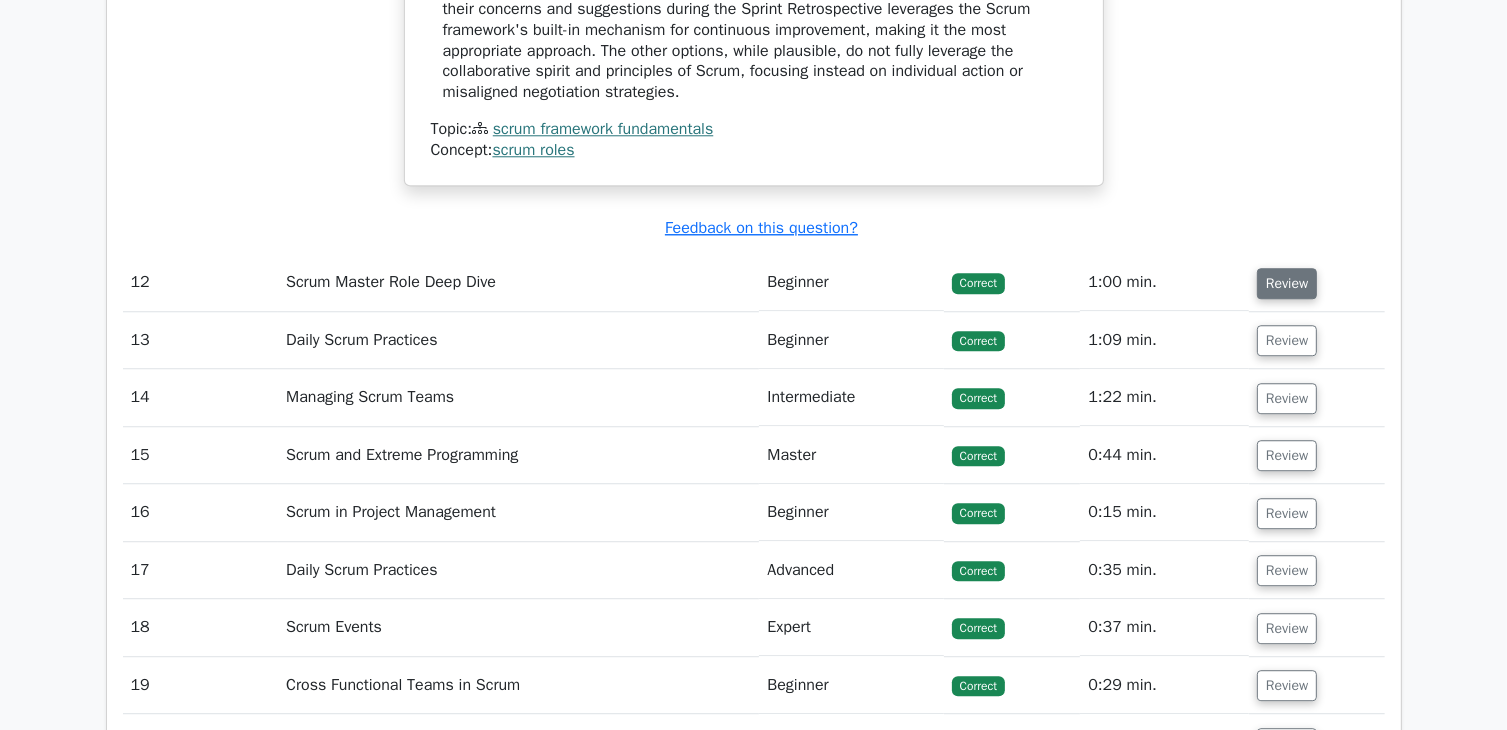 click on "Review" at bounding box center (1287, 283) 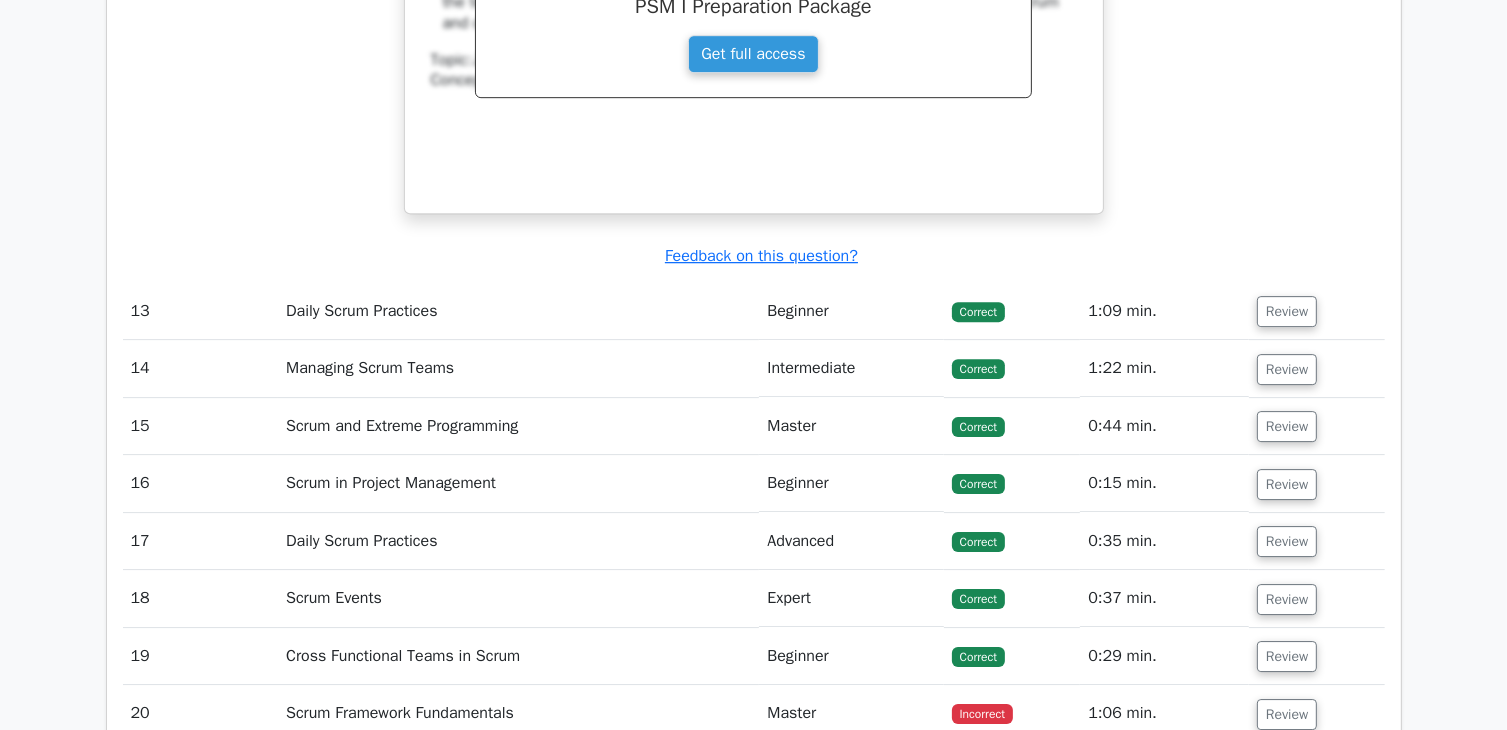 scroll, scrollTop: 13700, scrollLeft: 0, axis: vertical 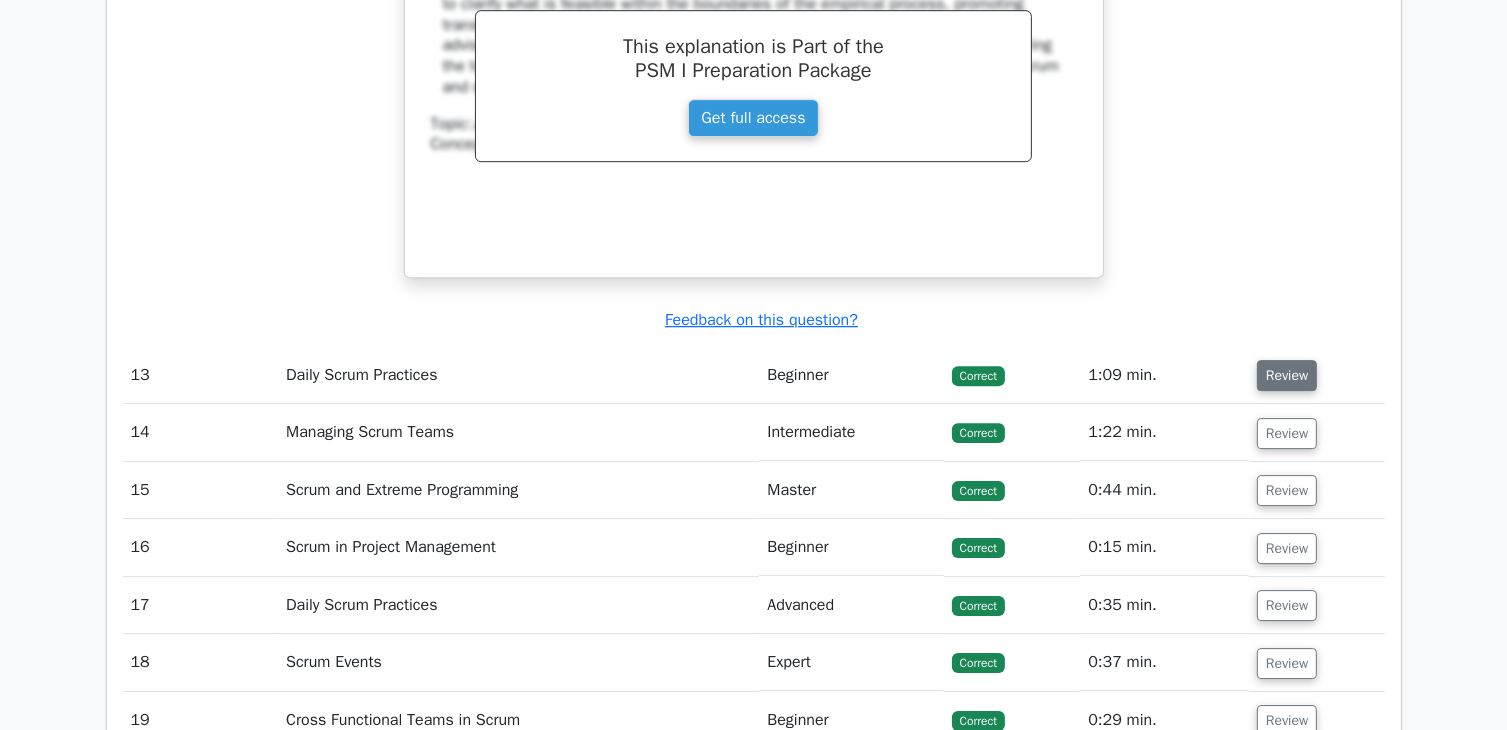 click on "Review" at bounding box center [1287, 375] 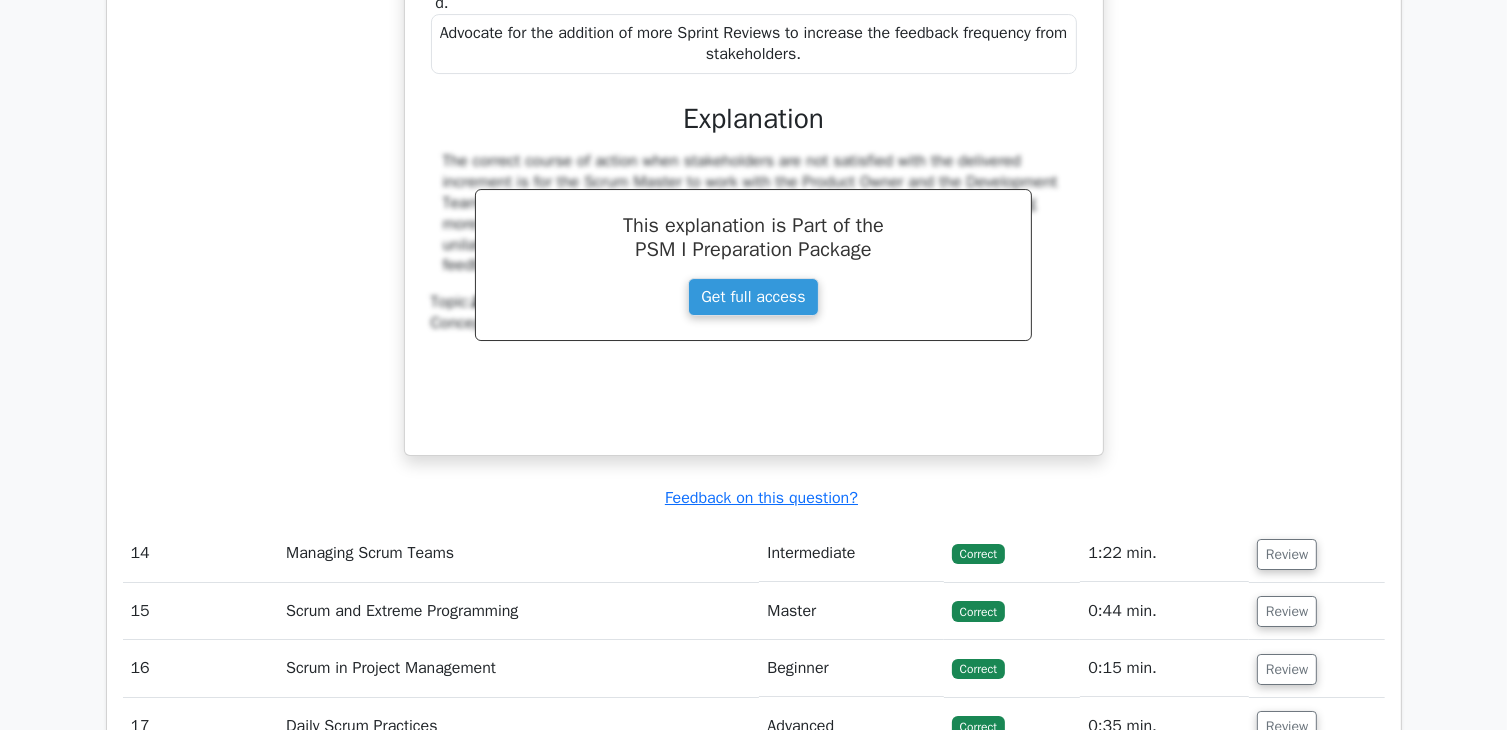 scroll, scrollTop: 14500, scrollLeft: 0, axis: vertical 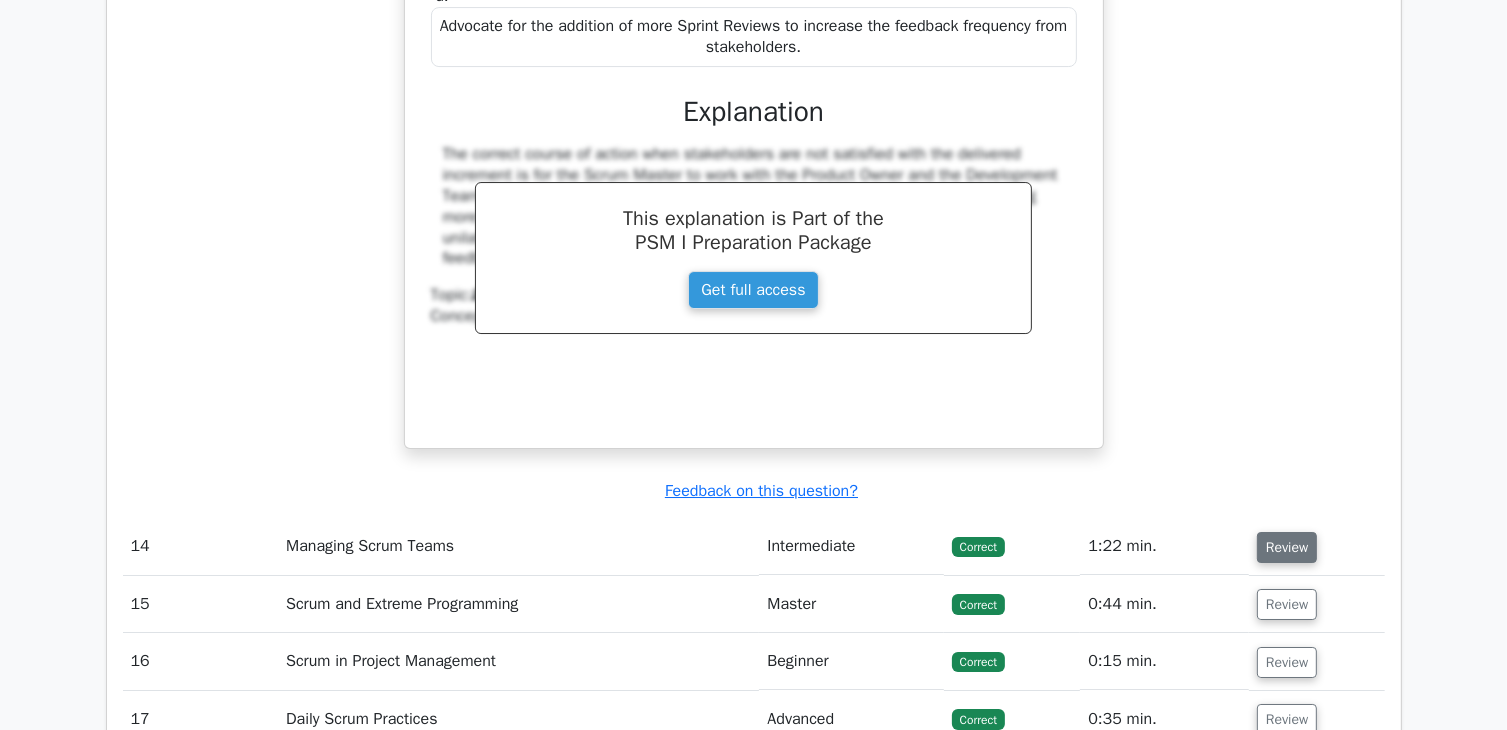 click on "Review" at bounding box center (1287, 547) 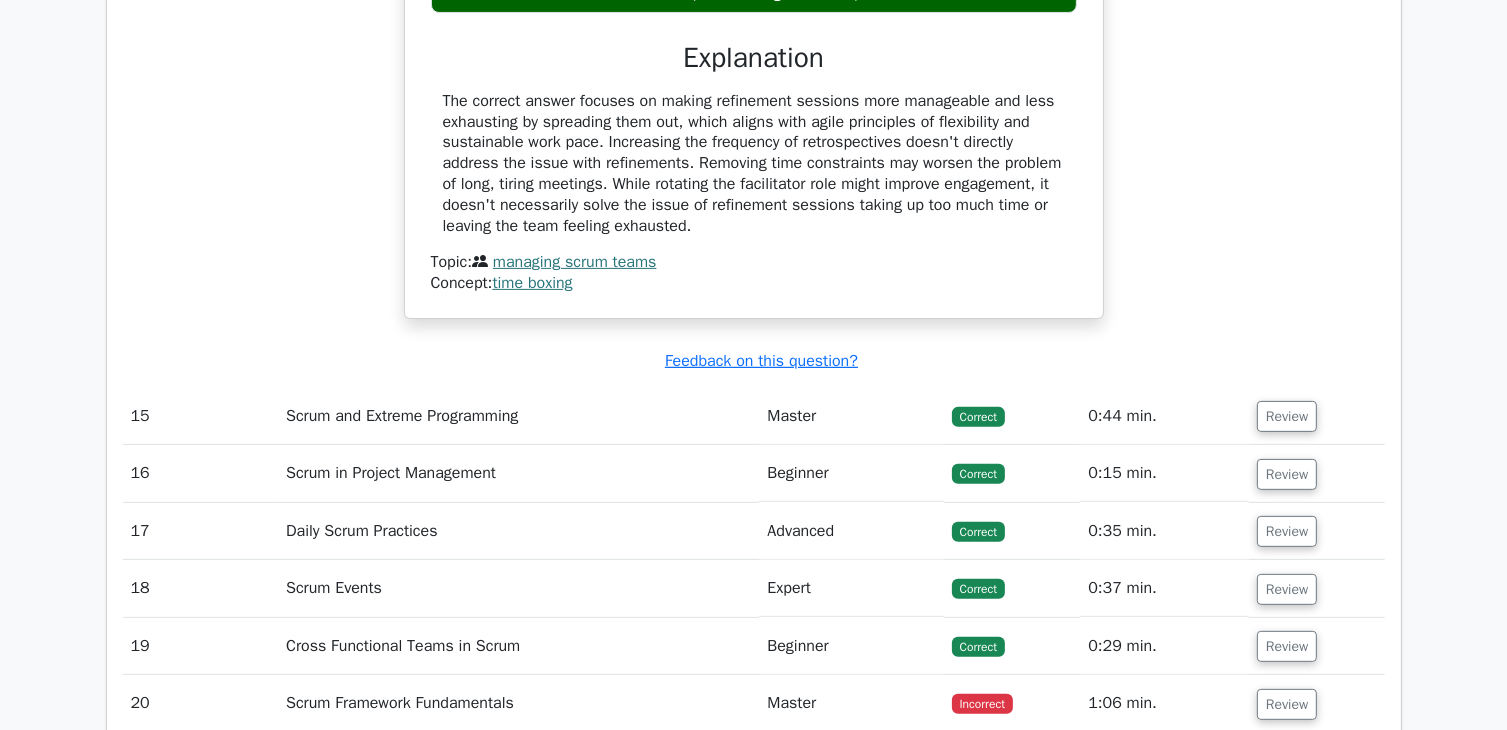 scroll, scrollTop: 15700, scrollLeft: 0, axis: vertical 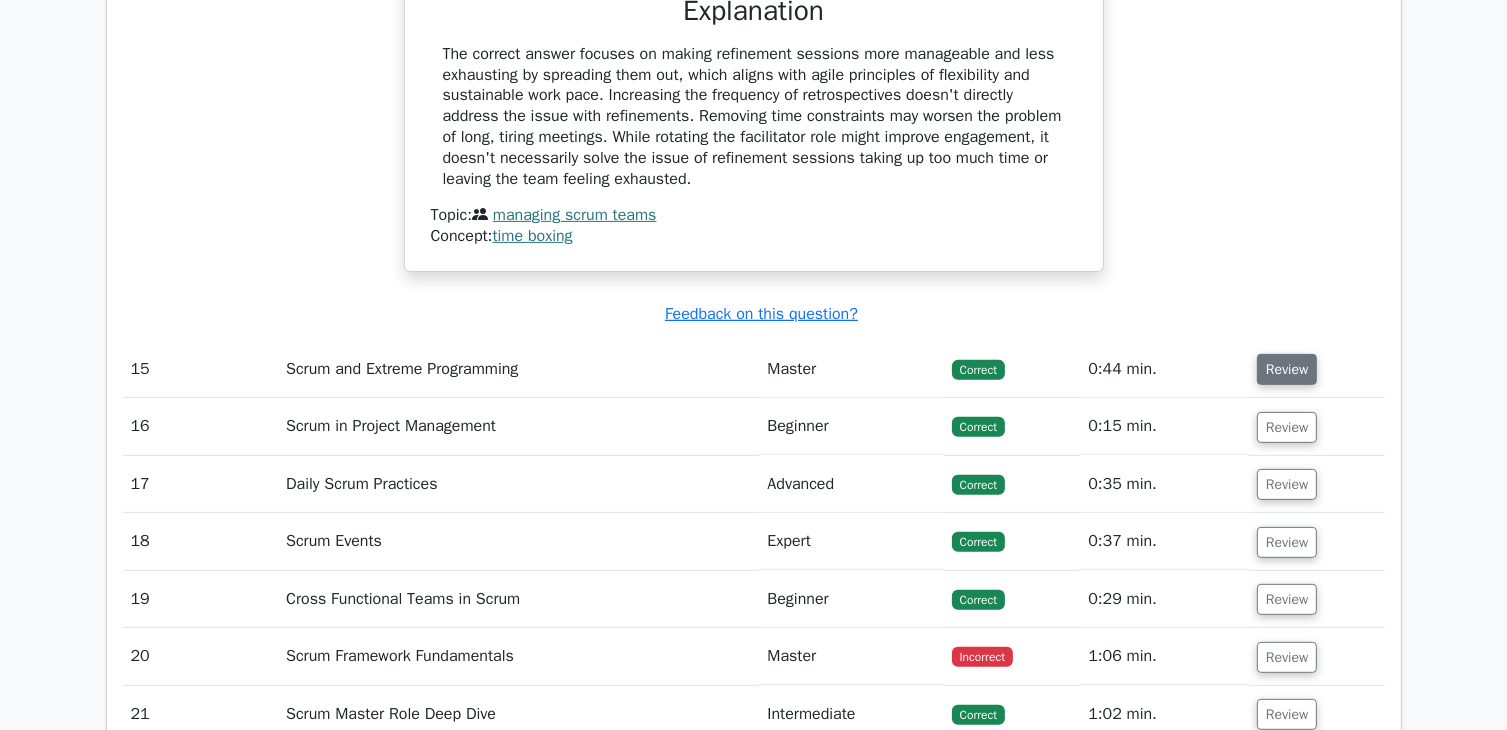click on "Review" at bounding box center [1287, 369] 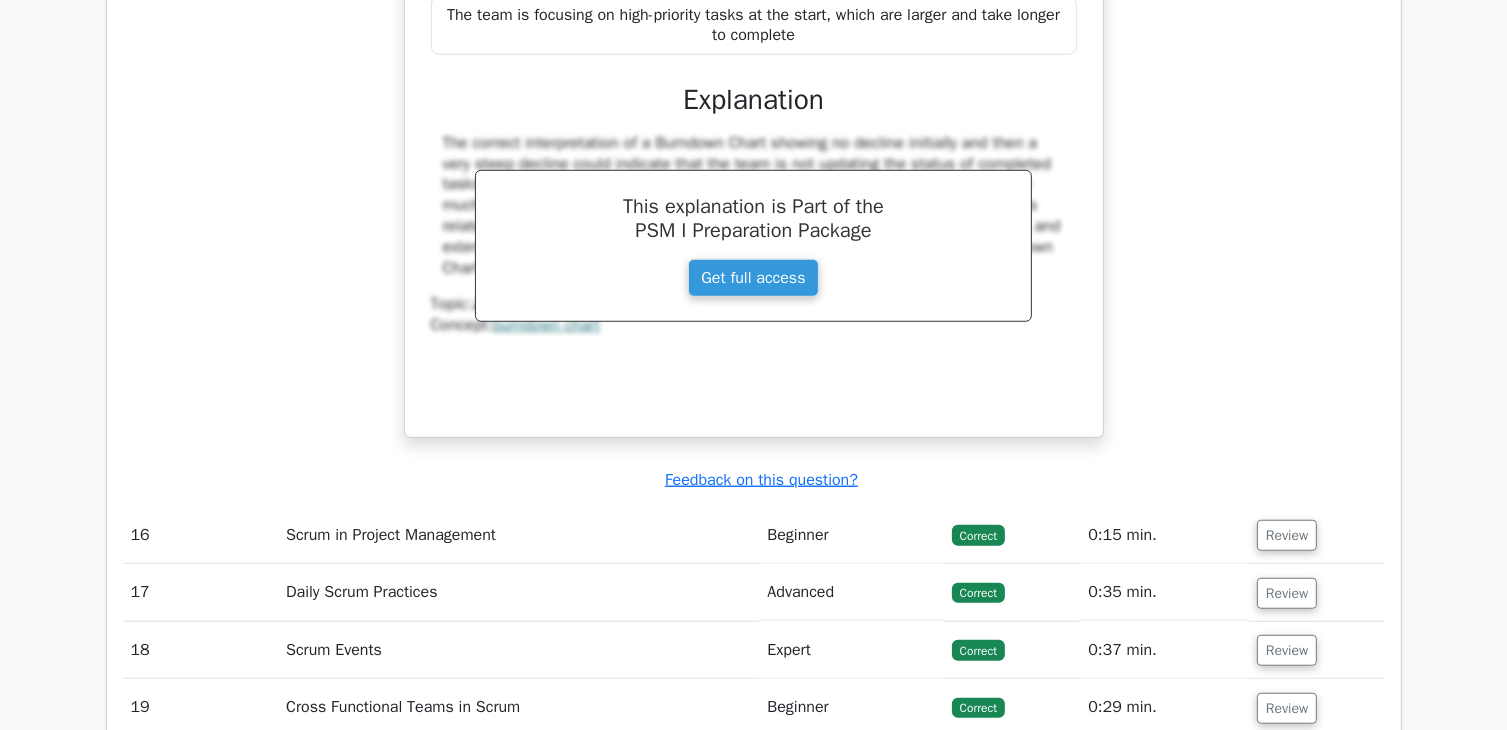 scroll, scrollTop: 16500, scrollLeft: 0, axis: vertical 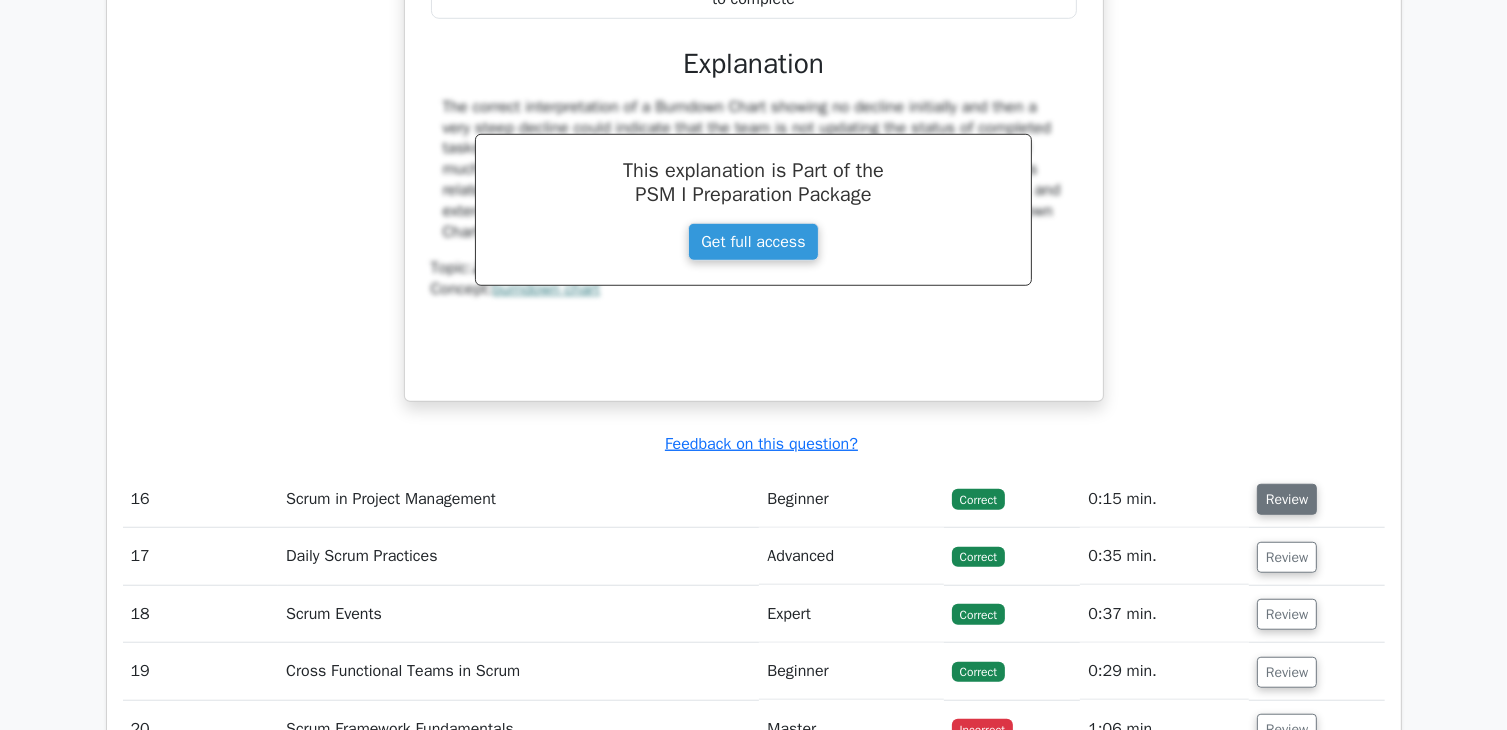 click on "Review" at bounding box center [1287, 499] 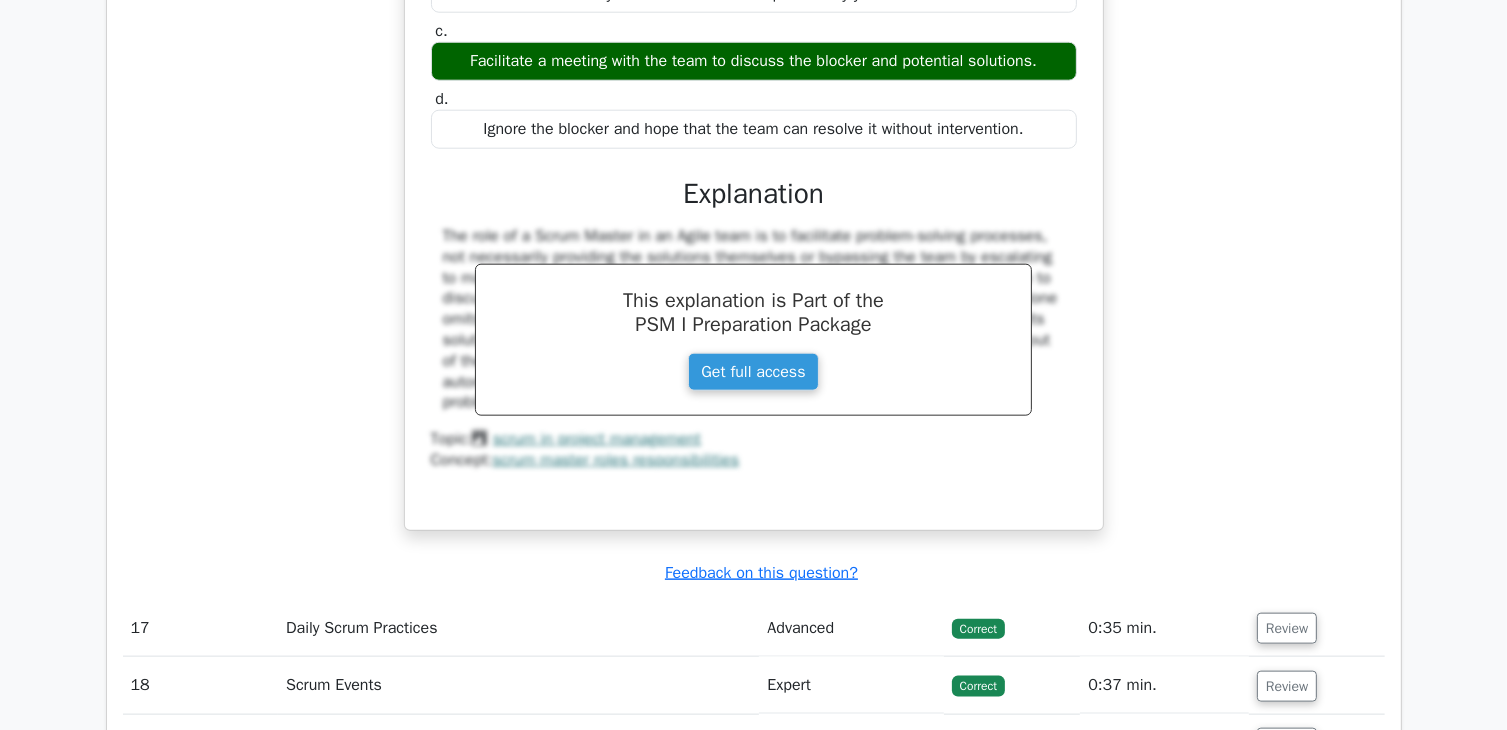 scroll, scrollTop: 17400, scrollLeft: 0, axis: vertical 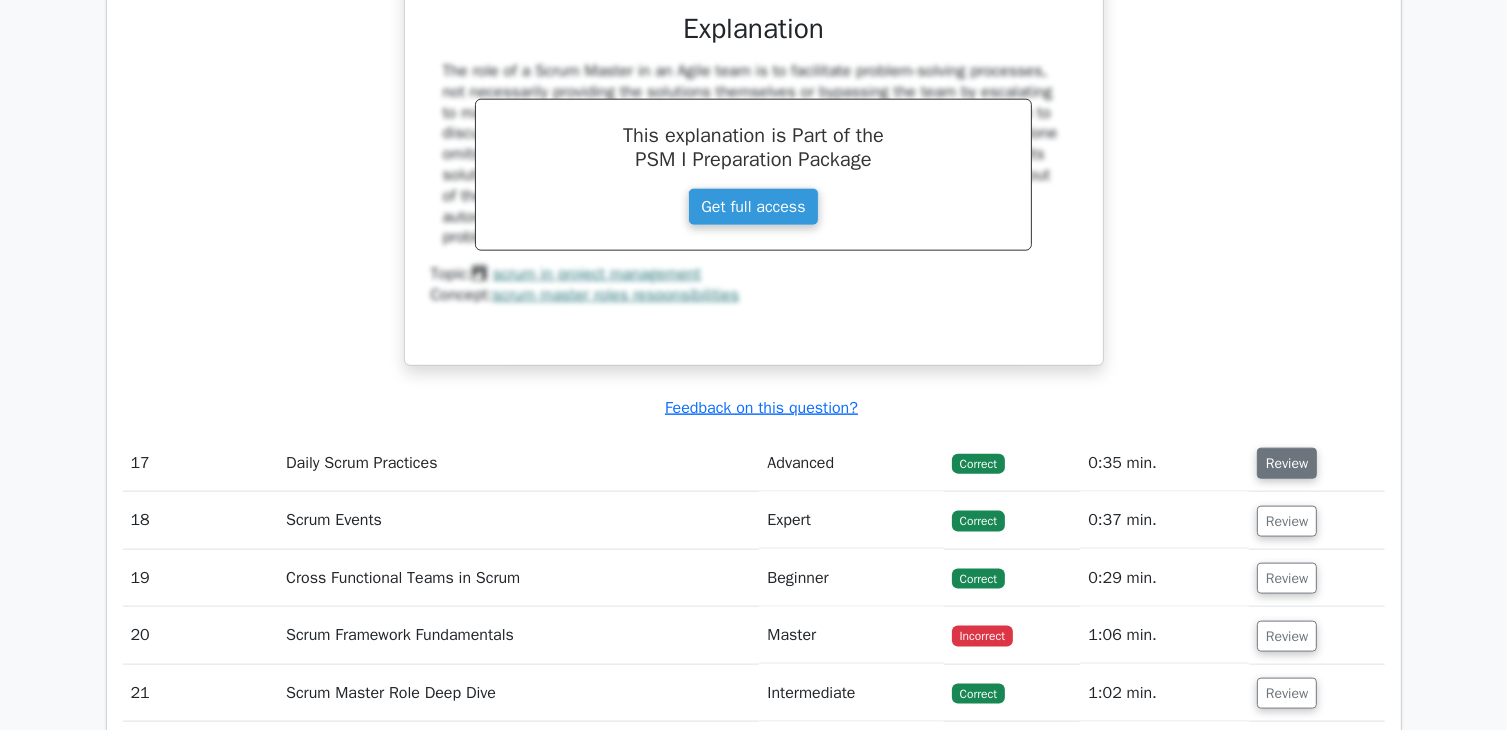 click on "Review" at bounding box center [1287, 463] 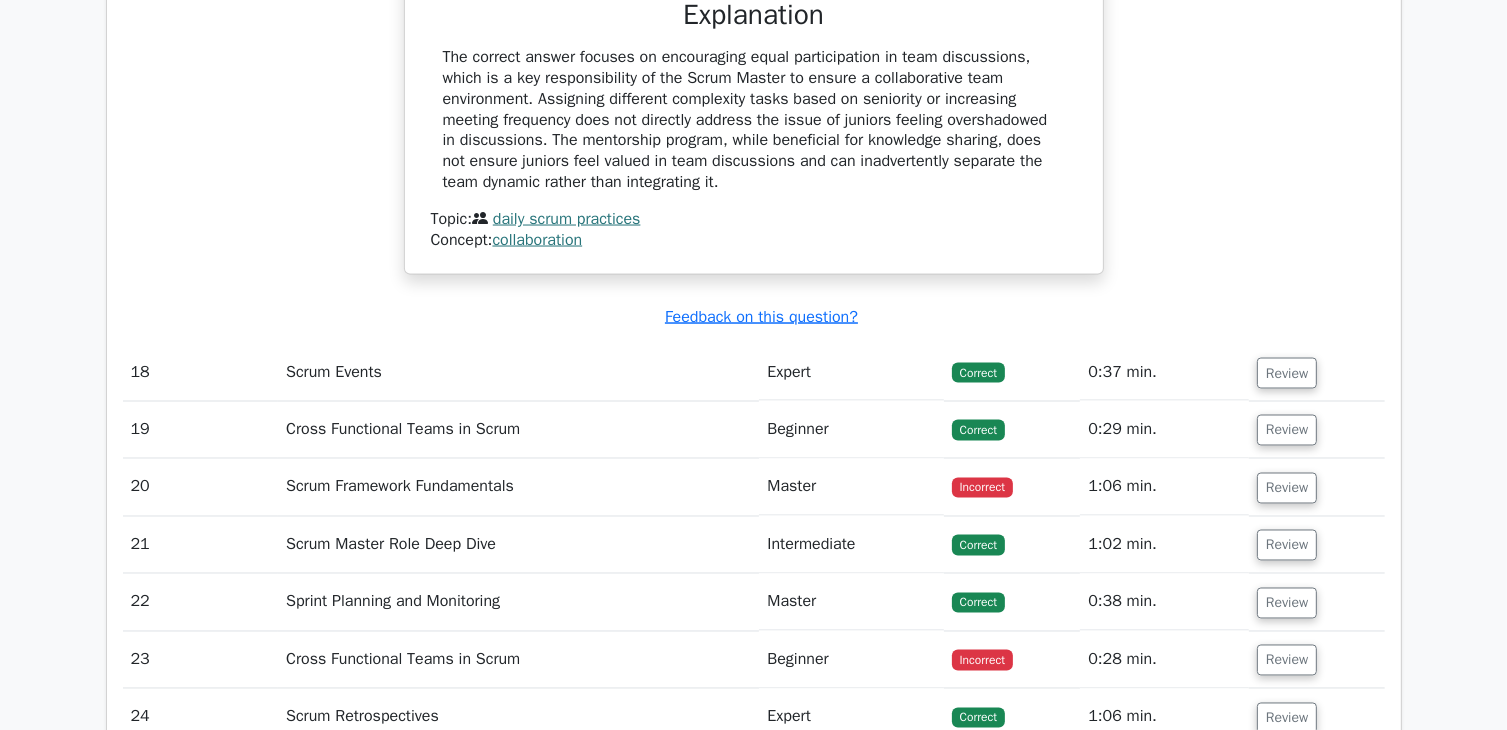 scroll, scrollTop: 18500, scrollLeft: 0, axis: vertical 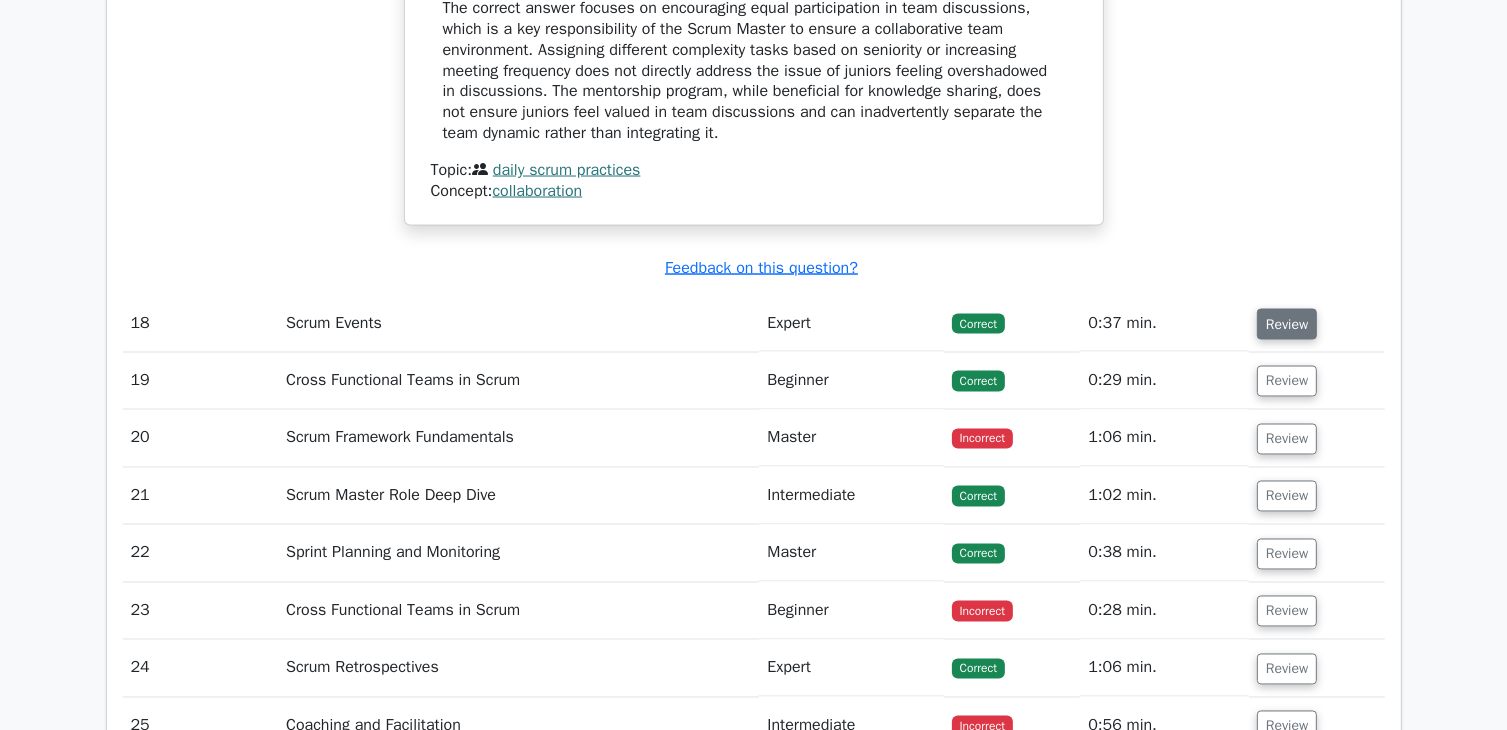 click on "Review" at bounding box center [1287, 324] 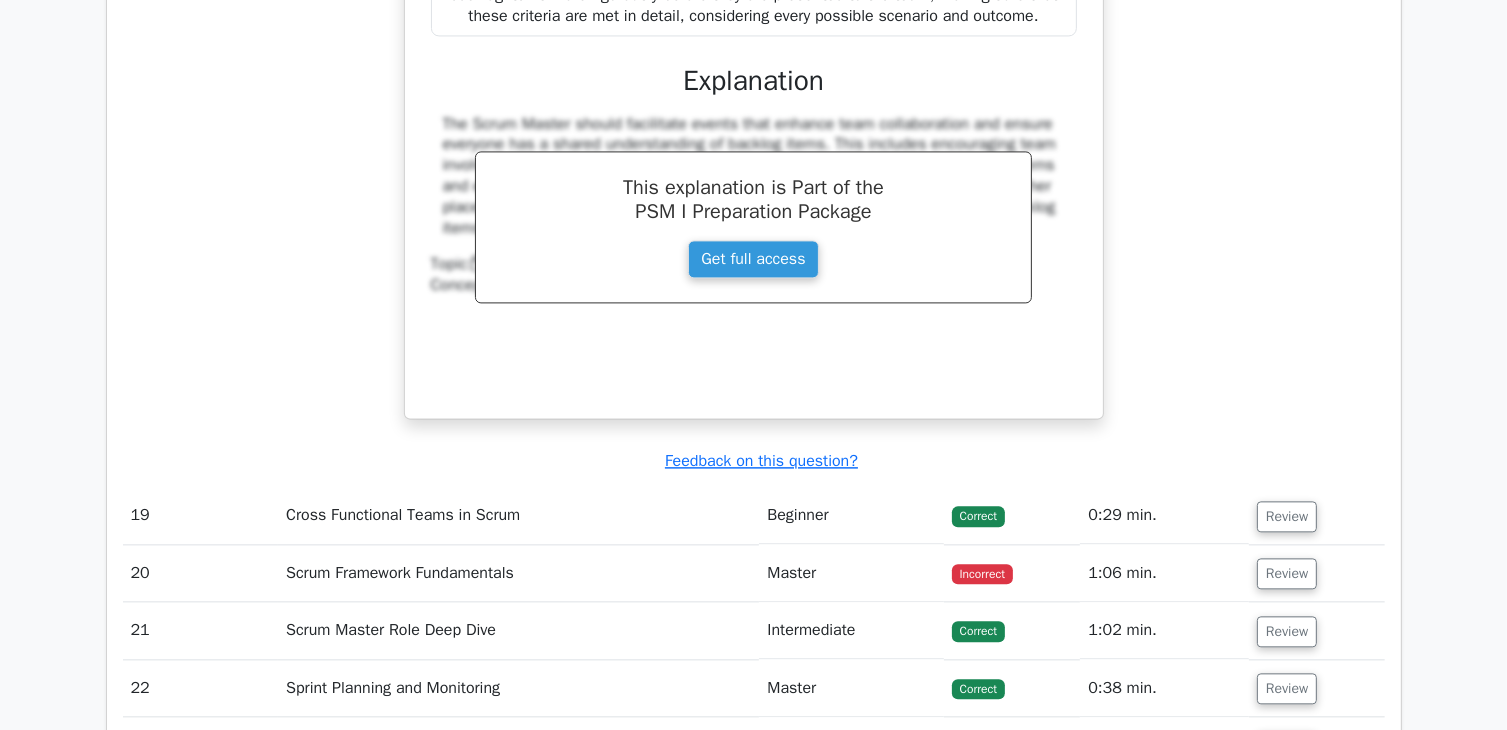scroll, scrollTop: 19400, scrollLeft: 0, axis: vertical 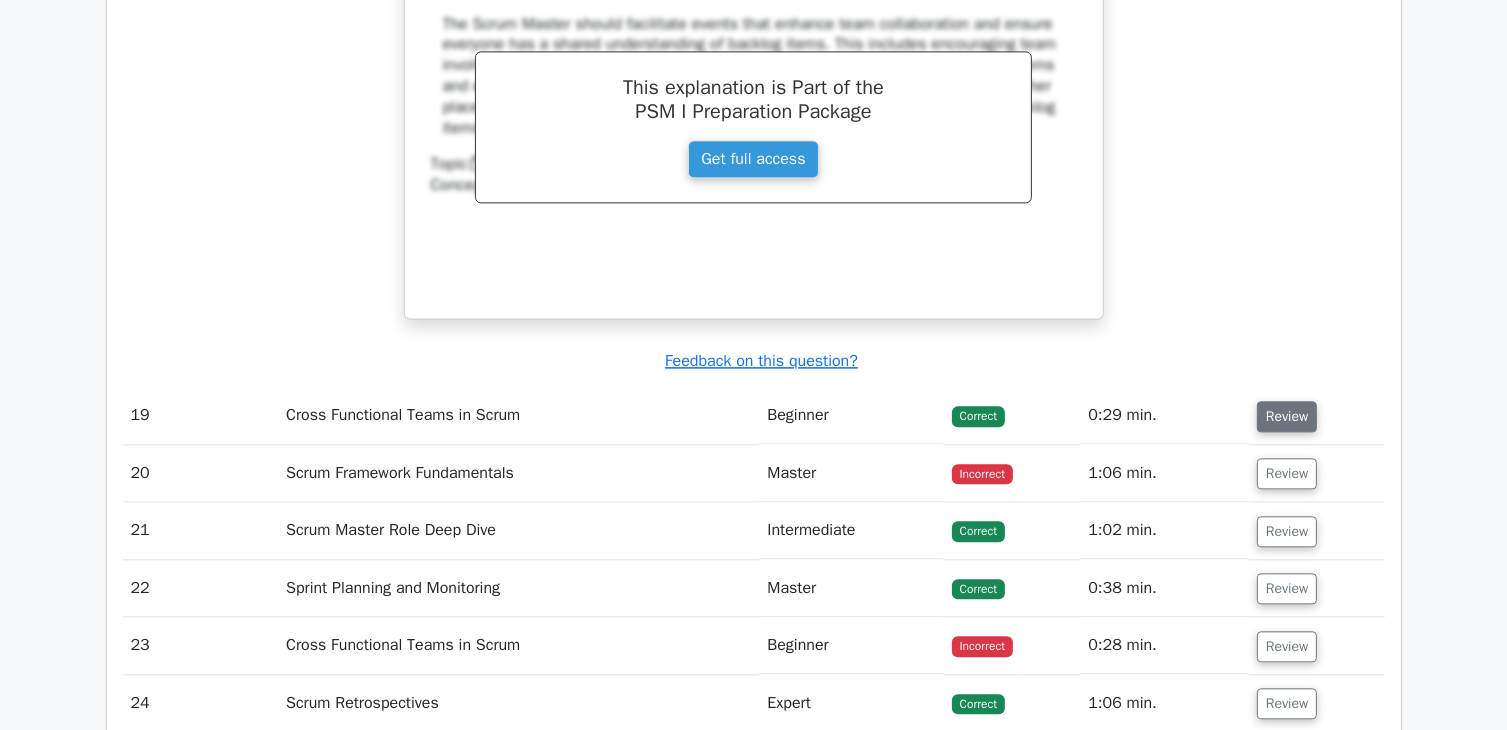 click on "Review" at bounding box center [1287, 416] 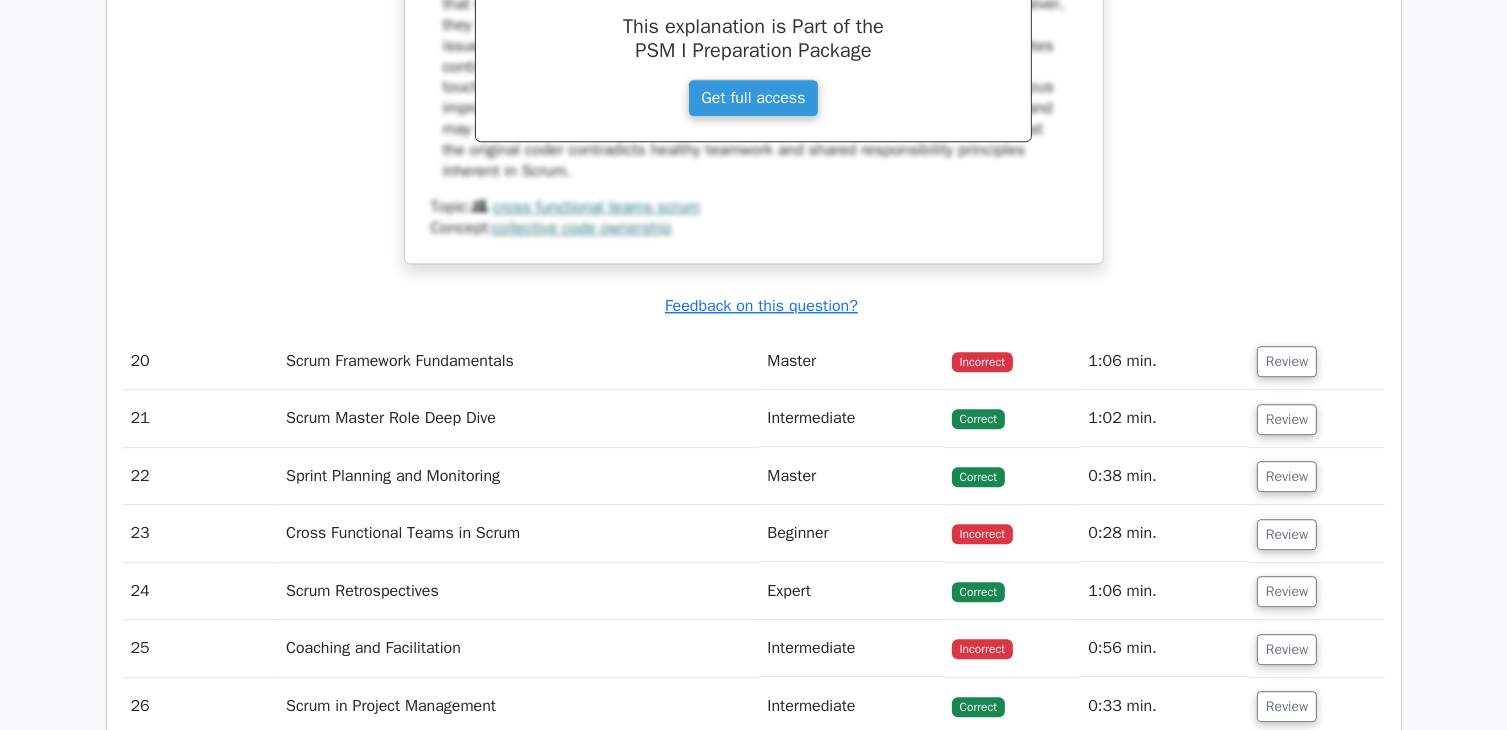 scroll, scrollTop: 20400, scrollLeft: 0, axis: vertical 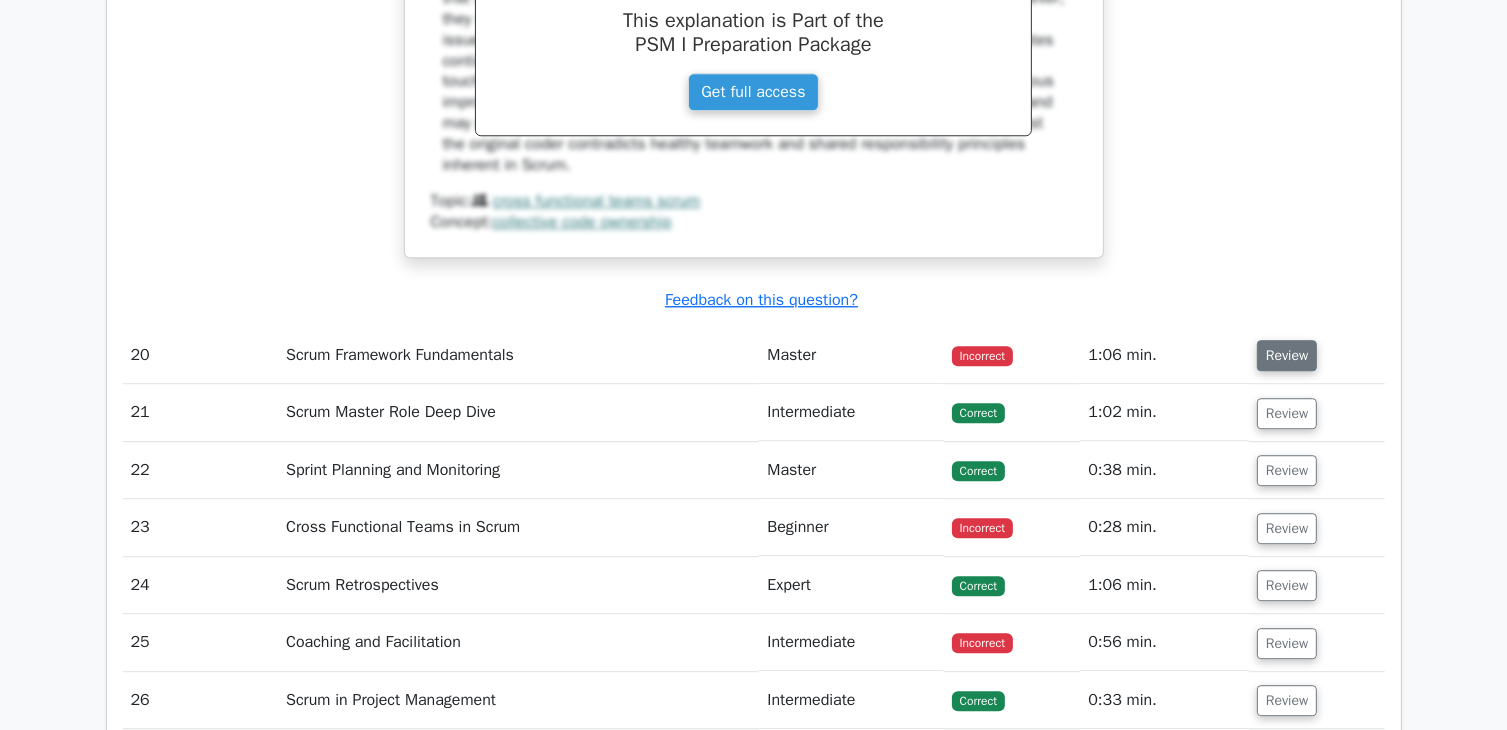 click on "Review" at bounding box center [1287, 355] 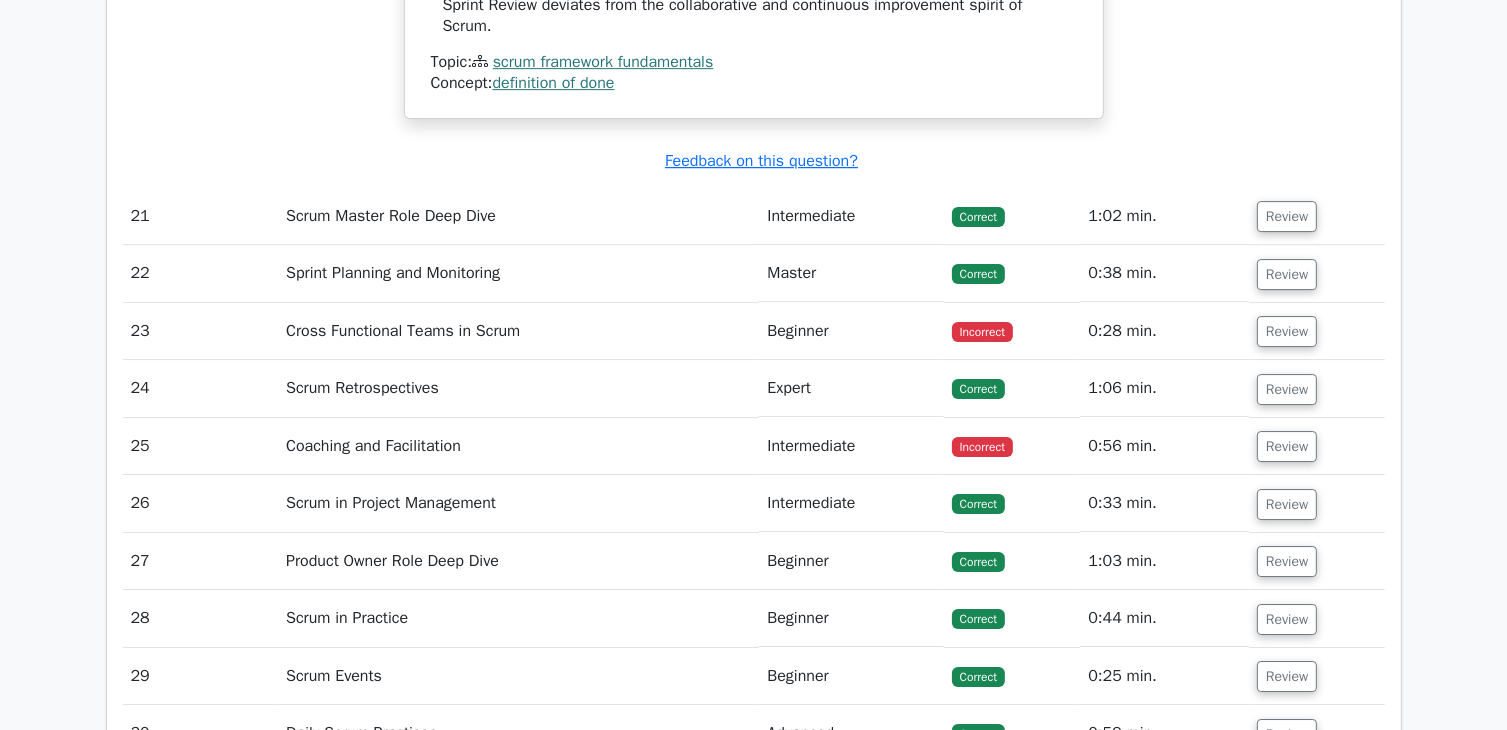 scroll, scrollTop: 21600, scrollLeft: 0, axis: vertical 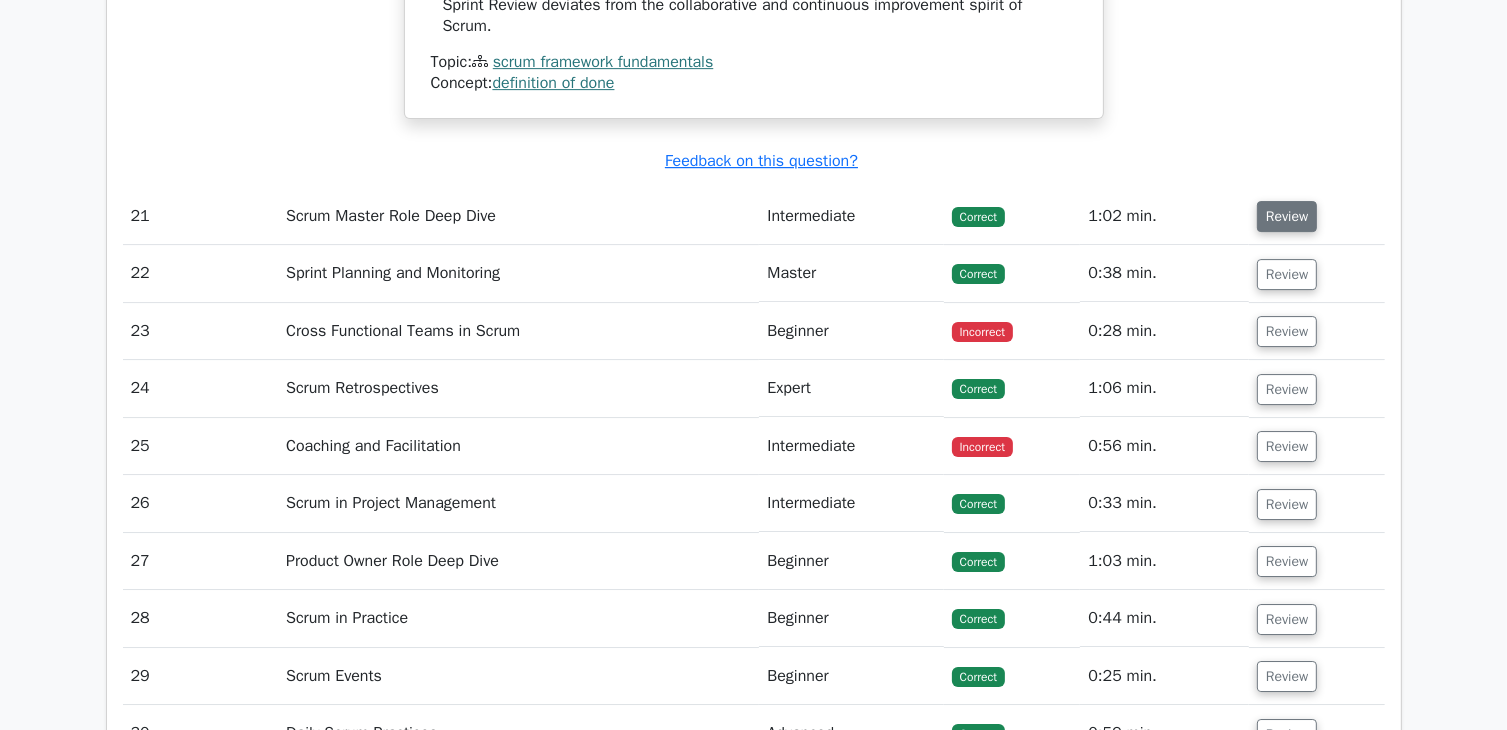 click on "Review" at bounding box center (1287, 216) 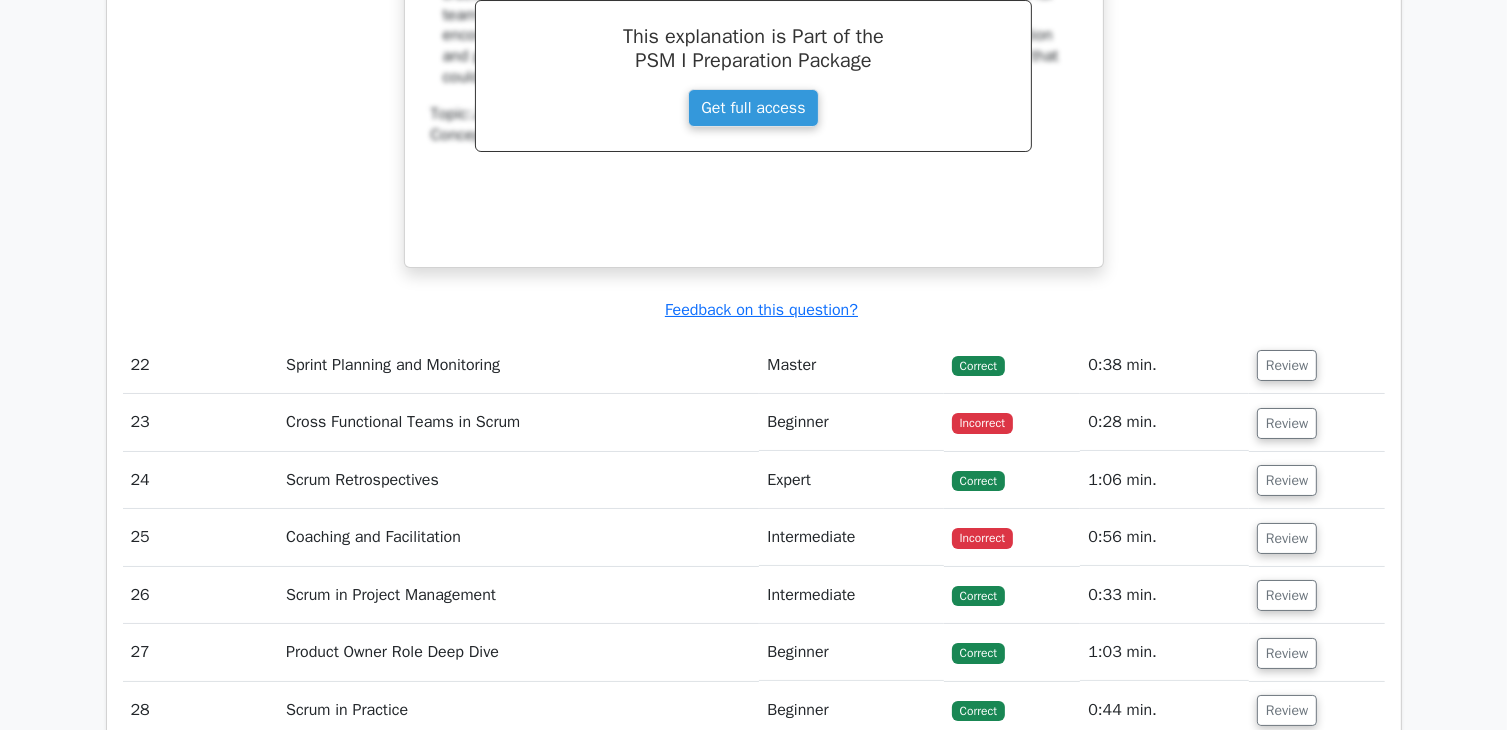 scroll, scrollTop: 22500, scrollLeft: 0, axis: vertical 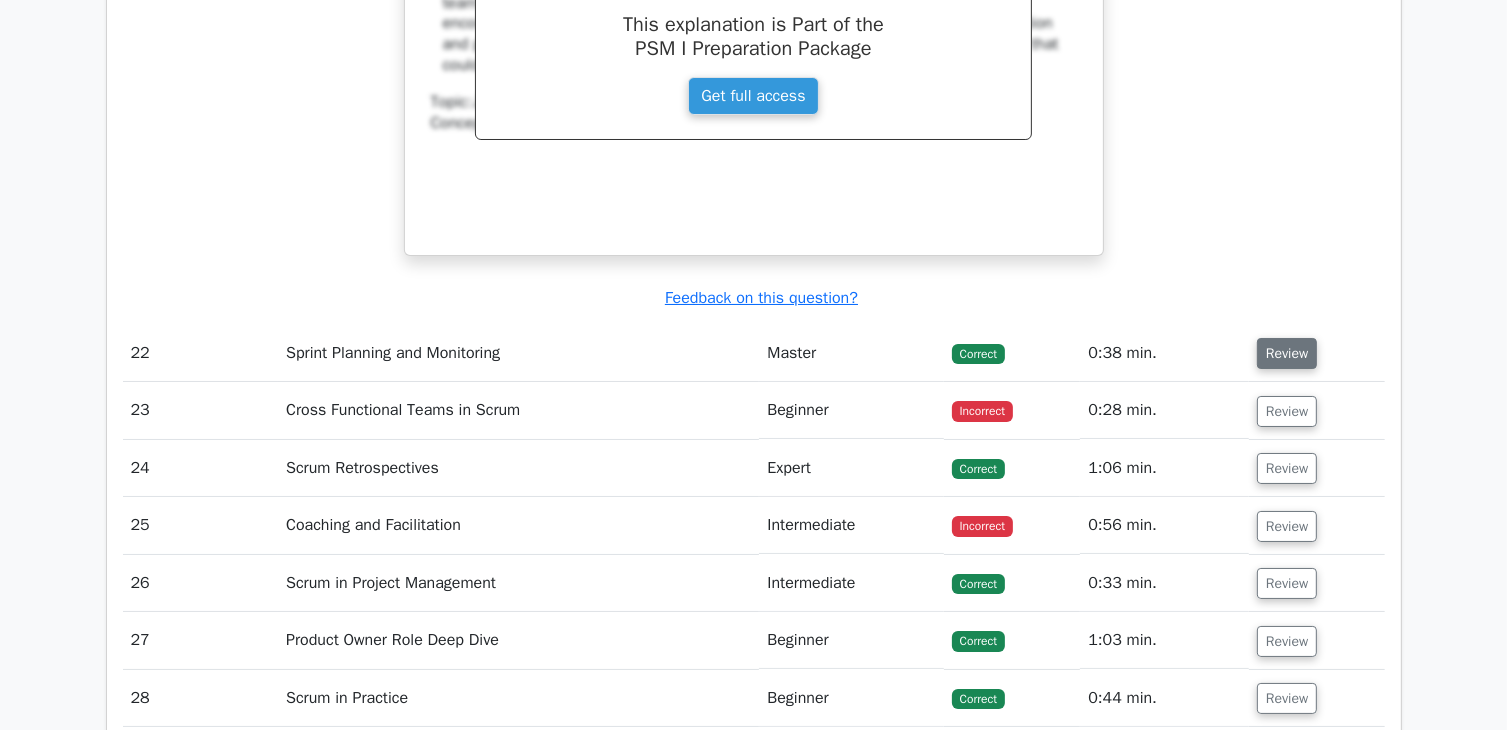 click on "Review" at bounding box center [1287, 353] 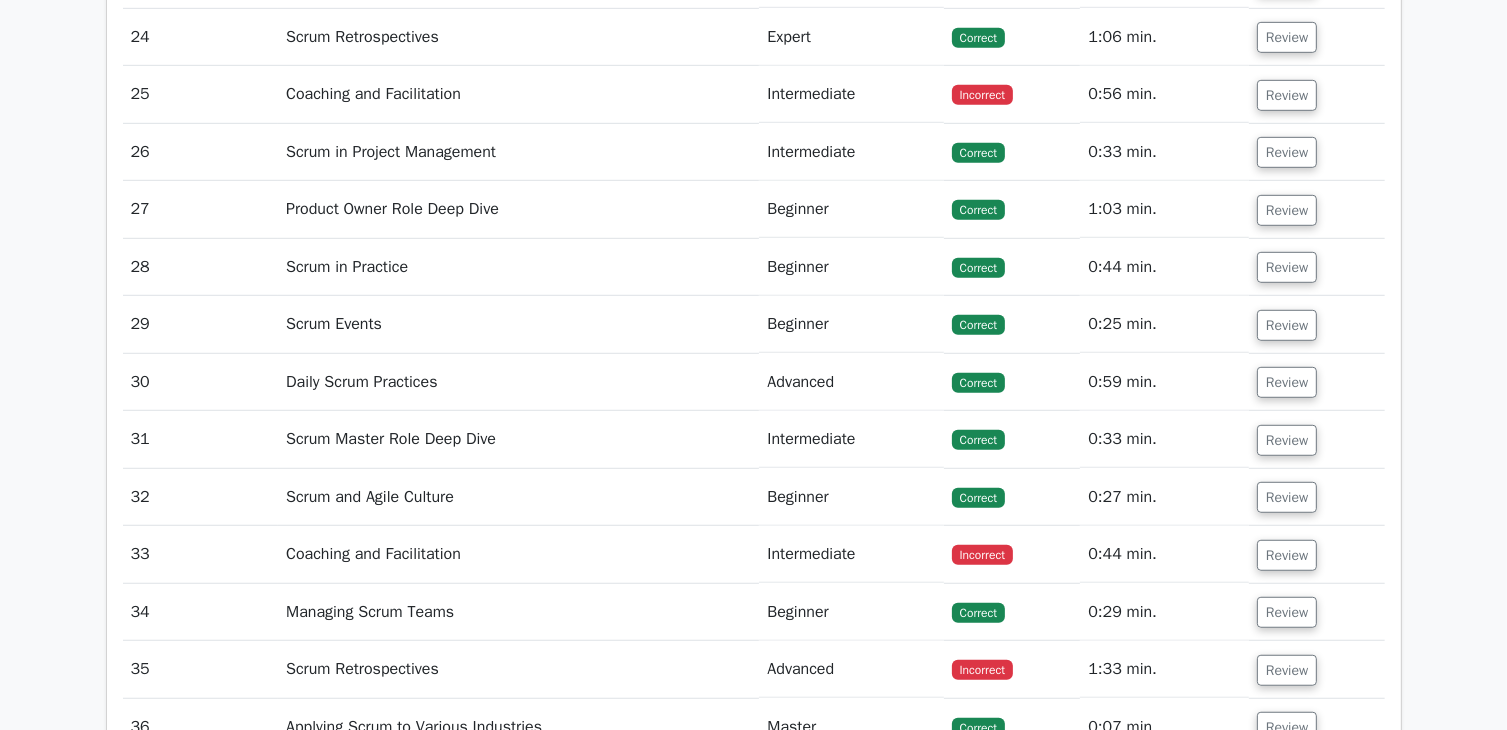 scroll, scrollTop: 23800, scrollLeft: 0, axis: vertical 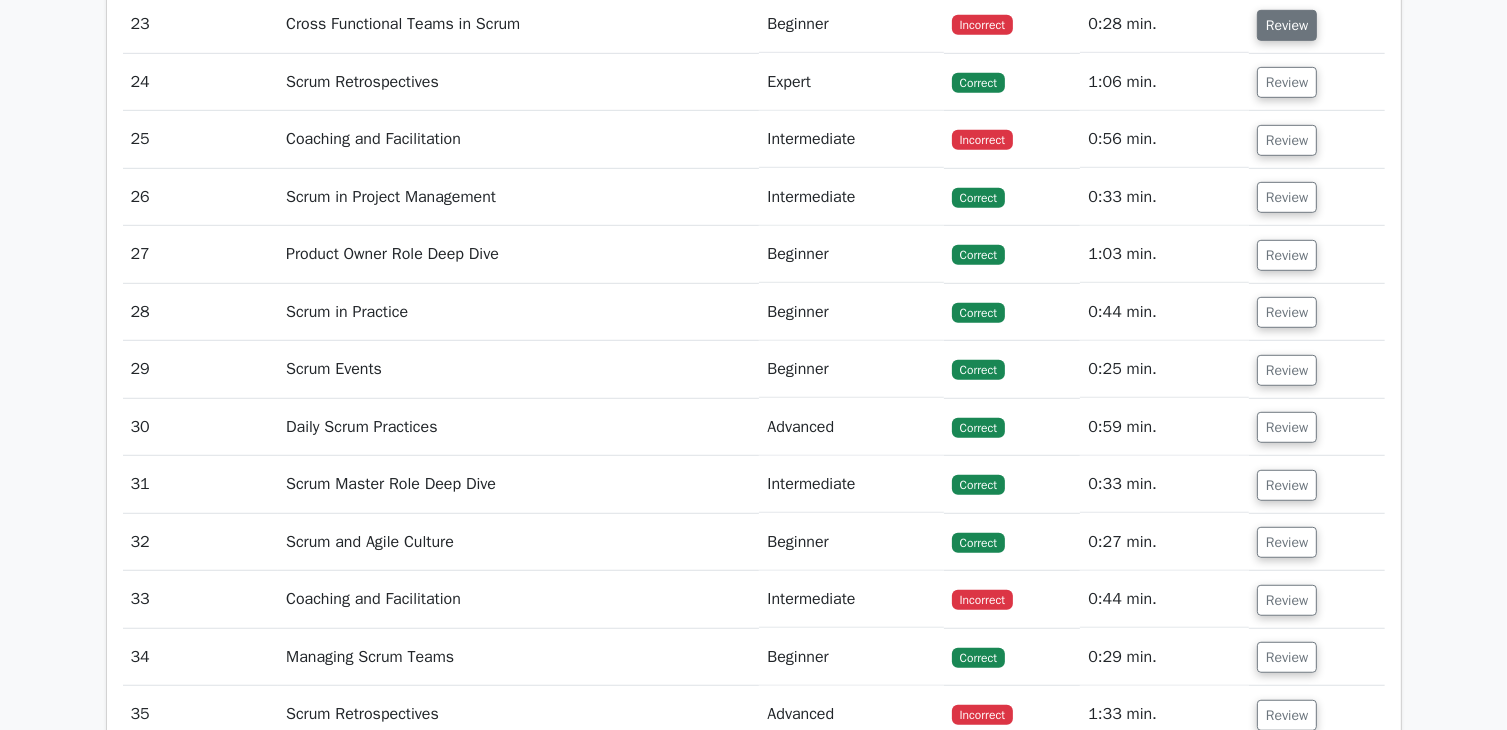 click on "Review" at bounding box center (1287, 25) 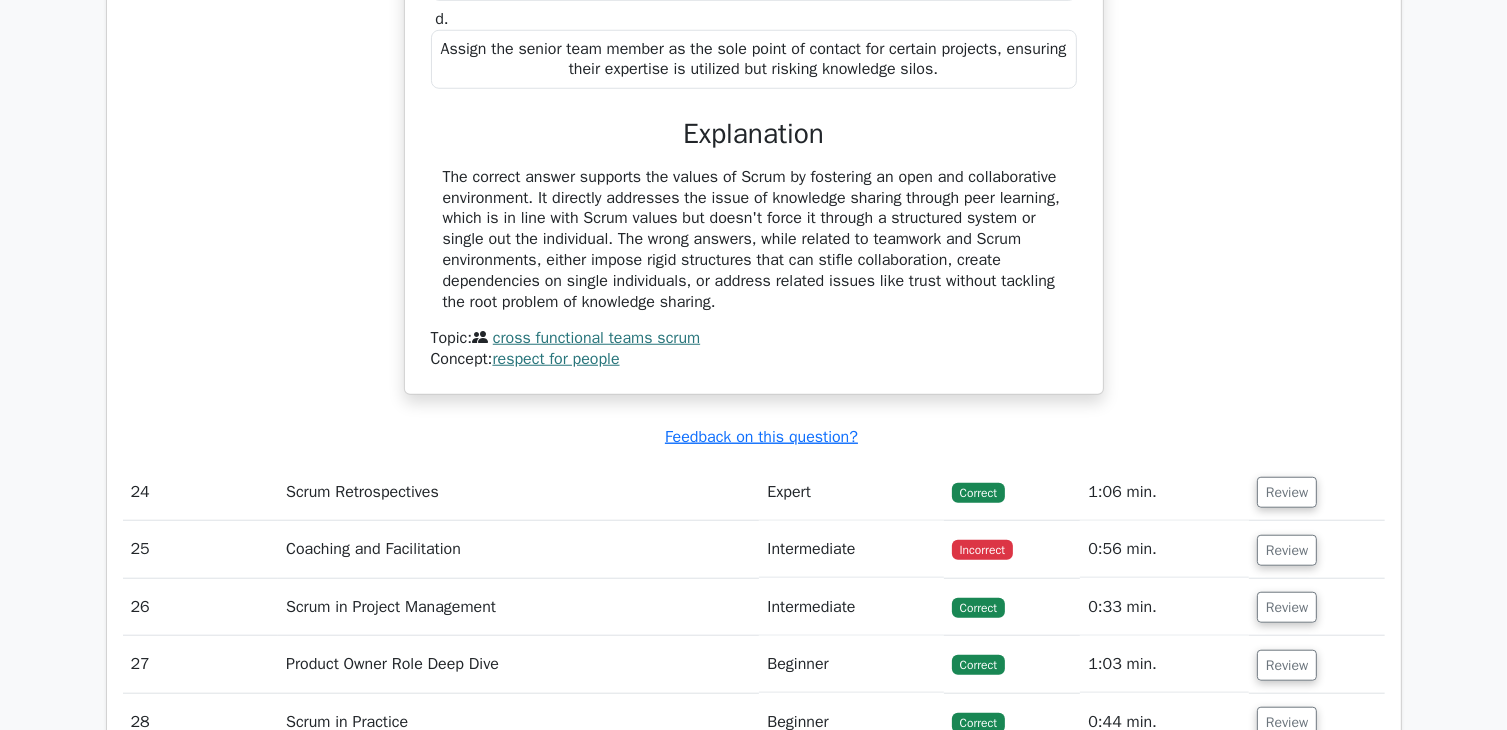 scroll, scrollTop: 24300, scrollLeft: 0, axis: vertical 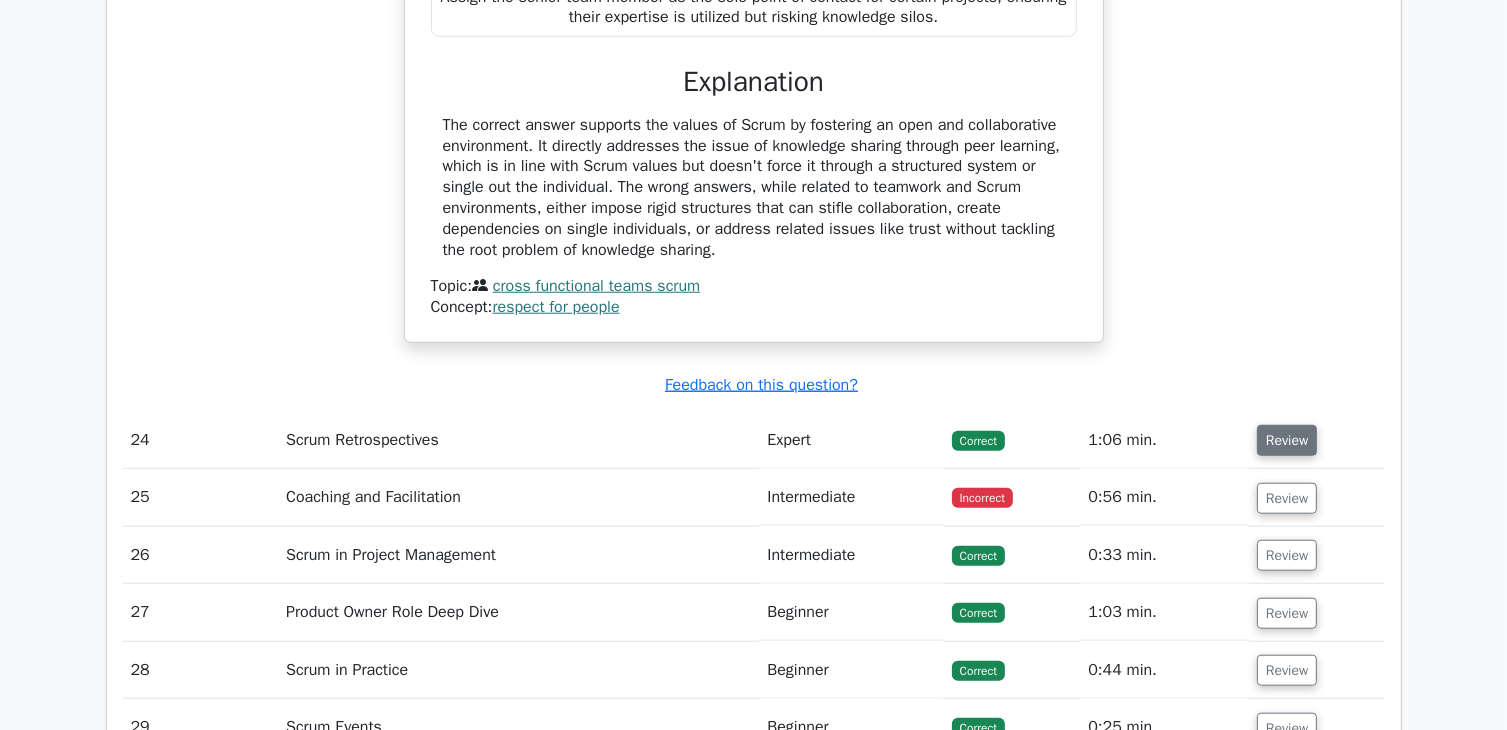 click on "Review" at bounding box center (1287, 440) 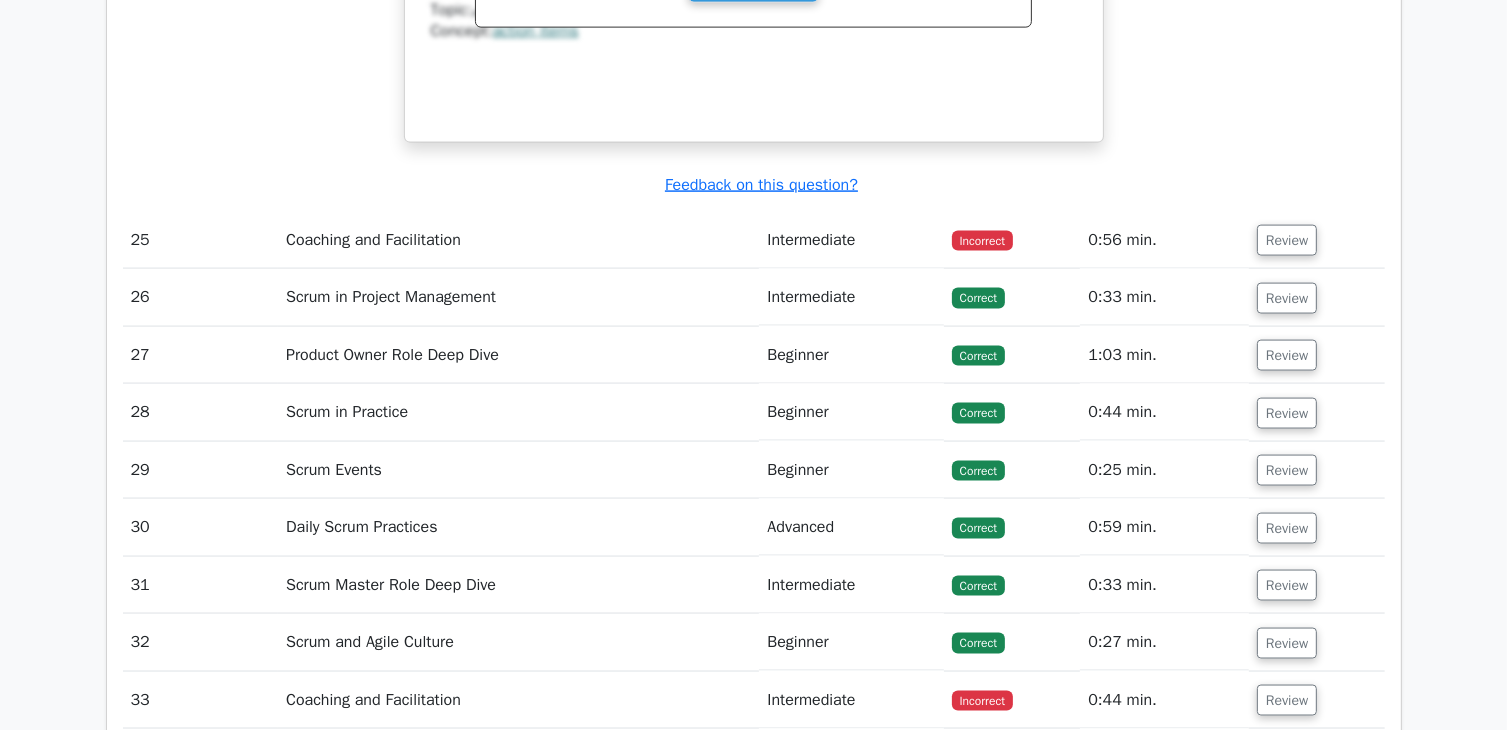 scroll, scrollTop: 25500, scrollLeft: 0, axis: vertical 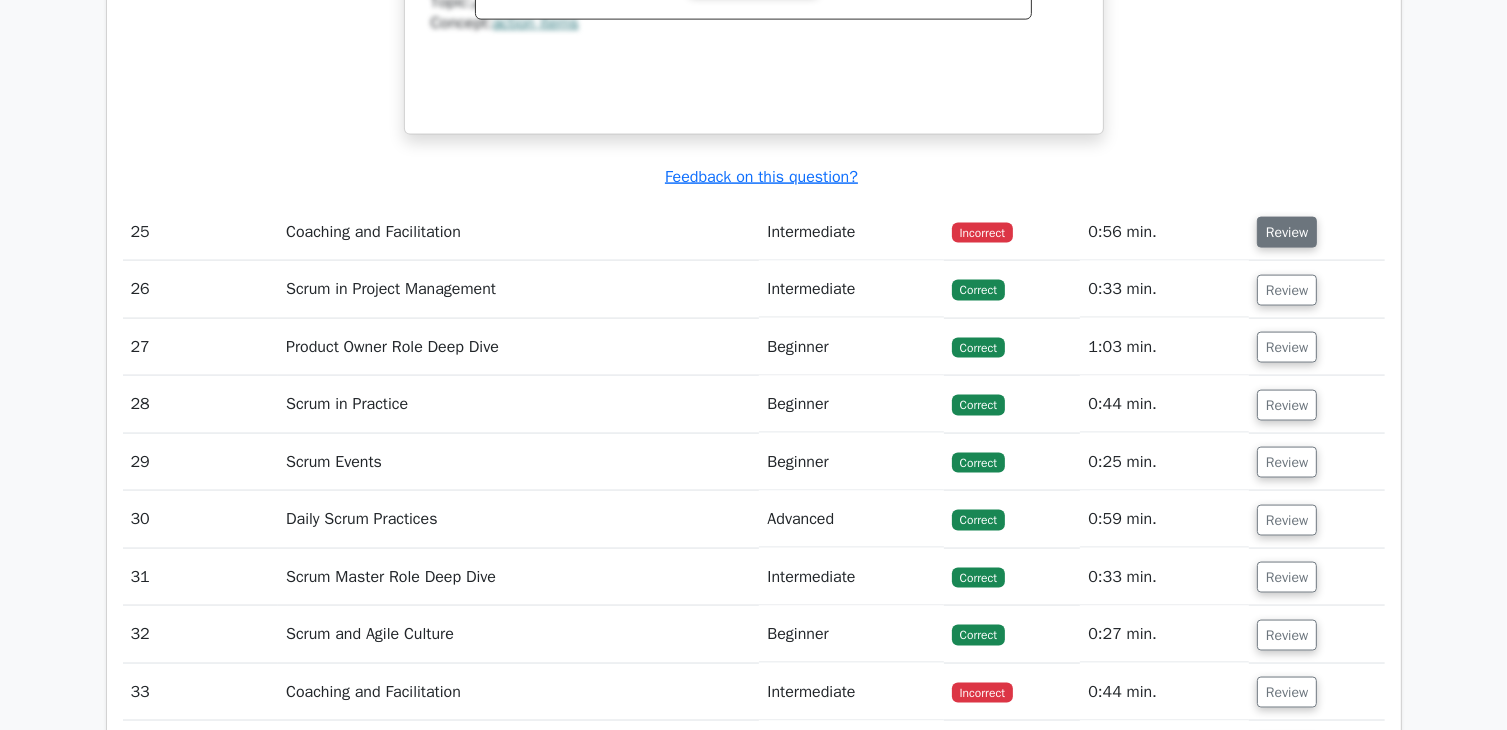 click on "Review" at bounding box center (1287, 232) 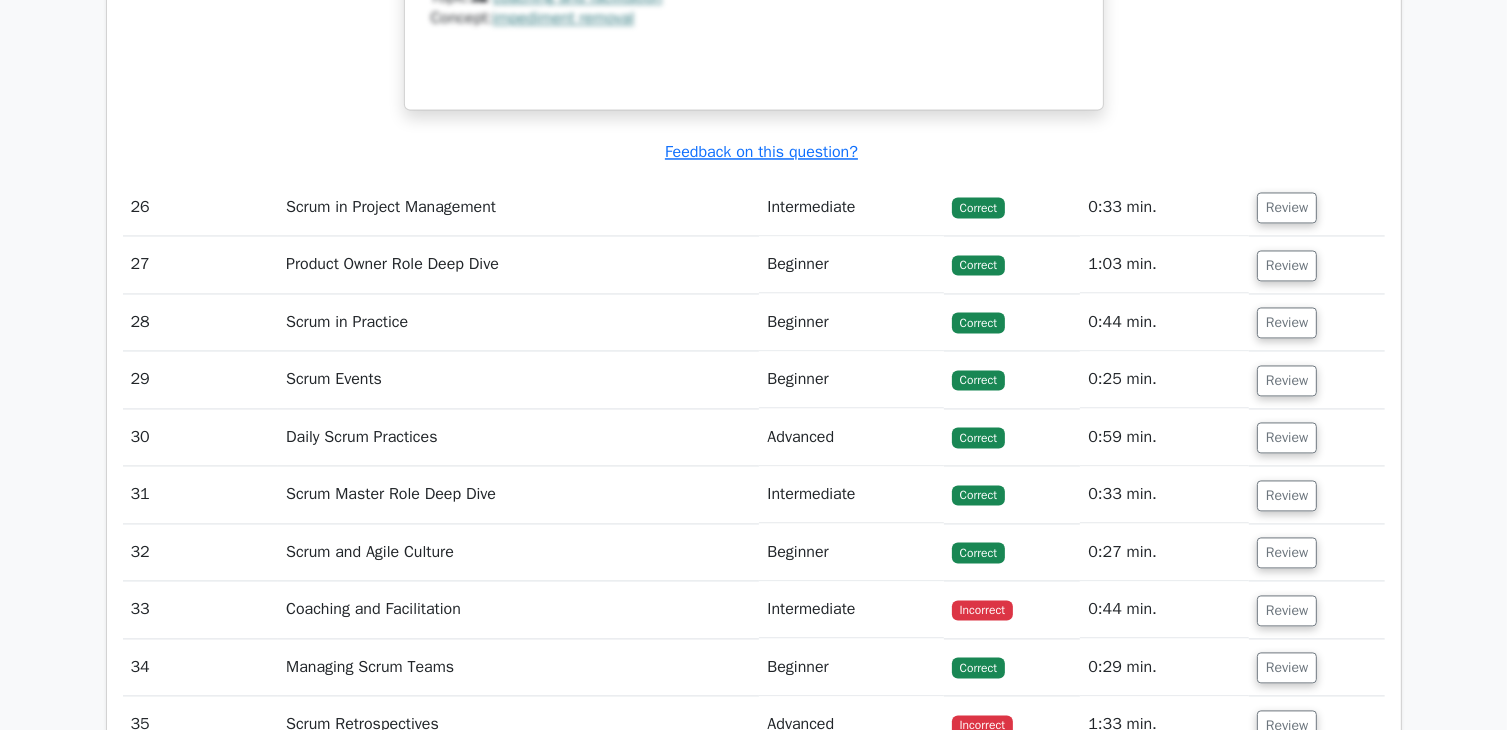 scroll, scrollTop: 26500, scrollLeft: 0, axis: vertical 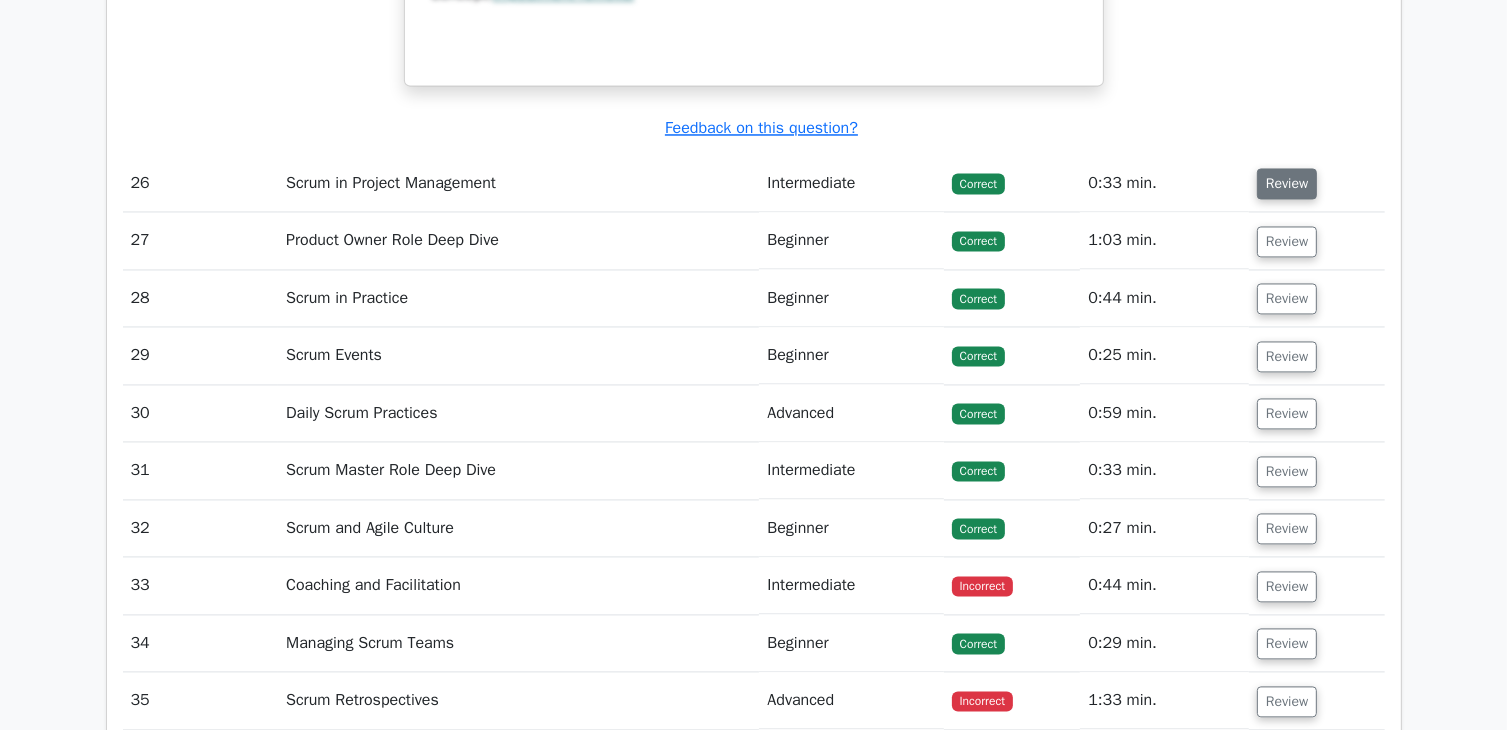 click on "Review" at bounding box center (1287, 183) 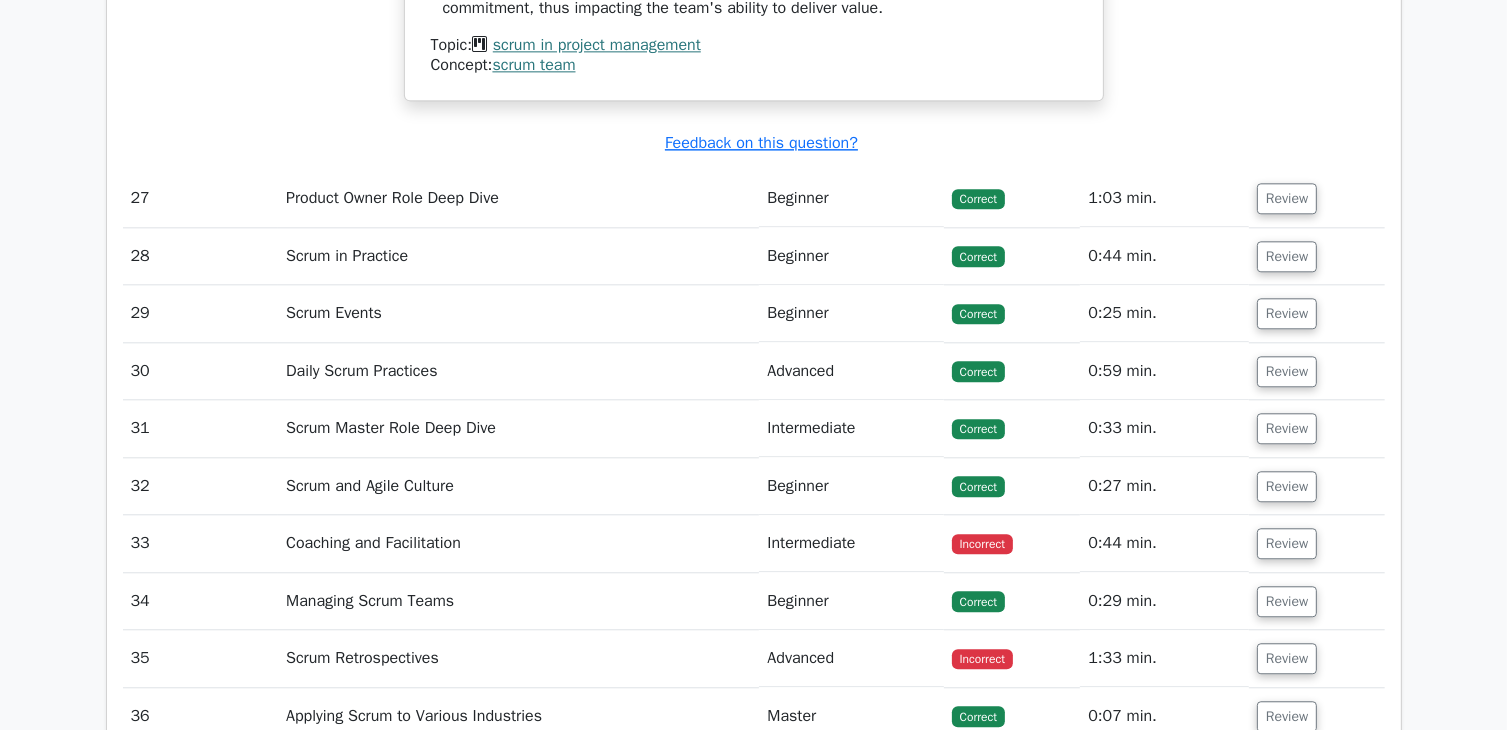 scroll, scrollTop: 27600, scrollLeft: 0, axis: vertical 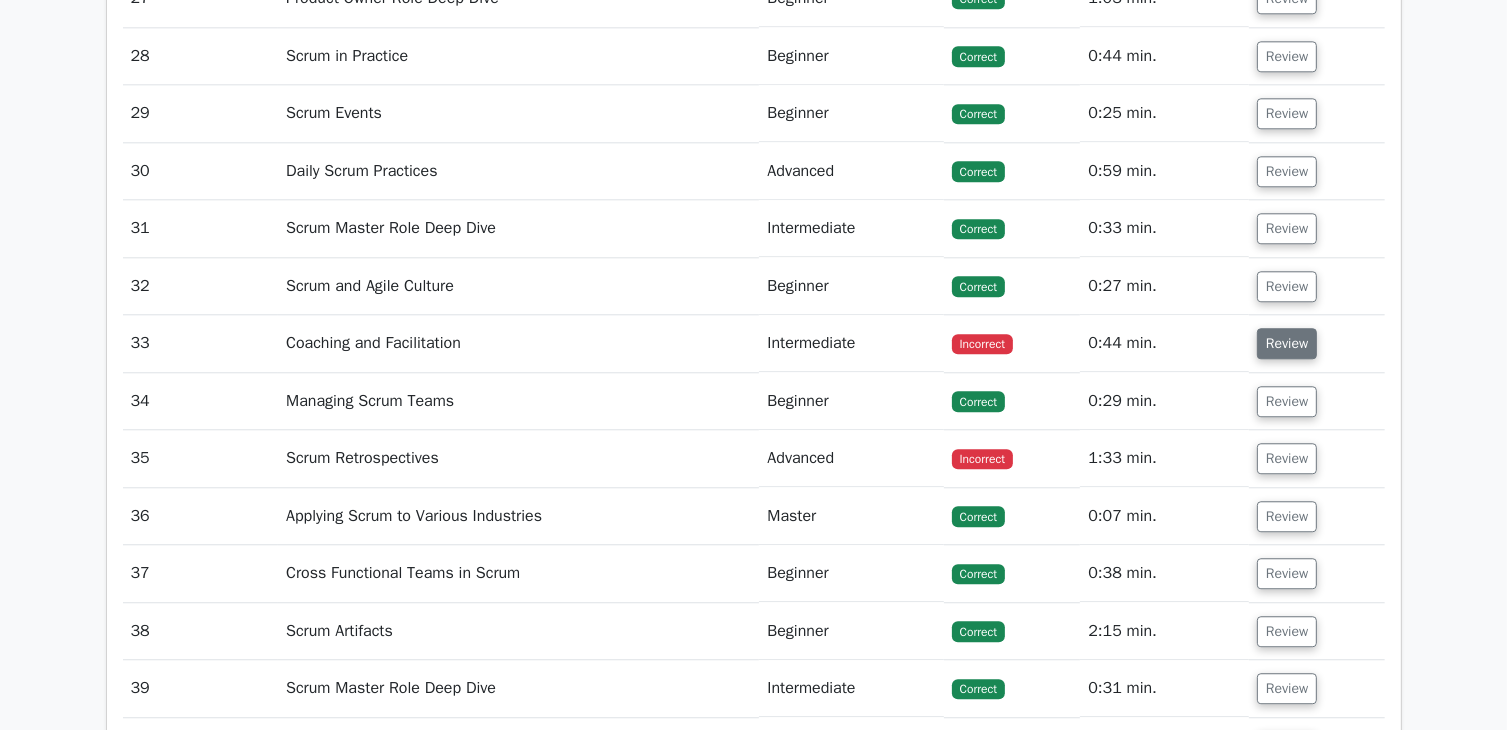 click on "Review" at bounding box center [1287, 343] 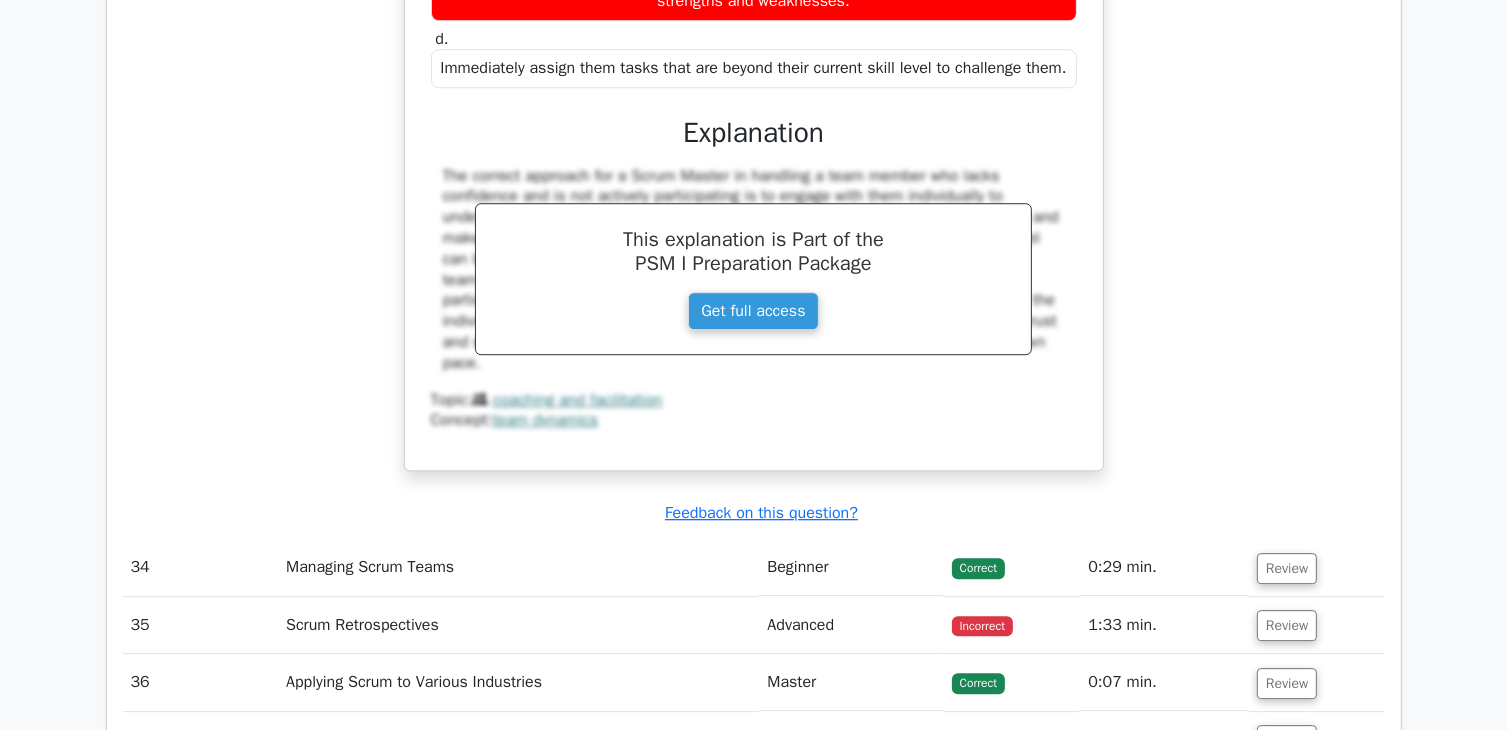 scroll, scrollTop: 28500, scrollLeft: 0, axis: vertical 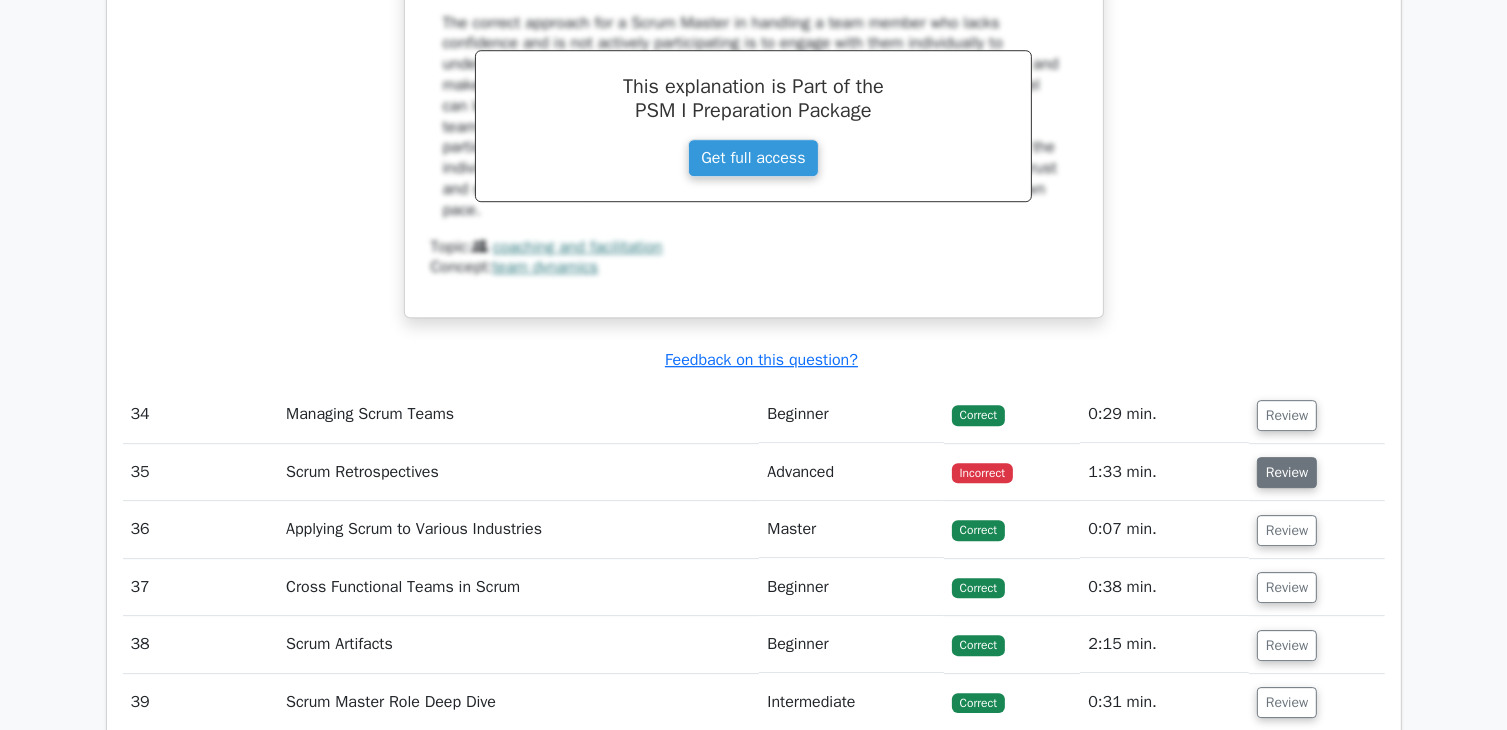 click on "Review" at bounding box center (1287, 472) 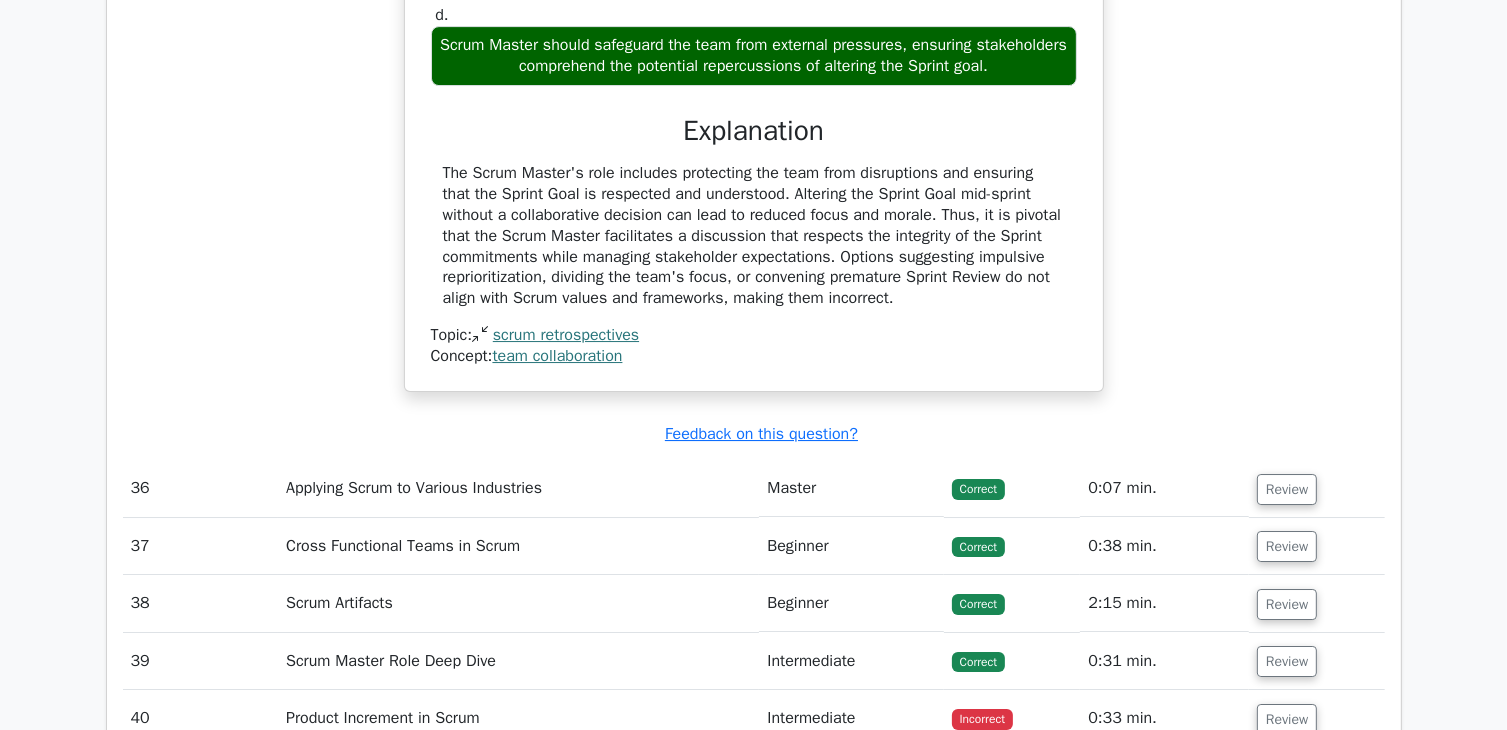 scroll, scrollTop: 29500, scrollLeft: 0, axis: vertical 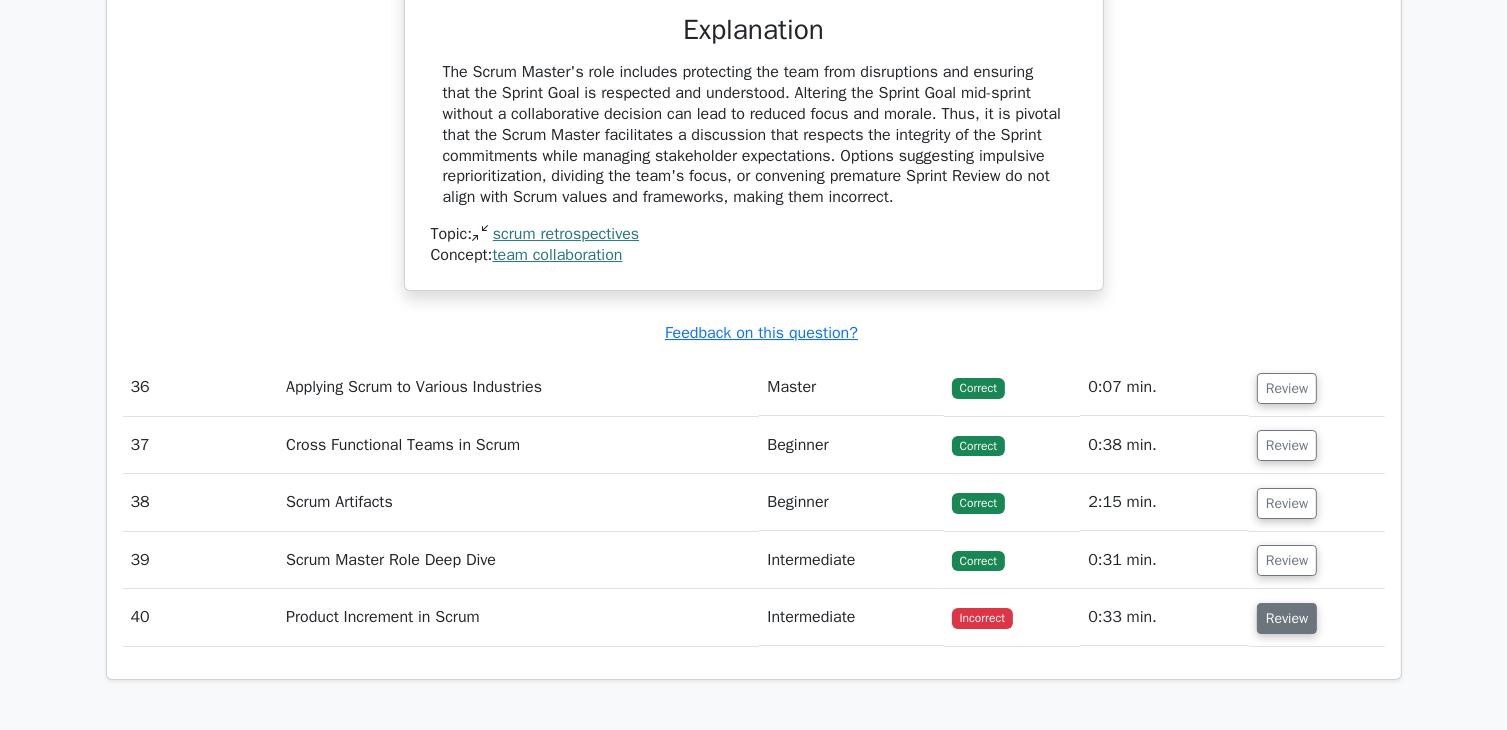 click on "Review" at bounding box center [1287, 618] 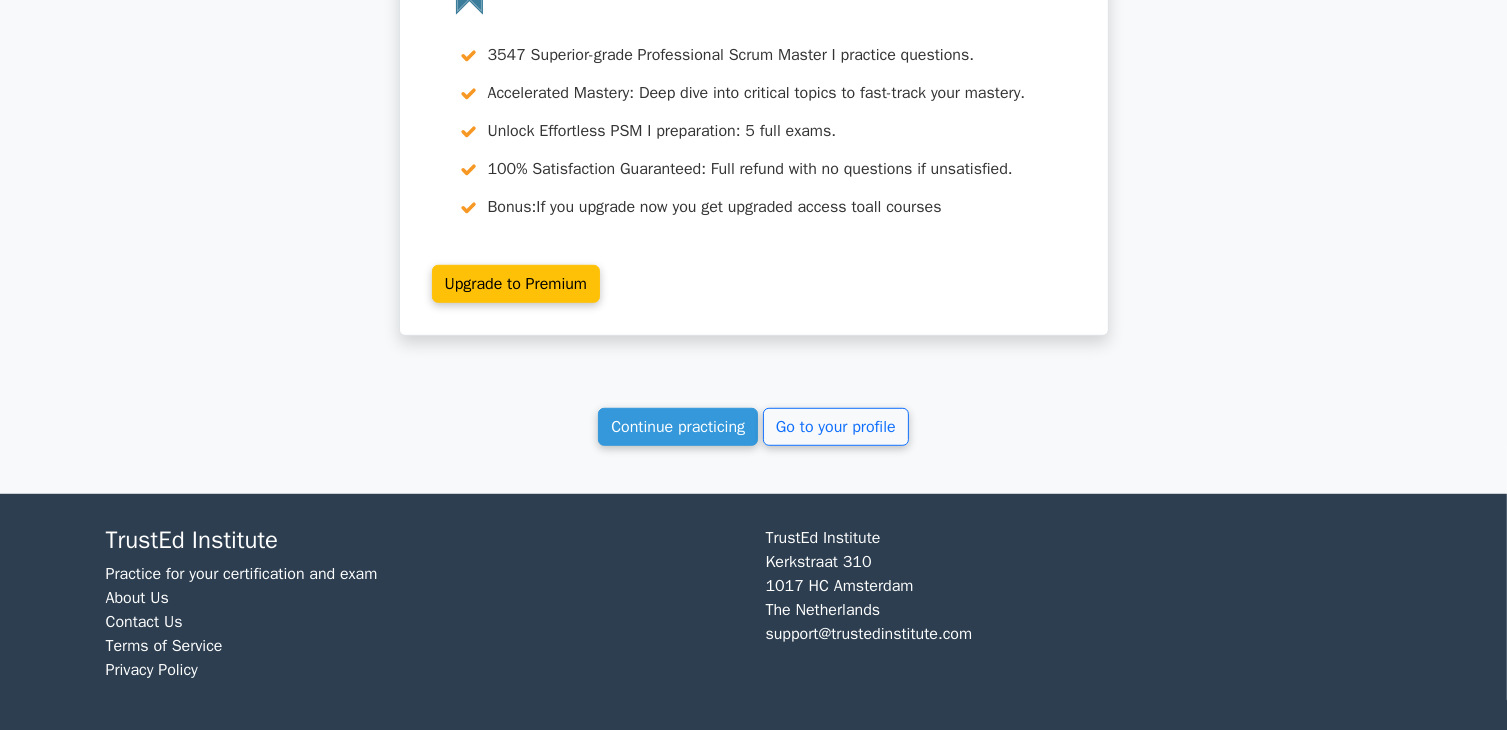 scroll, scrollTop: 31394, scrollLeft: 0, axis: vertical 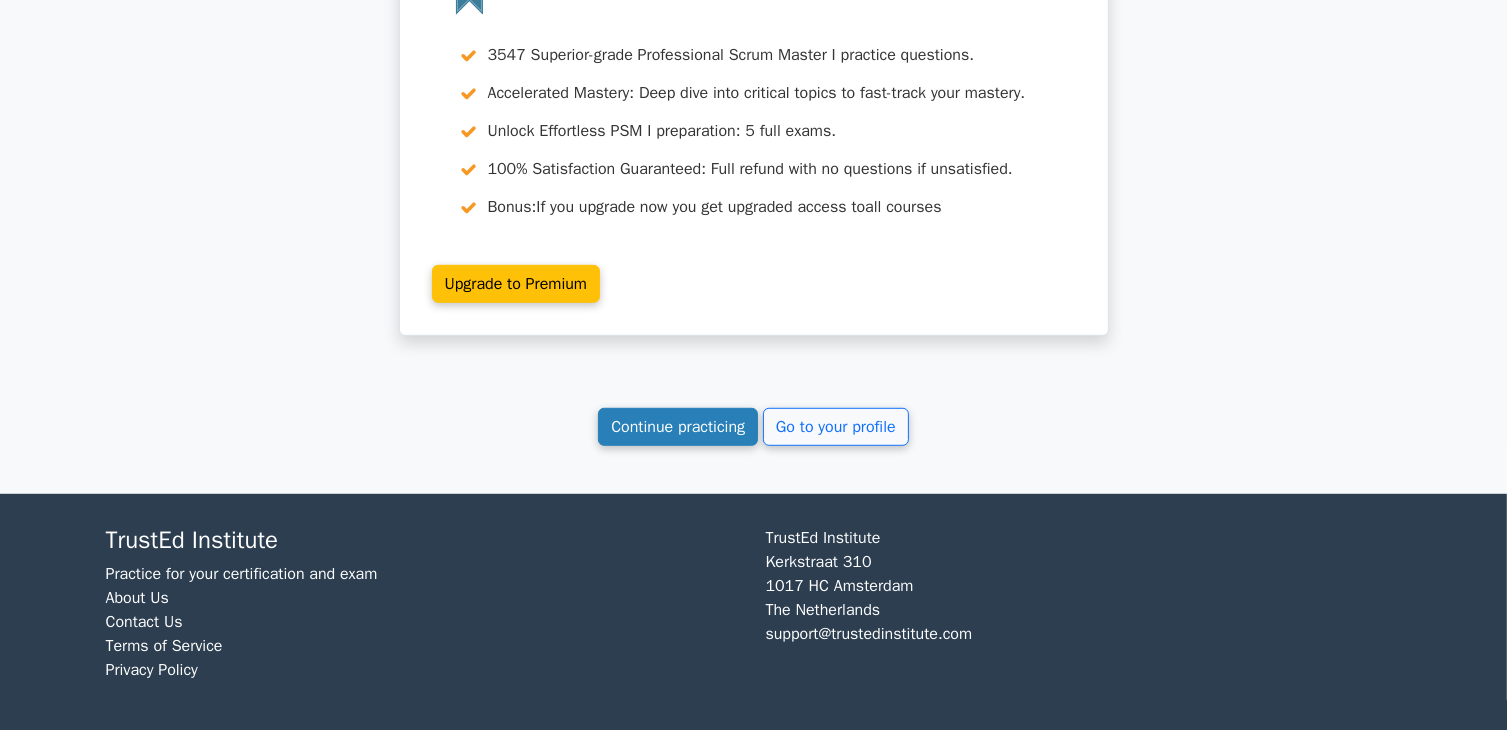 click on "Continue practicing" at bounding box center (678, 427) 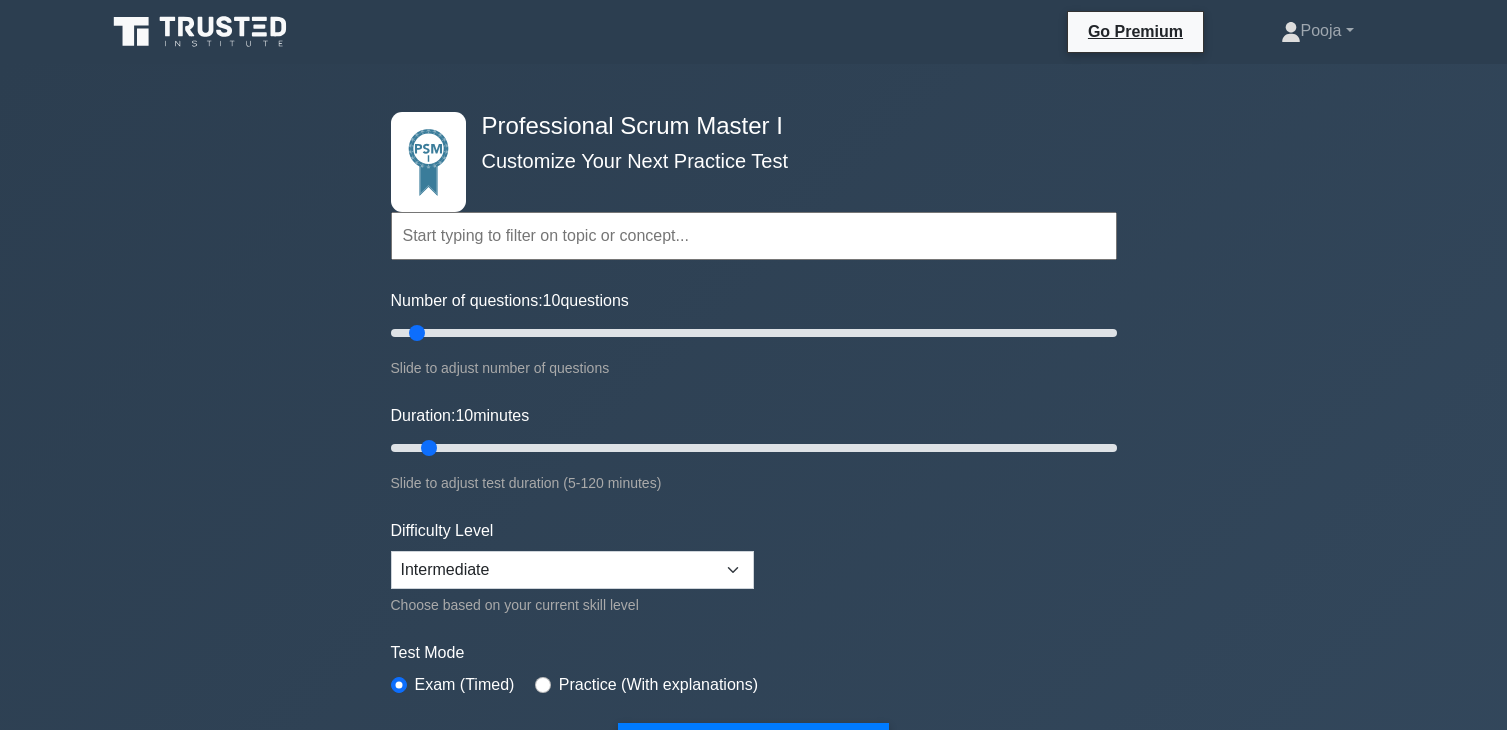 scroll, scrollTop: 1100, scrollLeft: 0, axis: vertical 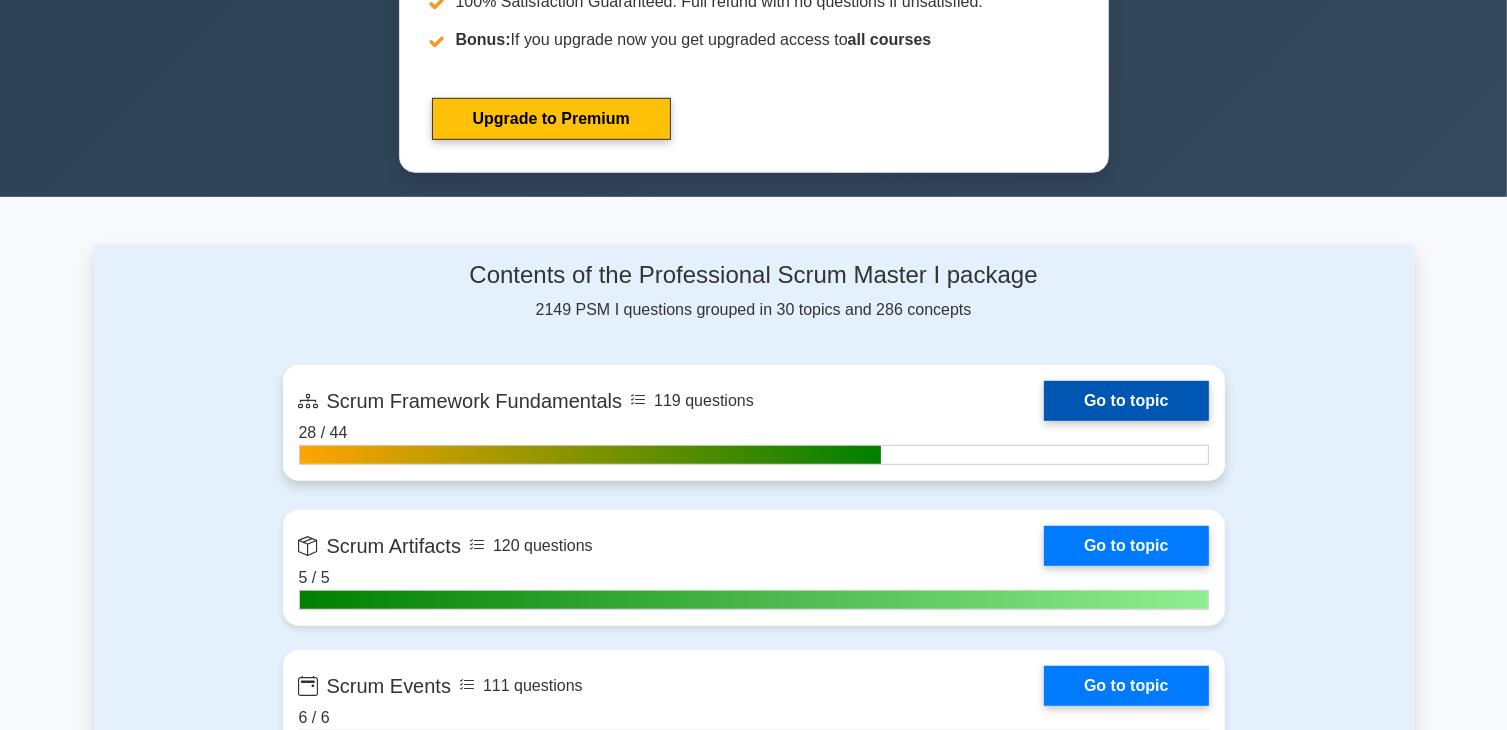 click on "Go to topic" at bounding box center [1126, 401] 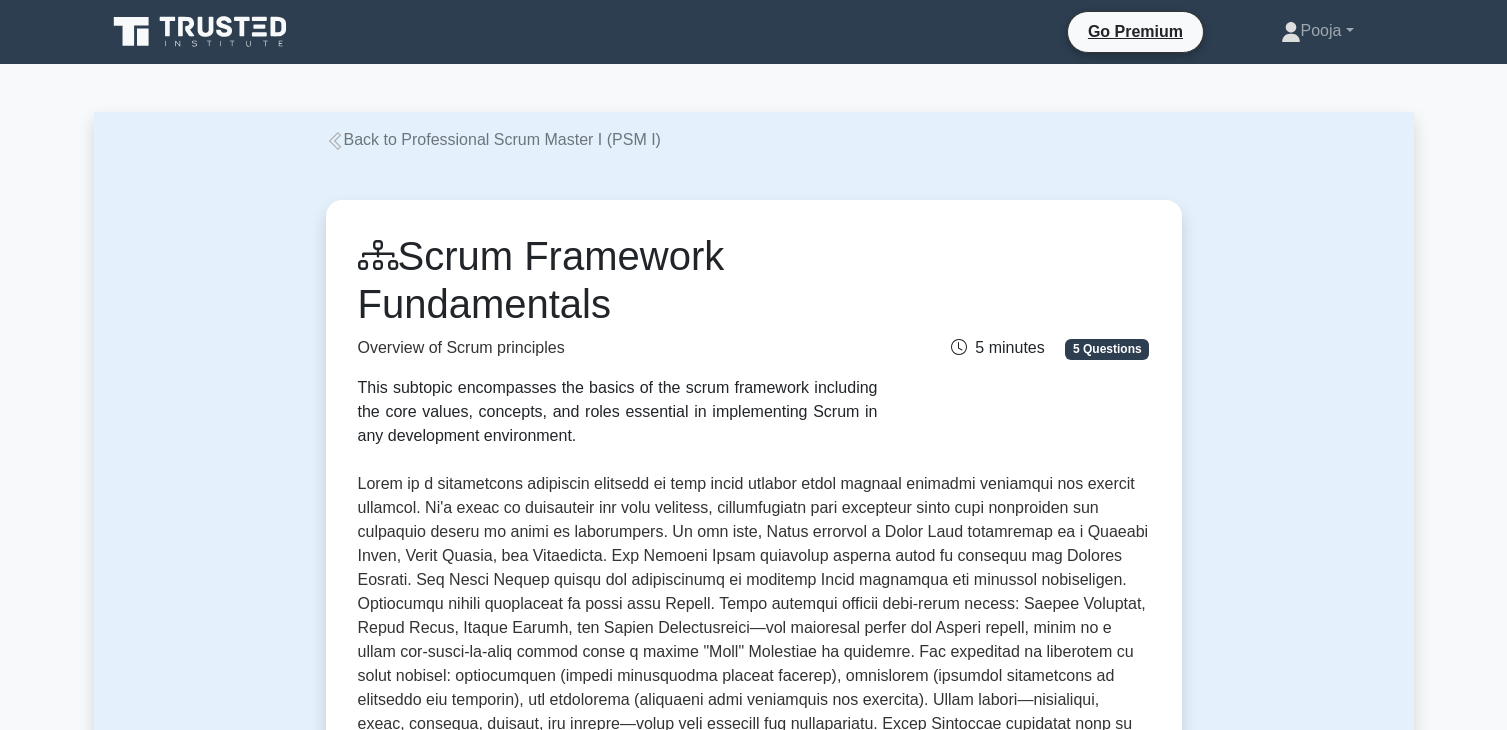 scroll, scrollTop: 0, scrollLeft: 0, axis: both 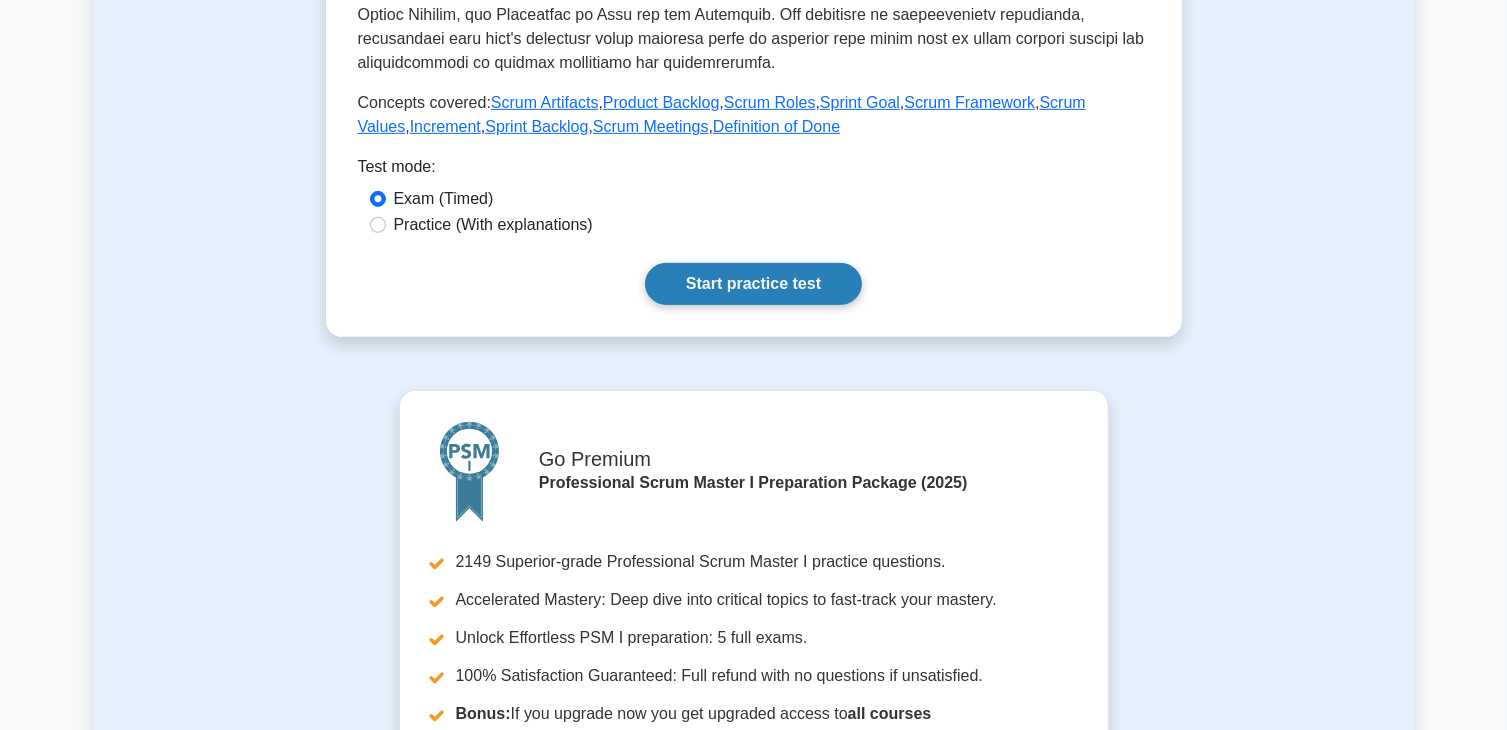 click on "Start practice test" at bounding box center [753, 284] 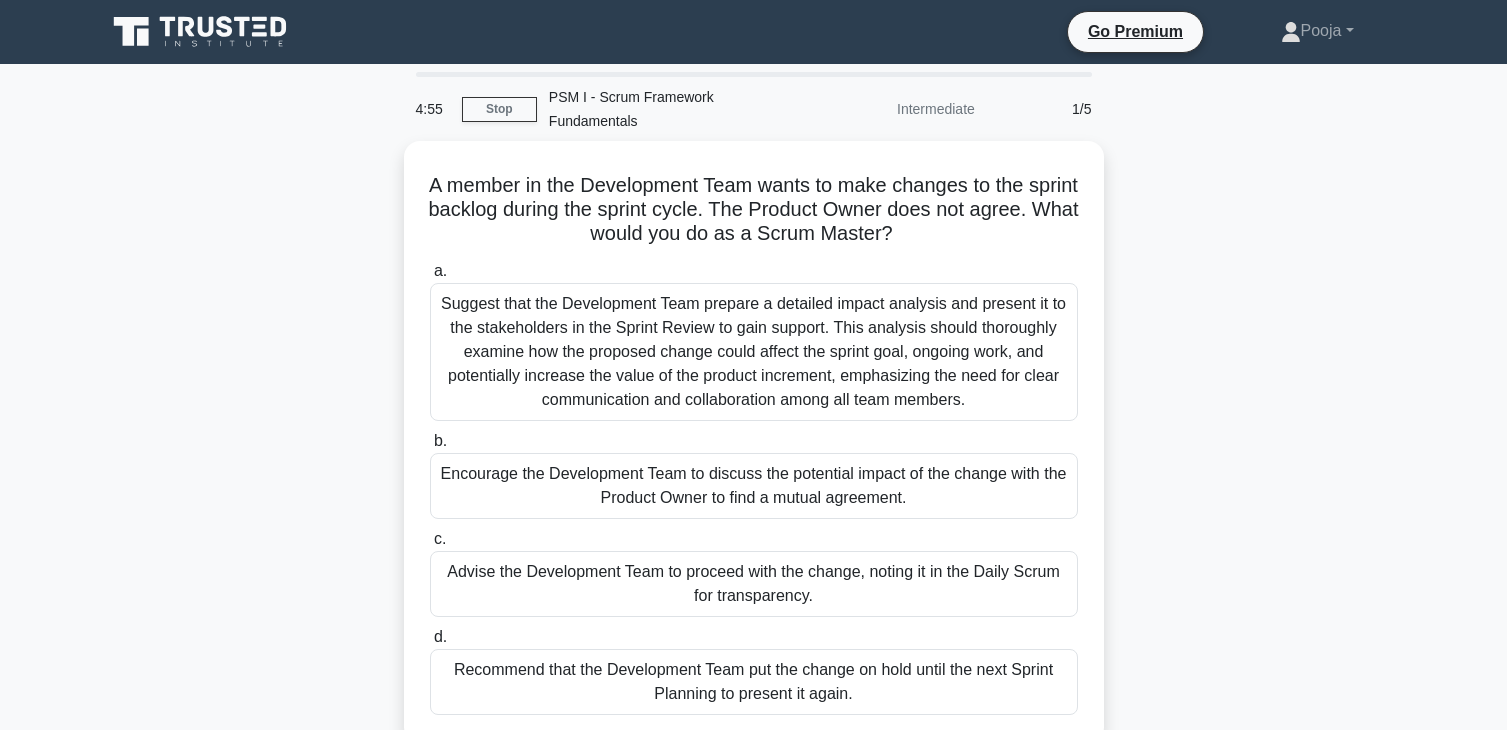 scroll, scrollTop: 0, scrollLeft: 0, axis: both 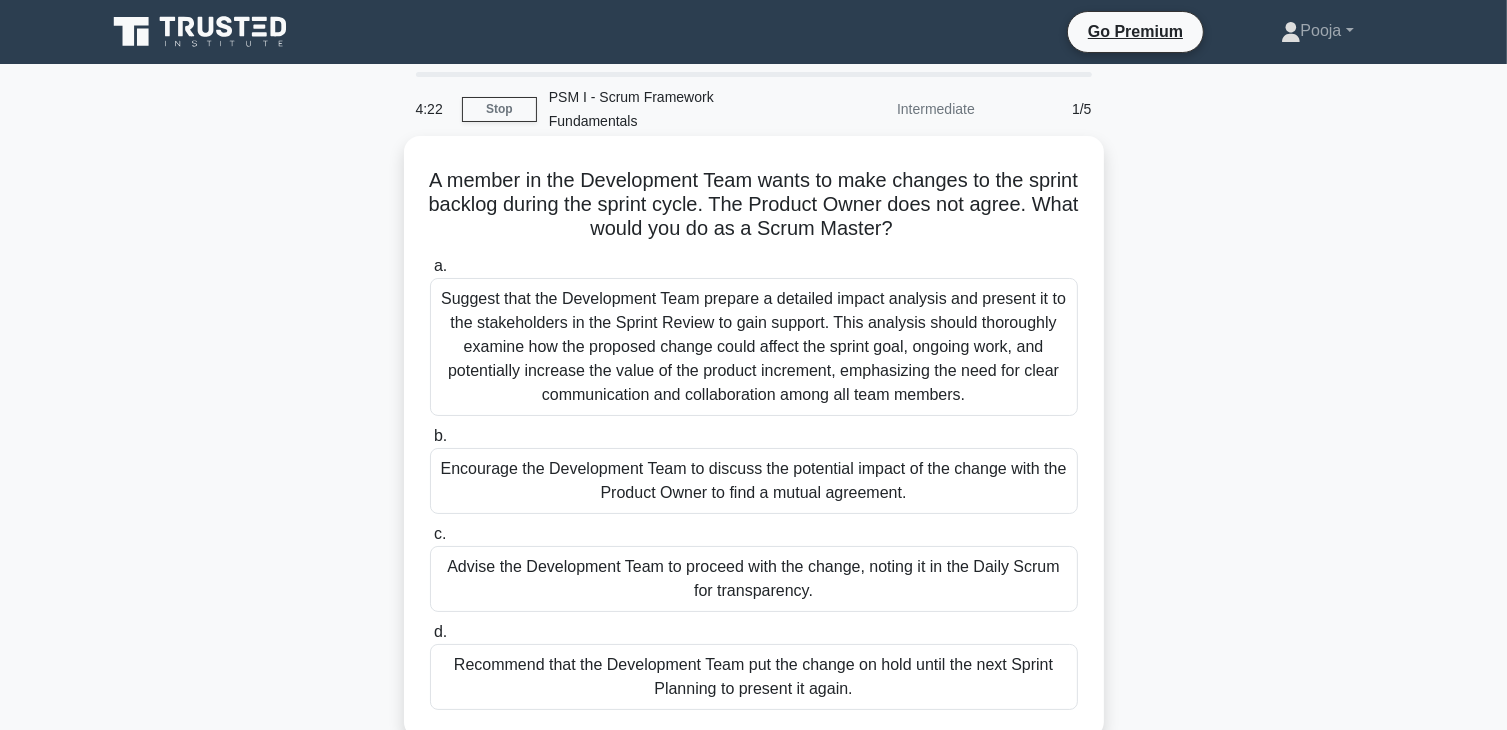 click on "Encourage the Development Team to discuss the potential impact of the change with the Product Owner to find a mutual agreement." at bounding box center (754, 481) 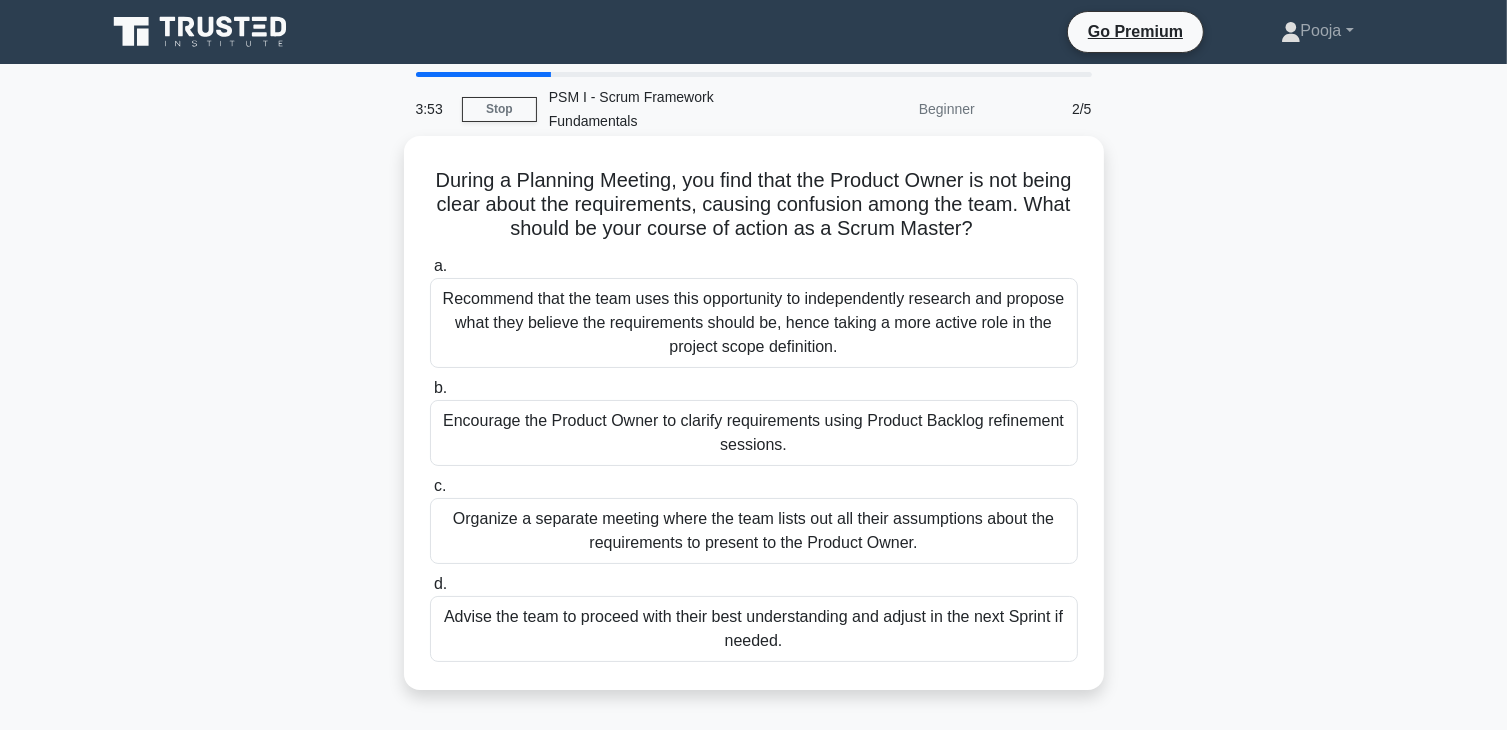 click on "Encourage the Product Owner to clarify requirements using Product Backlog refinement sessions." at bounding box center [754, 433] 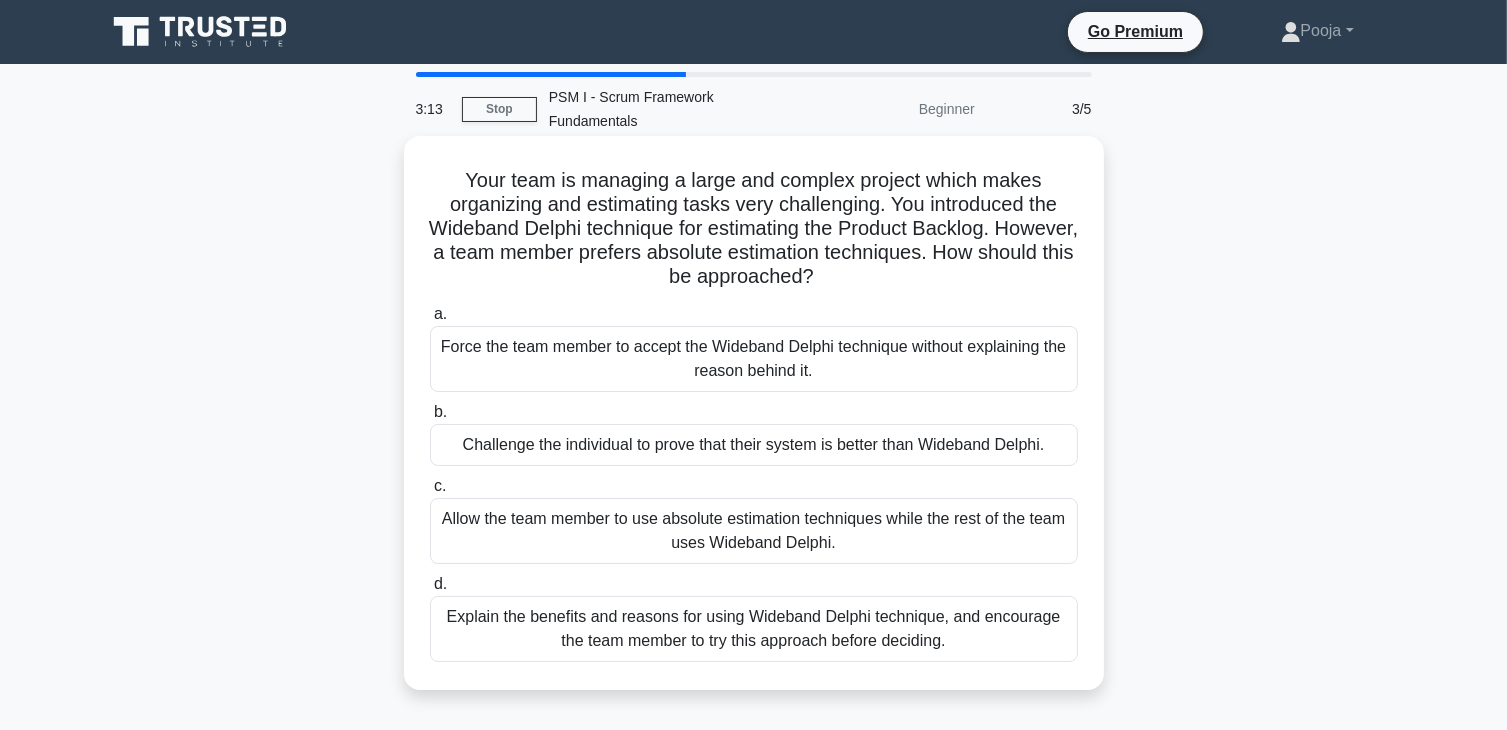 click on "Explain the benefits and reasons for using Wideband Delphi technique, and encourage the team member to try this approach before deciding." at bounding box center (754, 629) 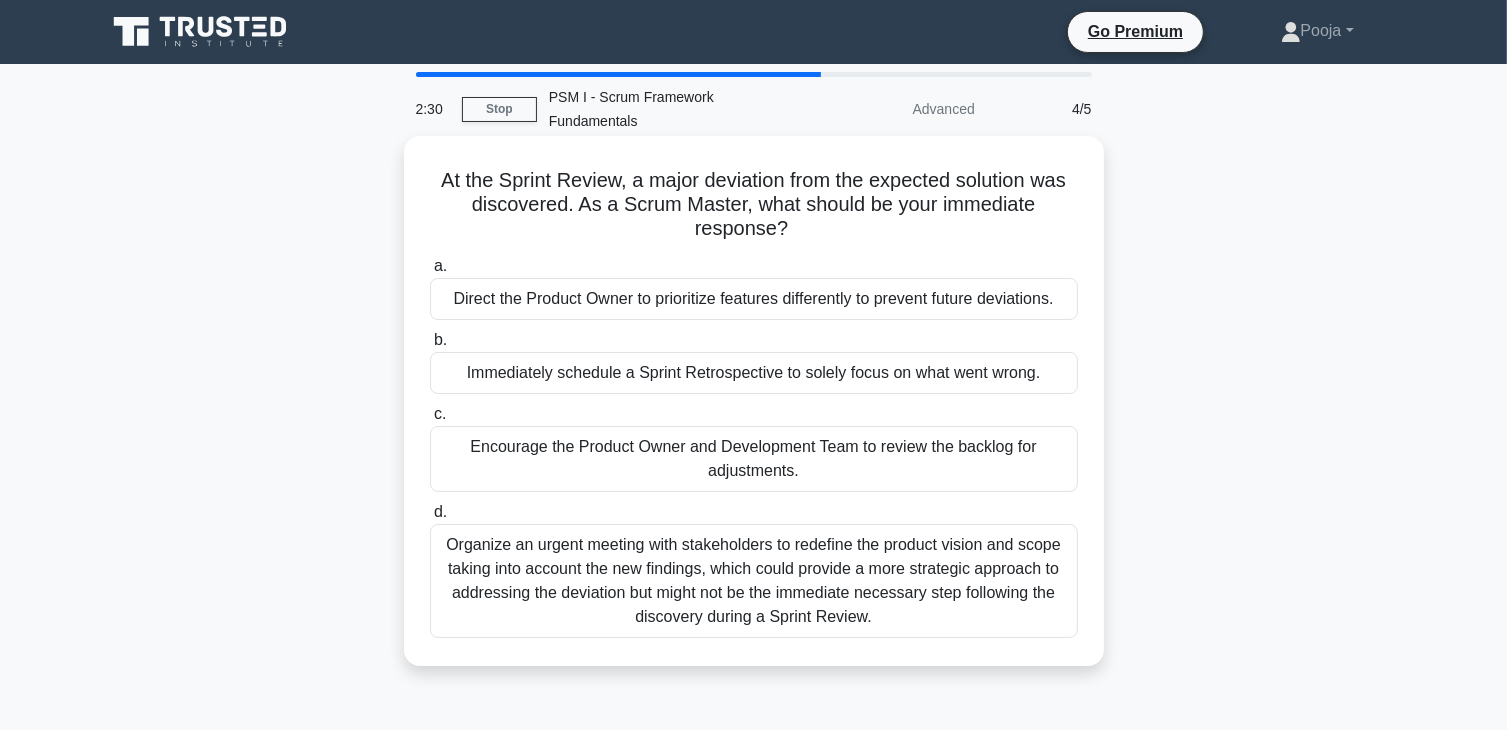 click on "Encourage the Product Owner and Development Team to review the backlog for adjustments." at bounding box center (754, 459) 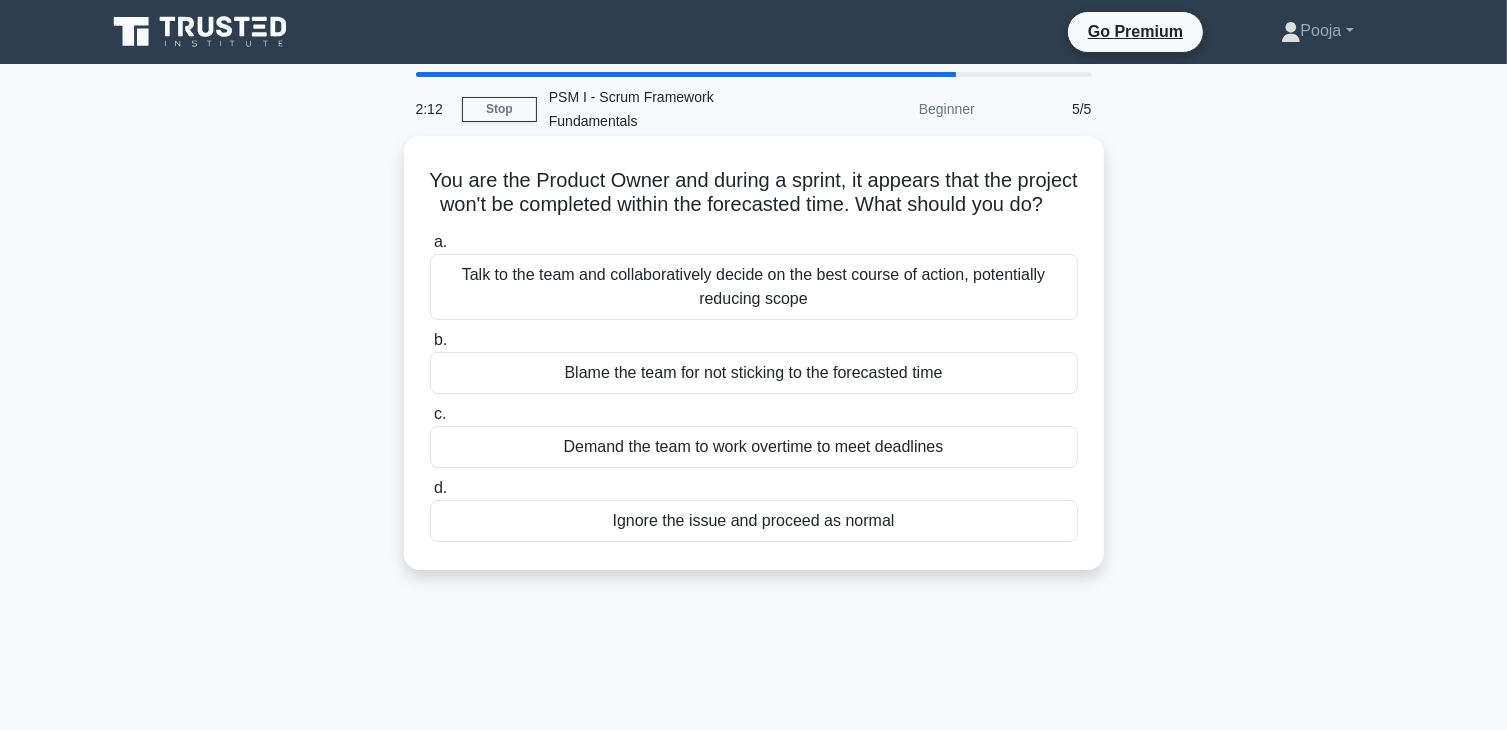 click on "Talk to the team and collaboratively decide on the best course of action, potentially reducing scope" at bounding box center (754, 287) 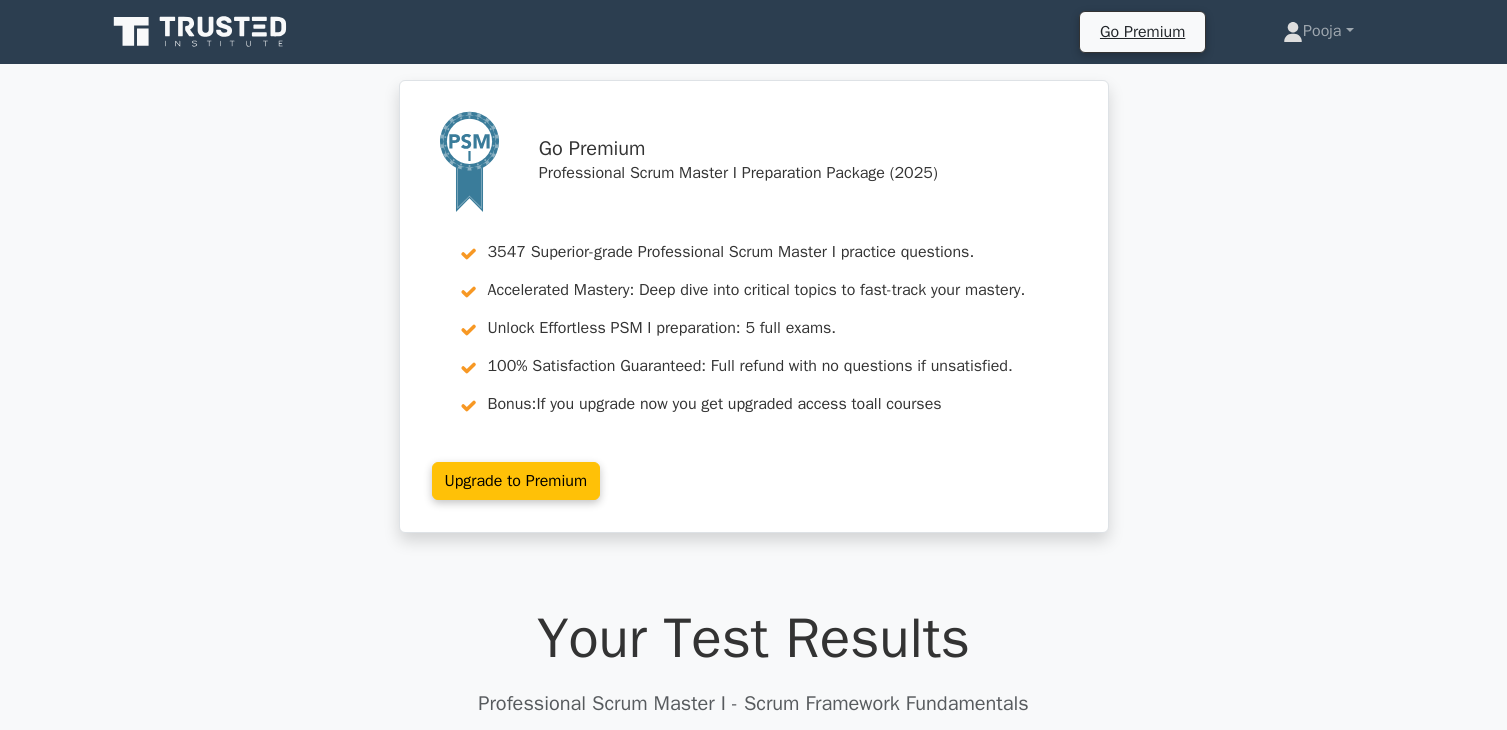 scroll, scrollTop: 0, scrollLeft: 0, axis: both 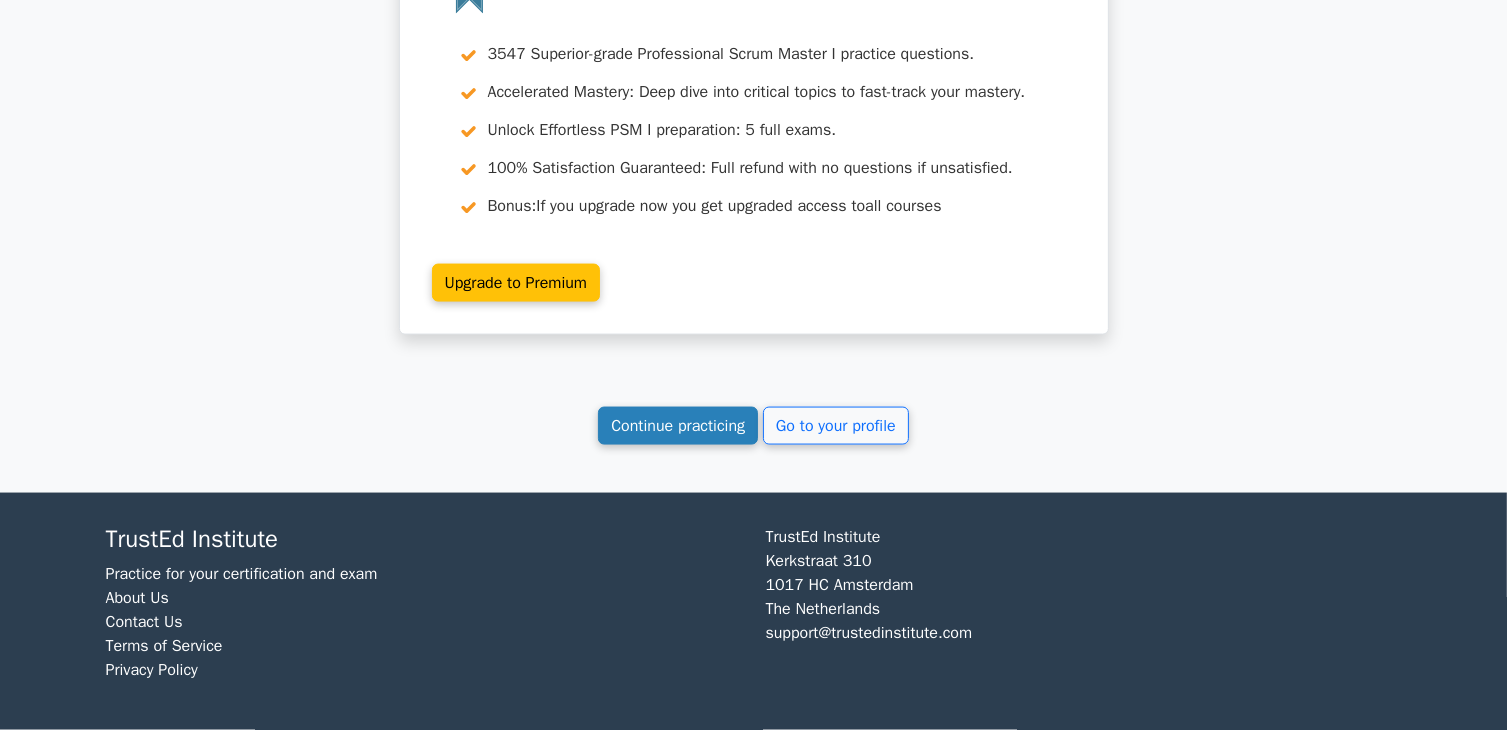 click on "Continue practicing" at bounding box center [678, 426] 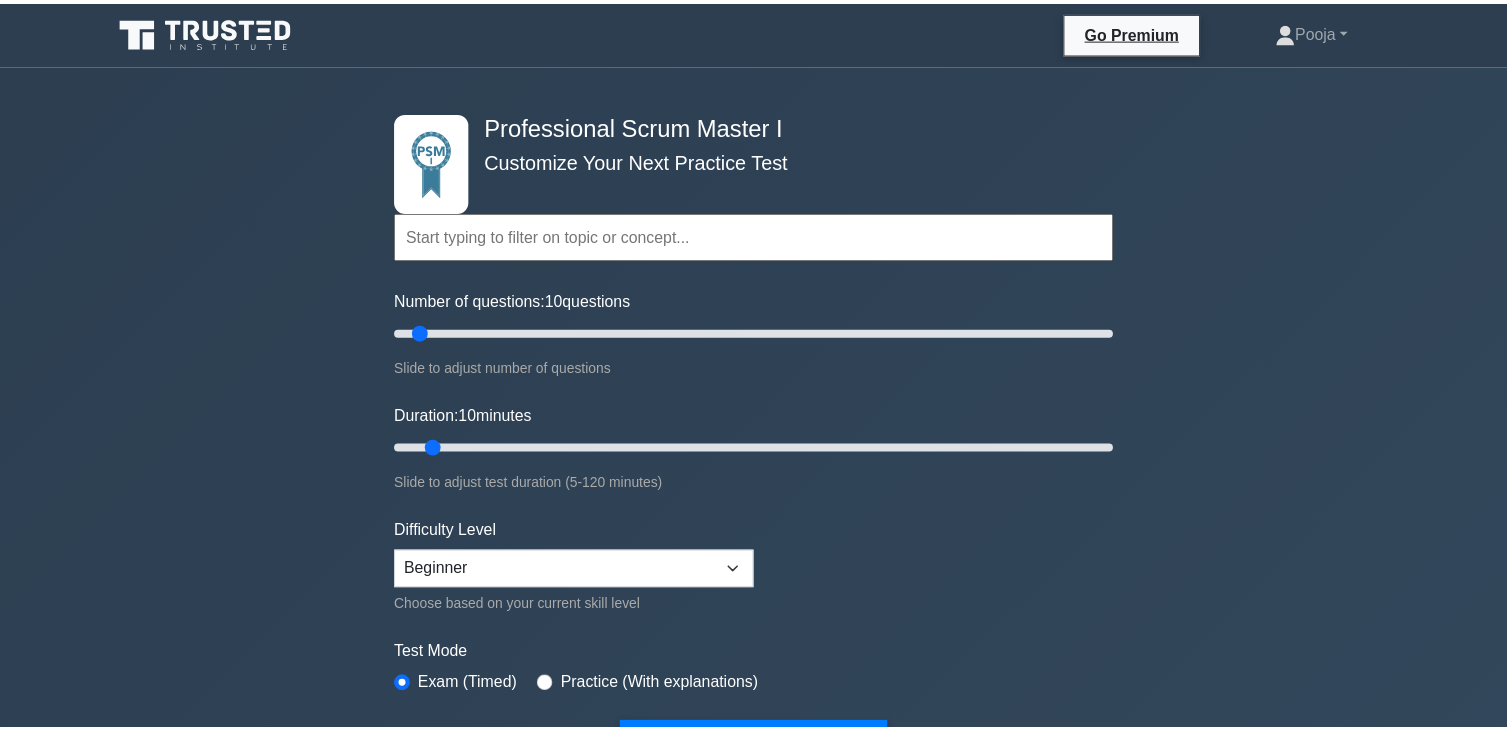 scroll, scrollTop: 0, scrollLeft: 0, axis: both 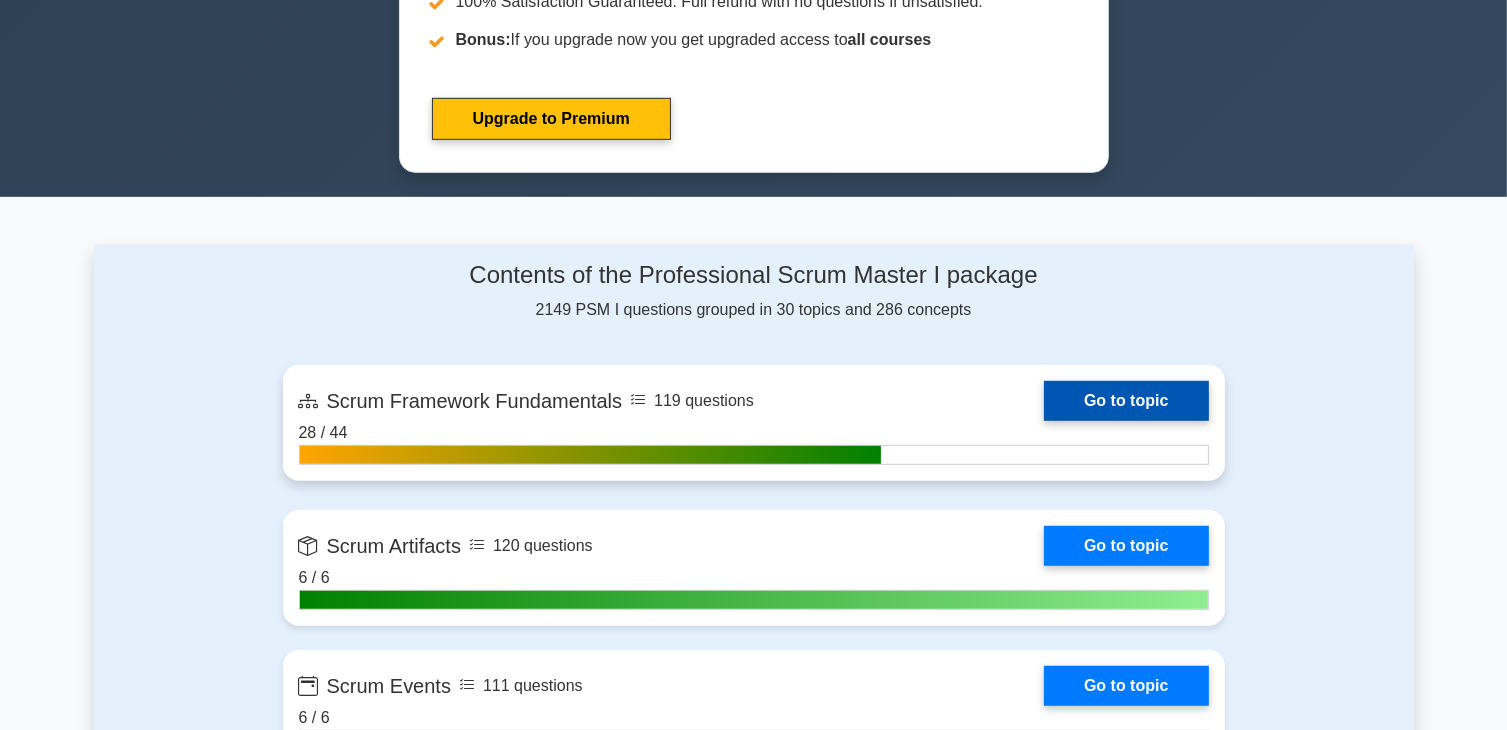click on "Go to topic" at bounding box center [1126, 401] 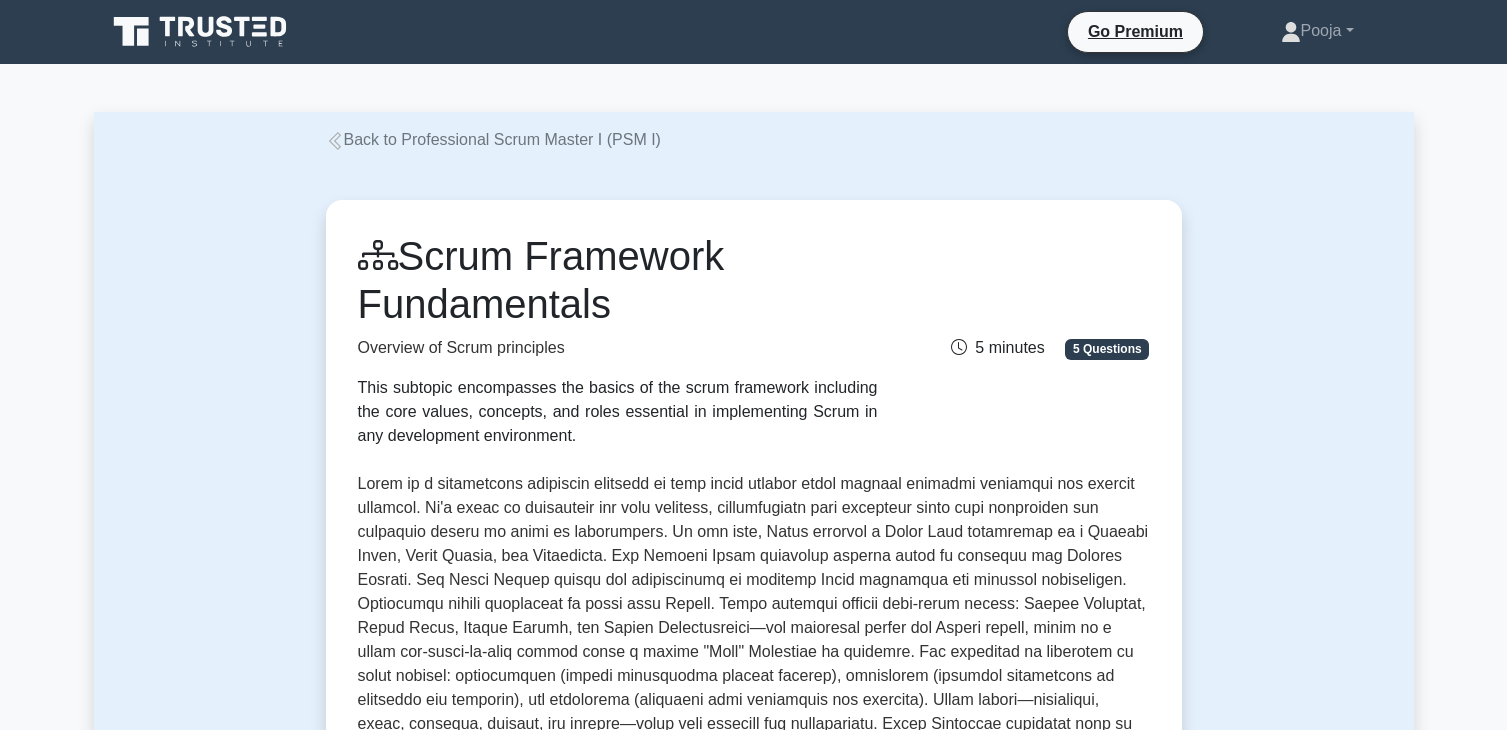 scroll, scrollTop: 463, scrollLeft: 0, axis: vertical 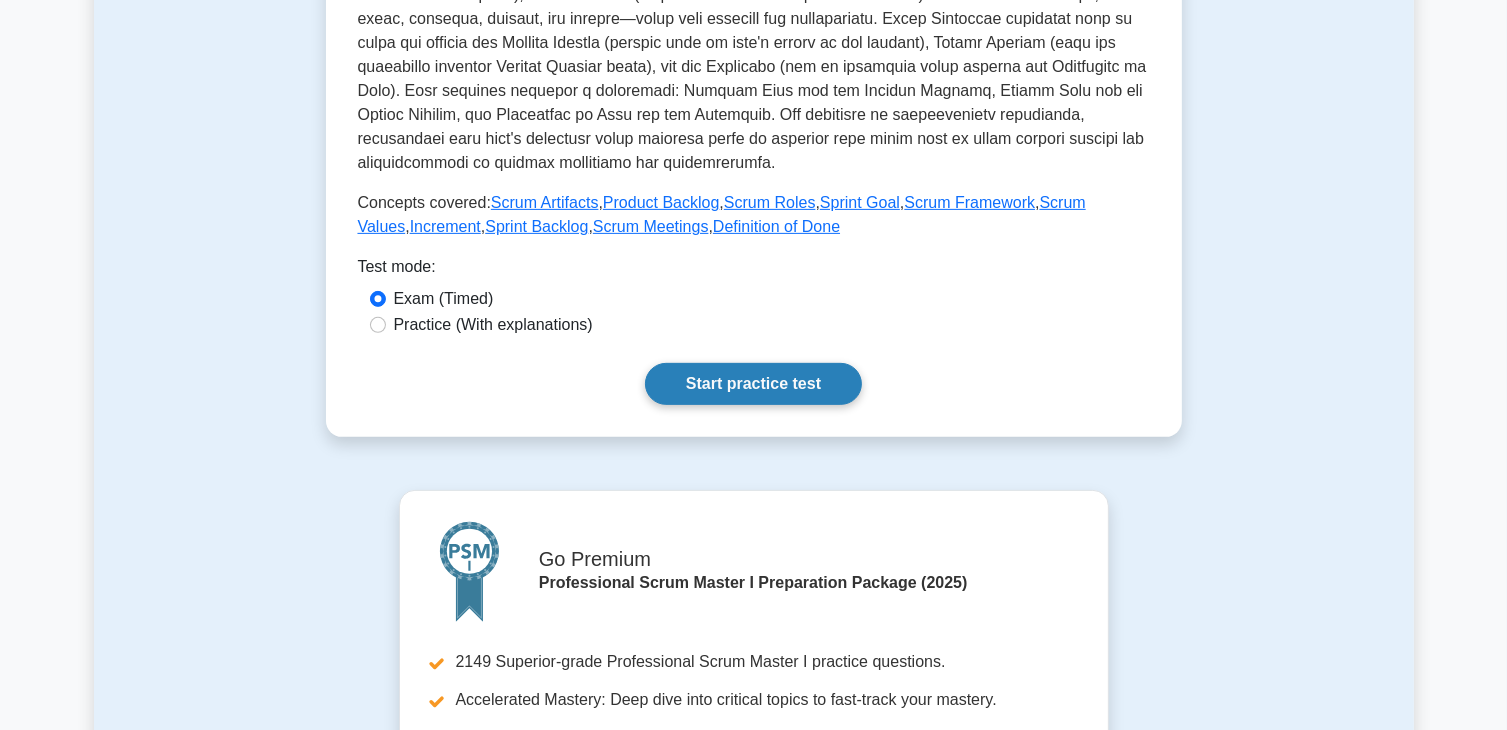 click on "Start practice test" at bounding box center (753, 384) 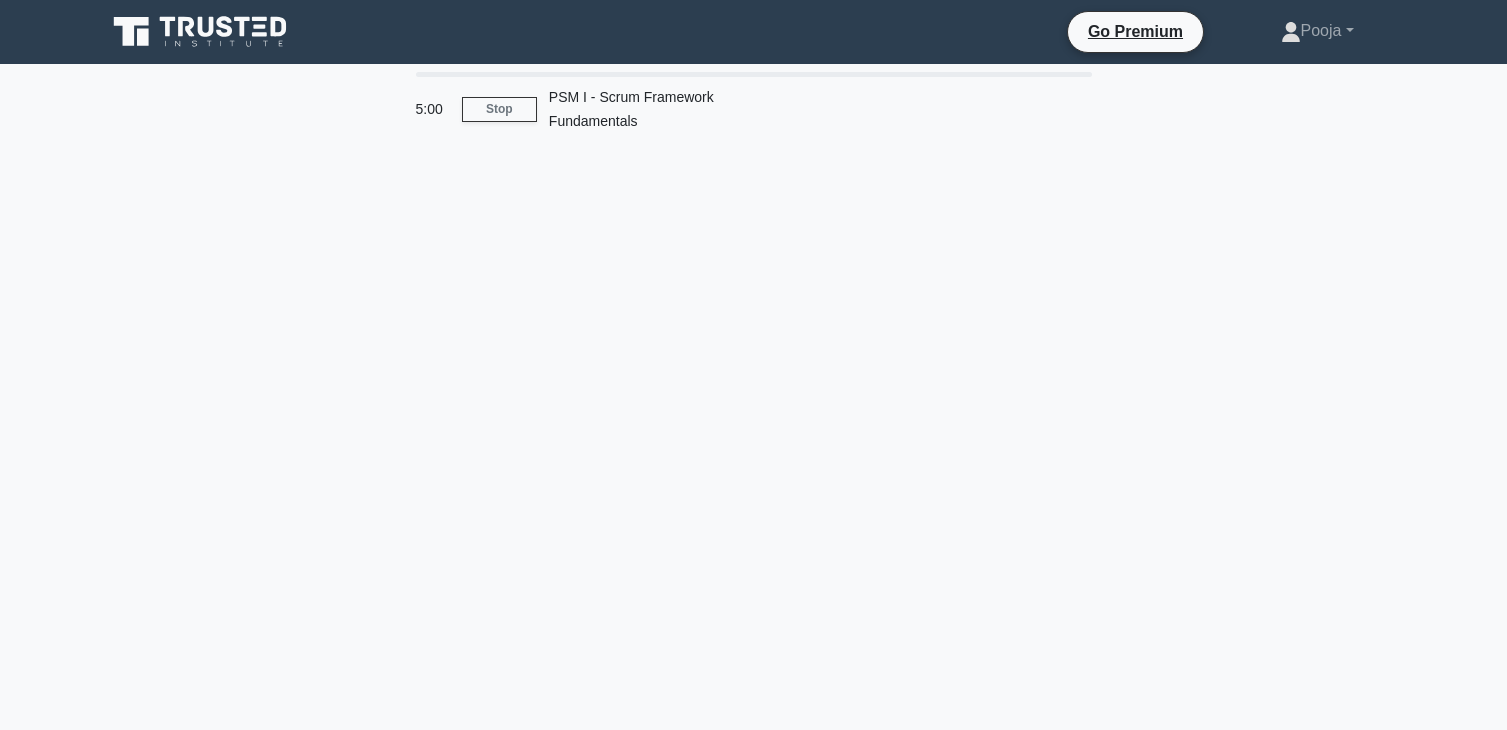 scroll, scrollTop: 0, scrollLeft: 0, axis: both 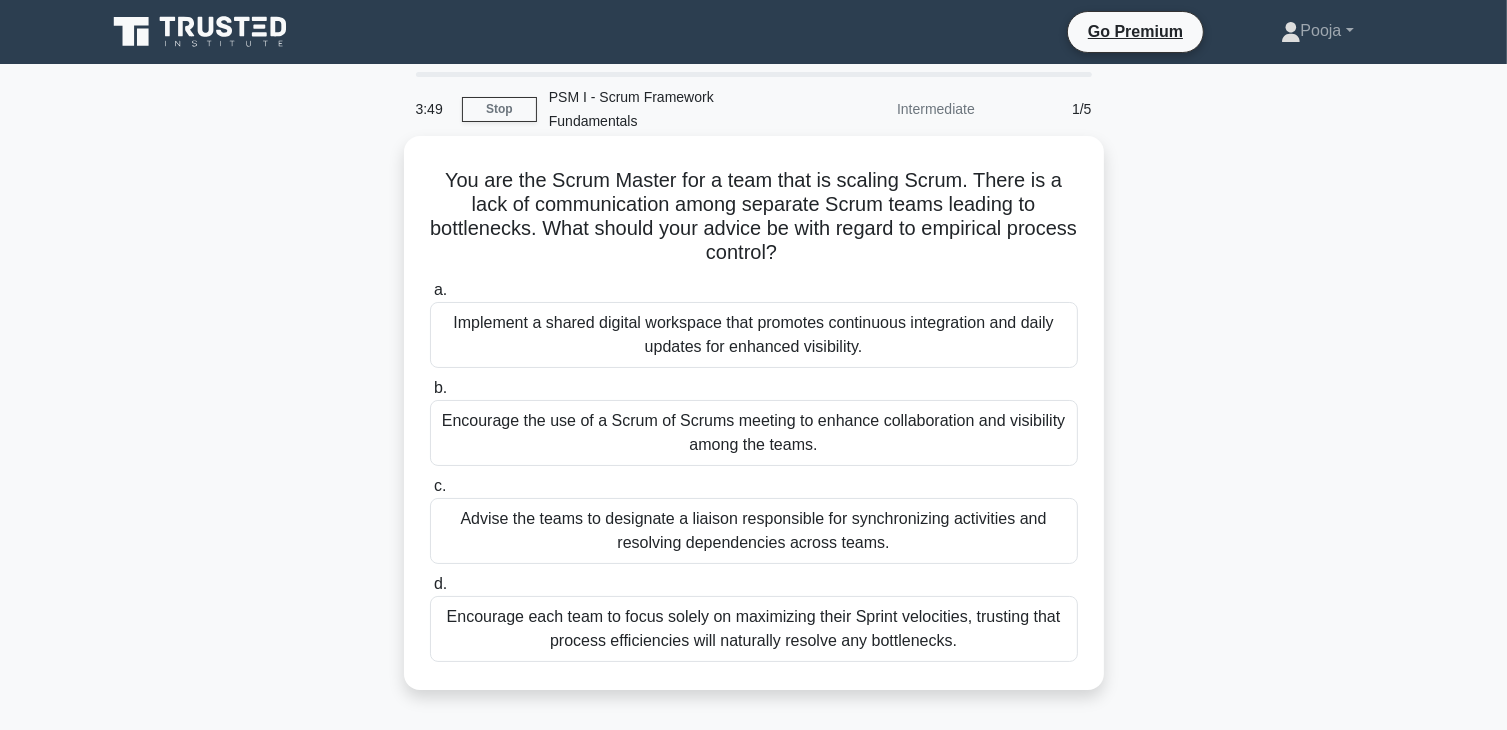 click on "Encourage the use of a Scrum of Scrums meeting to enhance collaboration and visibility among the teams." at bounding box center [754, 433] 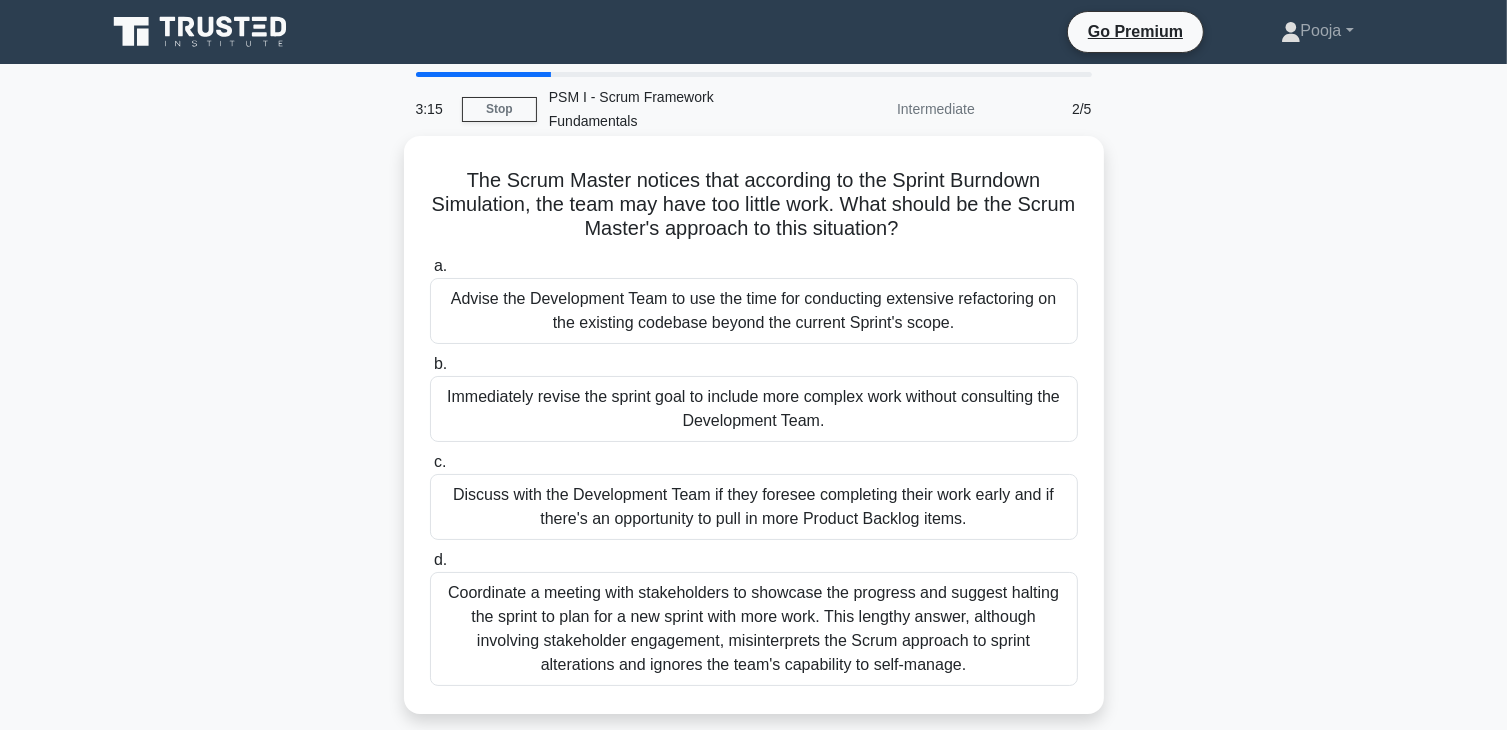 click on "Discuss with the Development Team if they foresee completing their work early and if there's an opportunity to pull in more Product Backlog items." at bounding box center [754, 507] 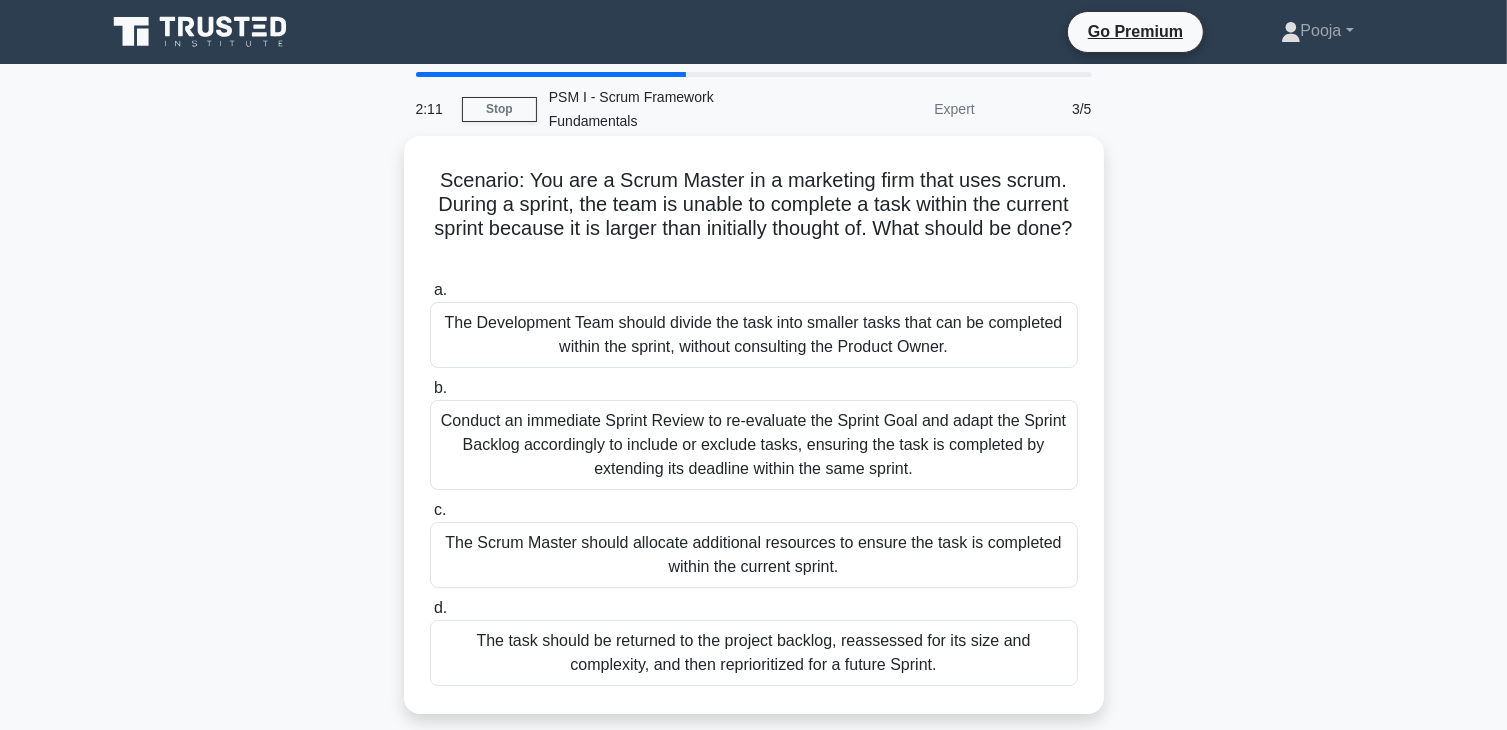 click on "The Development Team should divide the task into smaller tasks that can be completed within the sprint, without consulting the Product Owner." at bounding box center [754, 335] 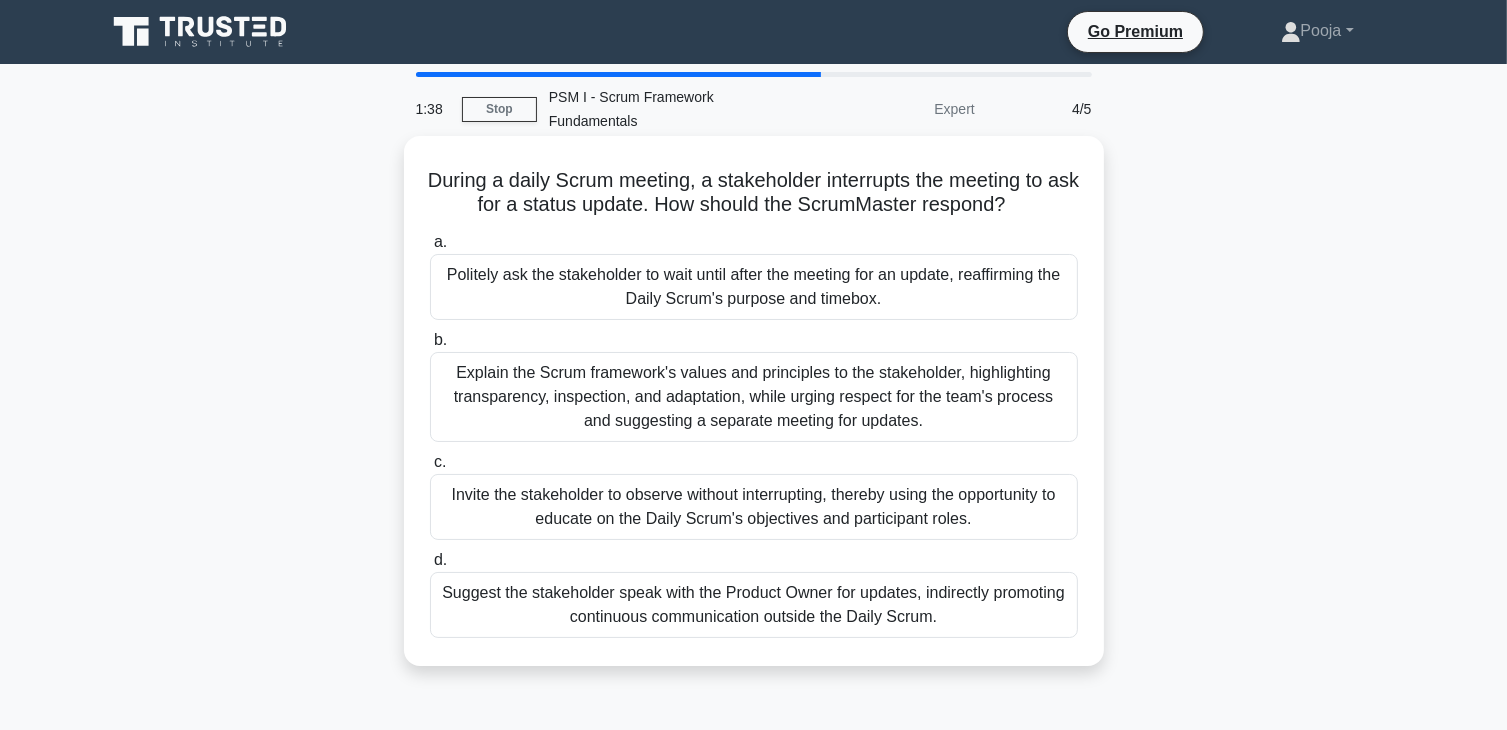 click on "Politely ask the stakeholder to wait until after the meeting for an update, reaffirming the Daily Scrum's purpose and timebox." at bounding box center (754, 287) 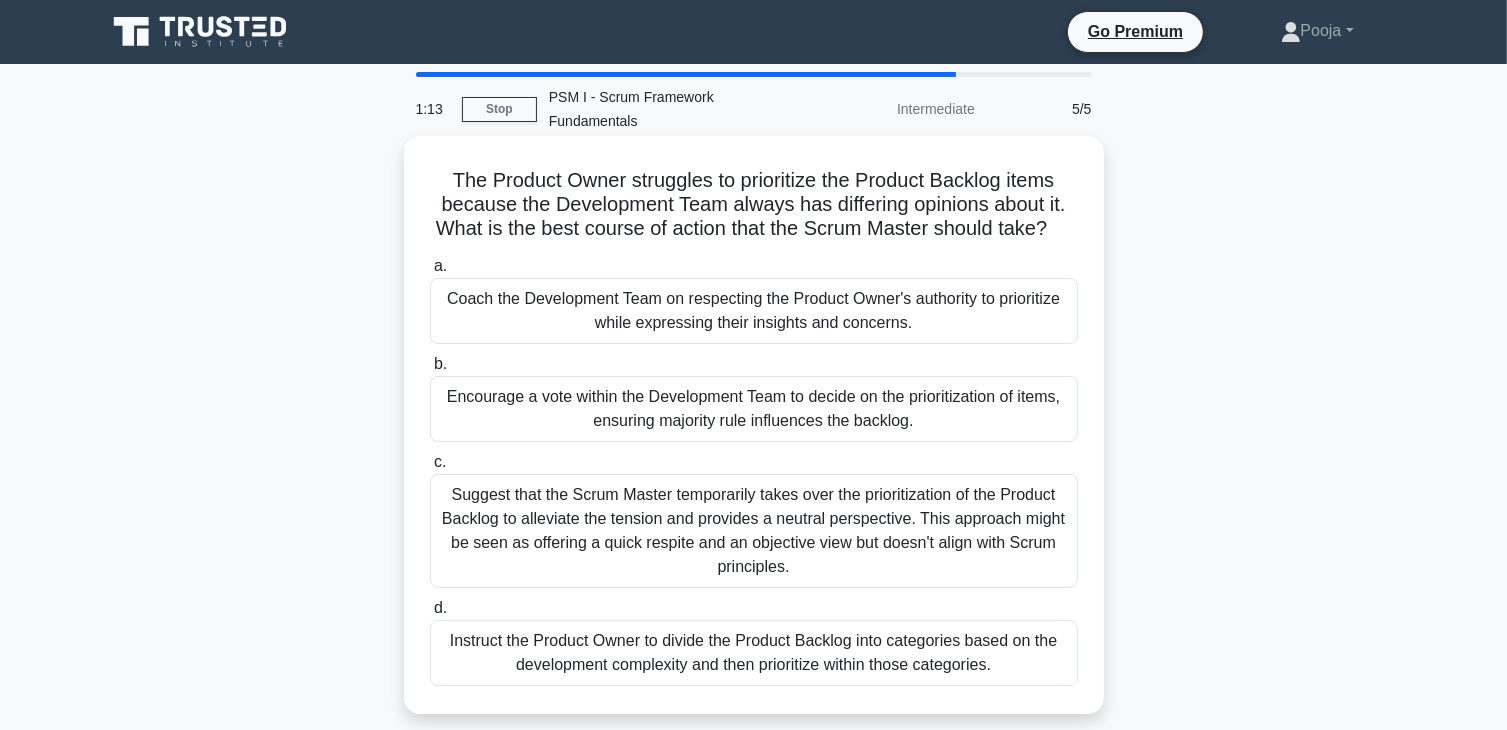 scroll, scrollTop: 100, scrollLeft: 0, axis: vertical 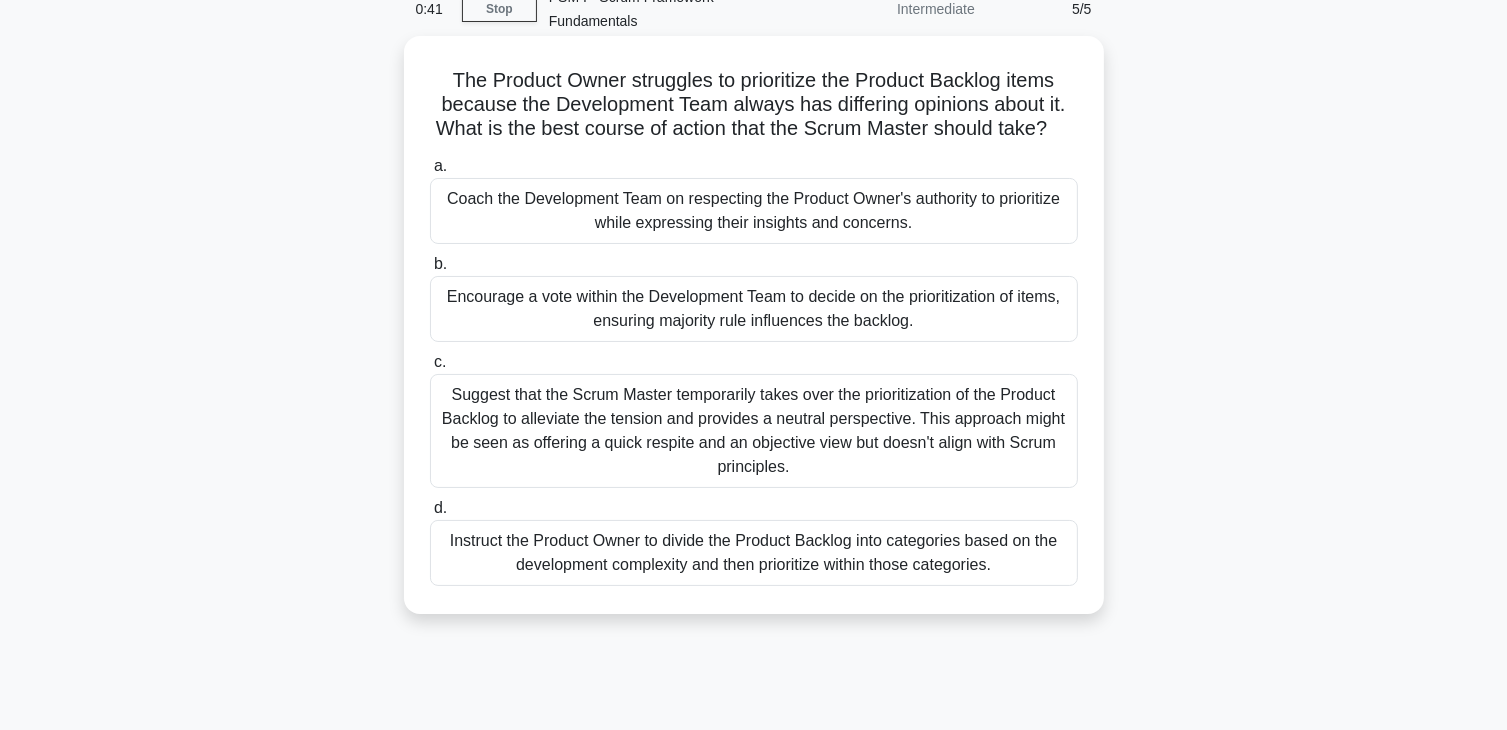 click on "Coach the Development Team on respecting the Product Owner's authority to prioritize while expressing their insights and concerns." at bounding box center [754, 211] 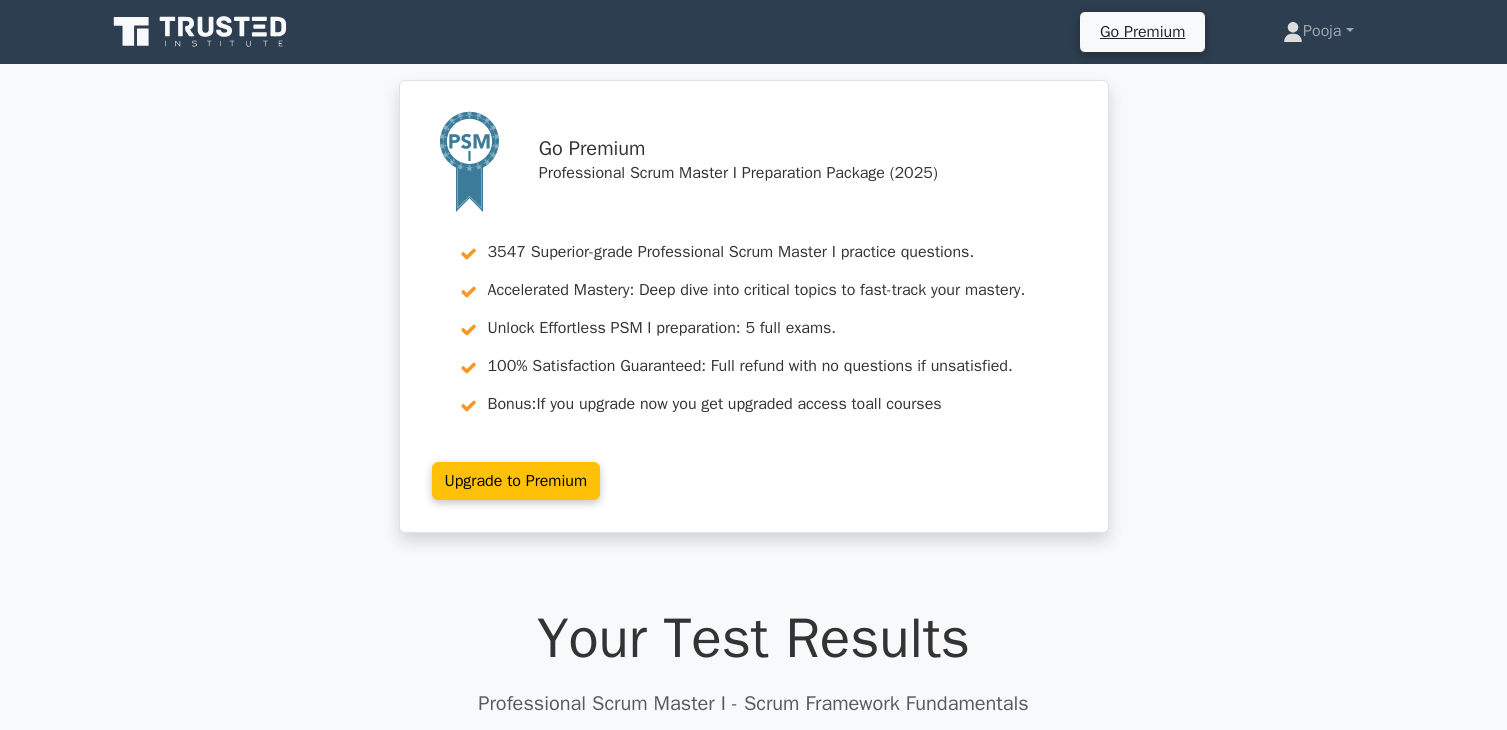 scroll, scrollTop: 1657, scrollLeft: 0, axis: vertical 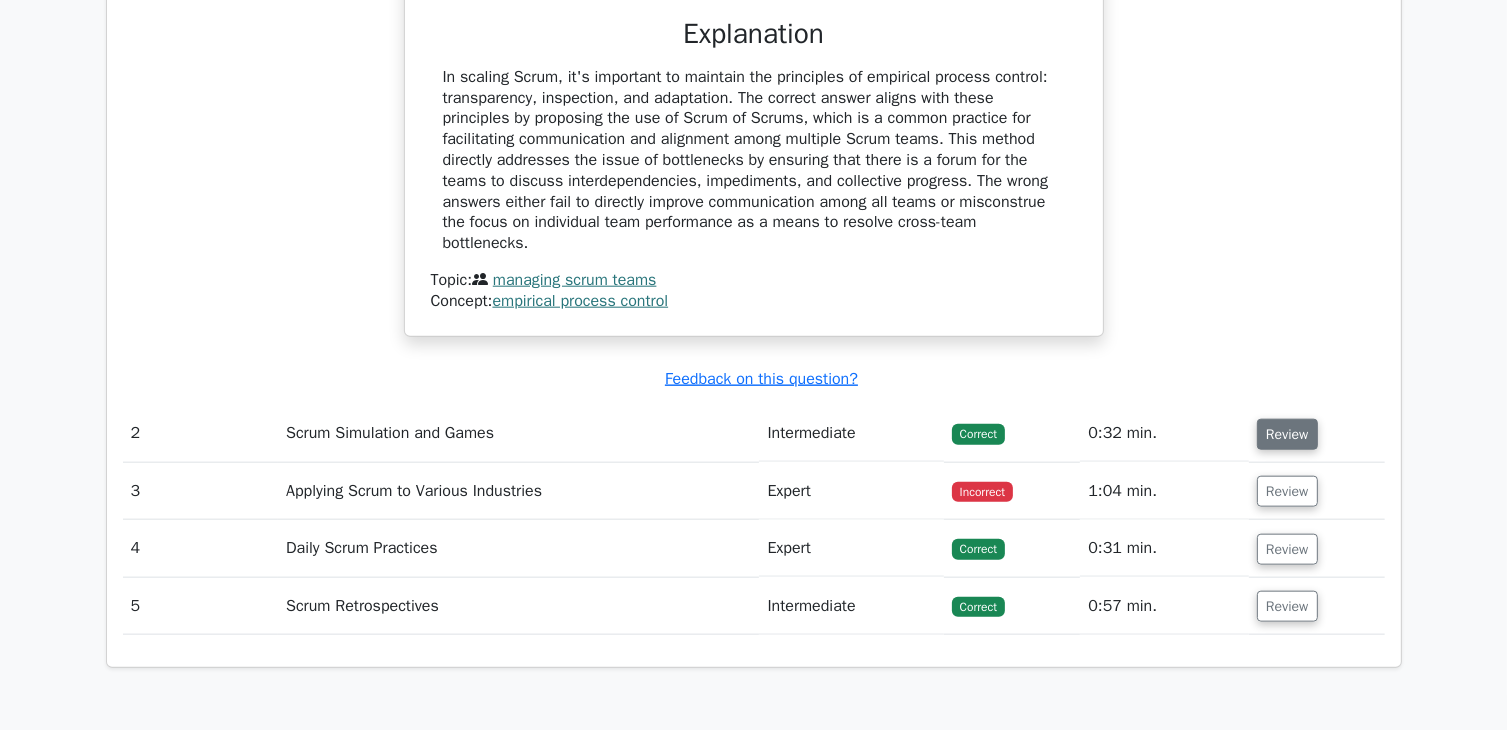 click on "Review" at bounding box center [1287, 434] 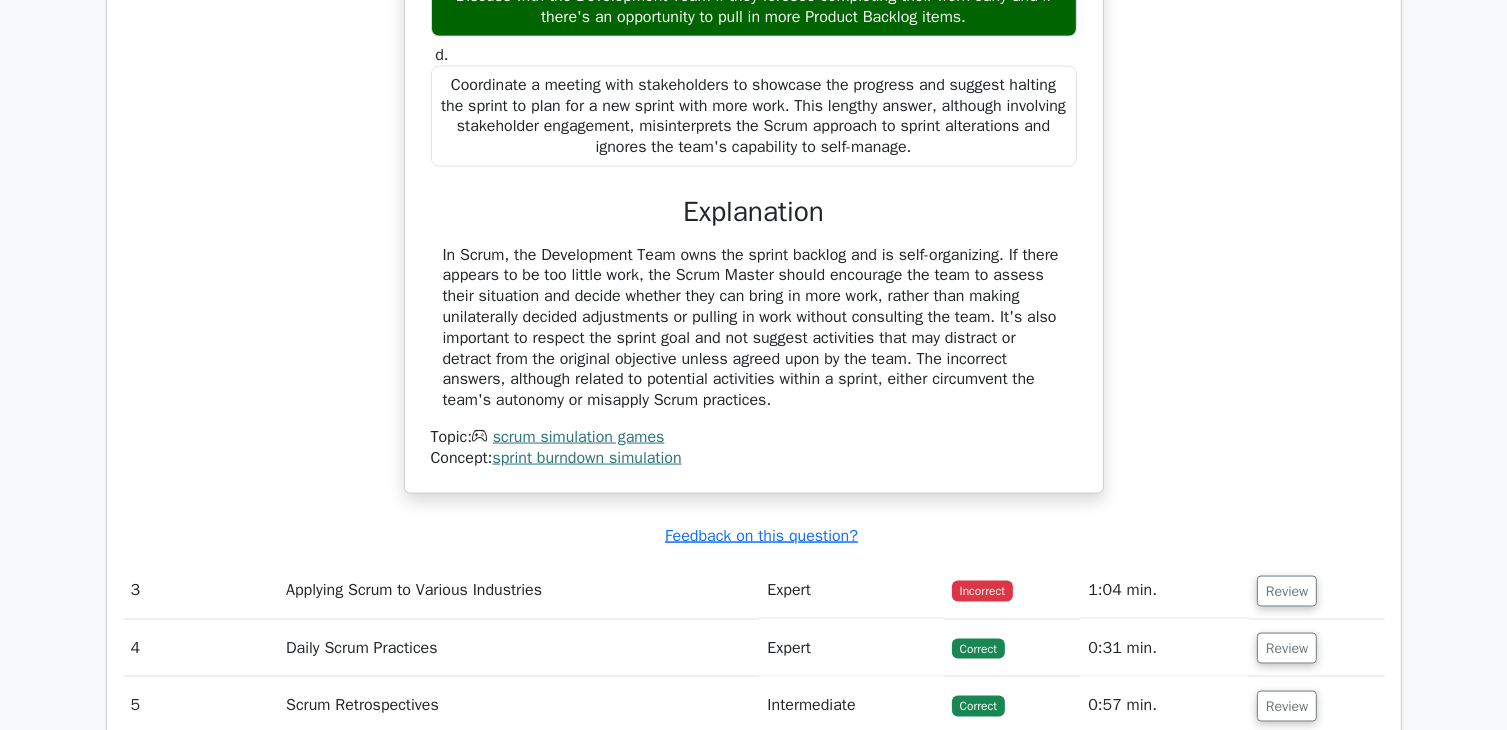 scroll, scrollTop: 3100, scrollLeft: 0, axis: vertical 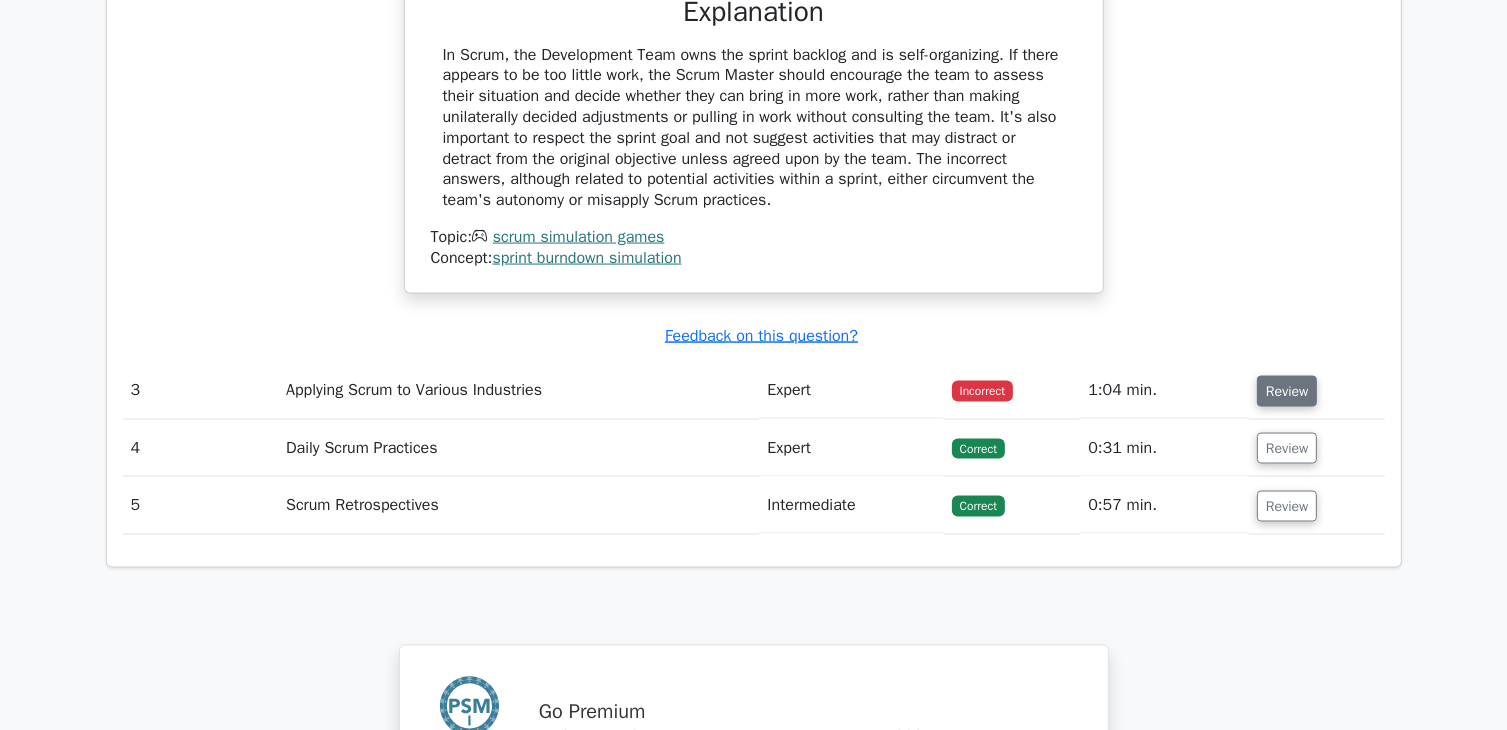 click on "Review" at bounding box center (1287, 391) 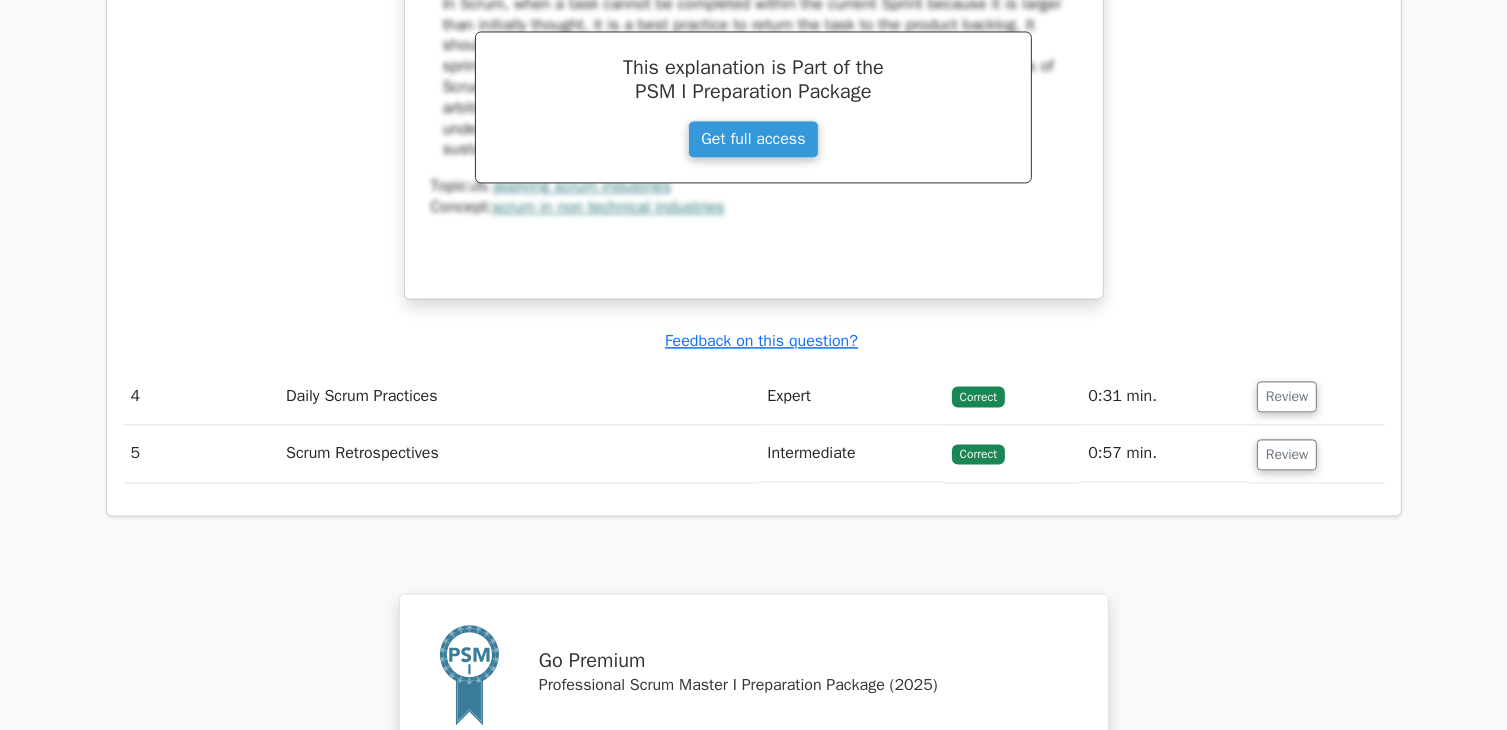 scroll, scrollTop: 4100, scrollLeft: 0, axis: vertical 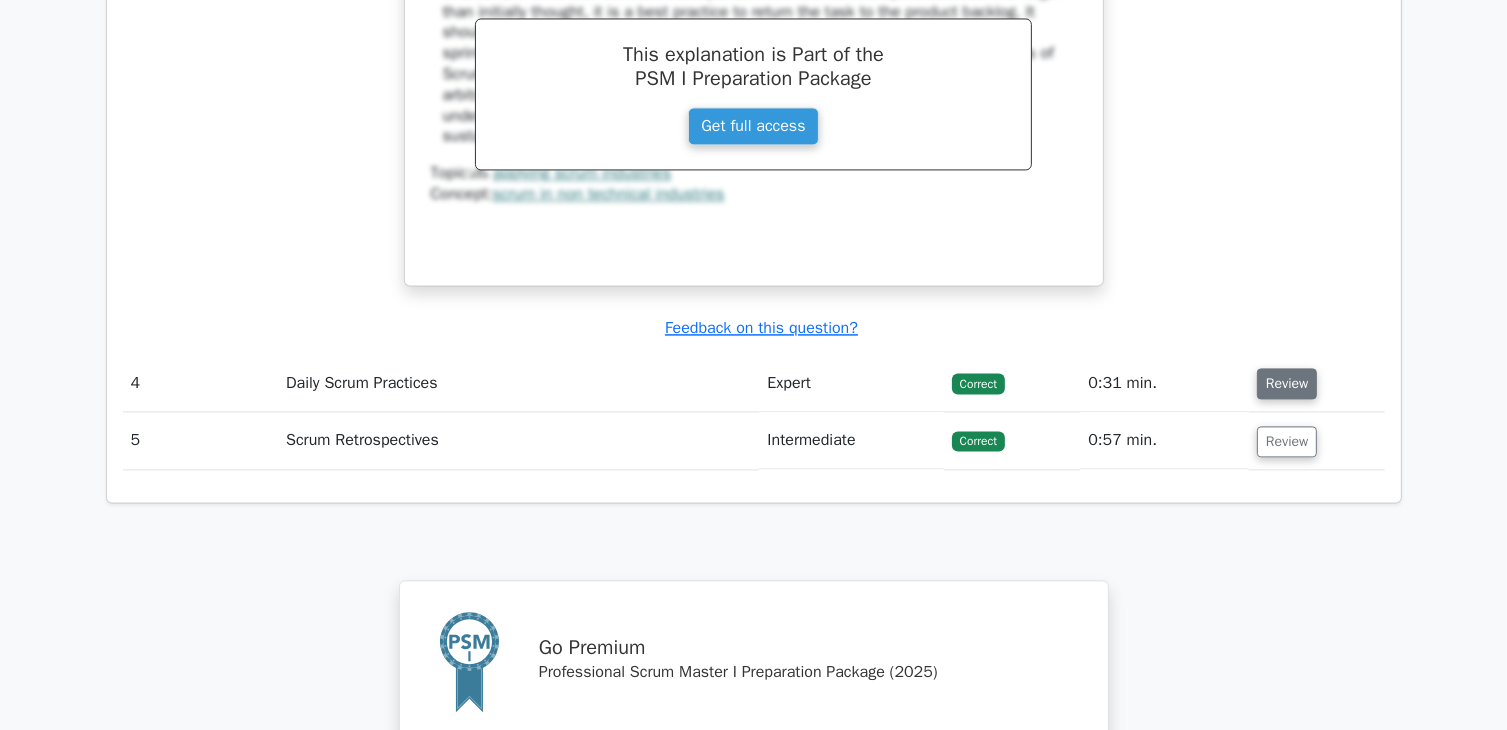 click on "Review" at bounding box center (1287, 383) 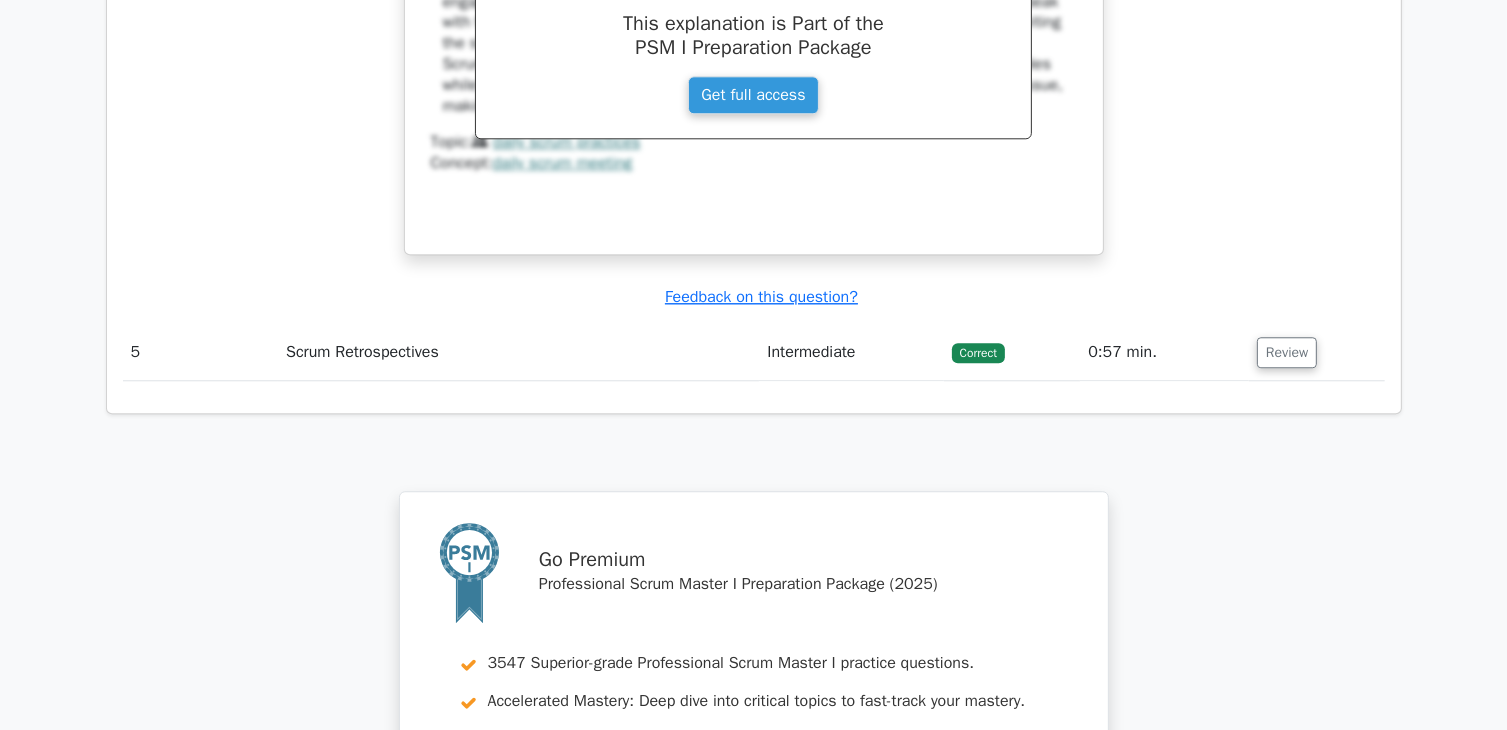 scroll, scrollTop: 5100, scrollLeft: 0, axis: vertical 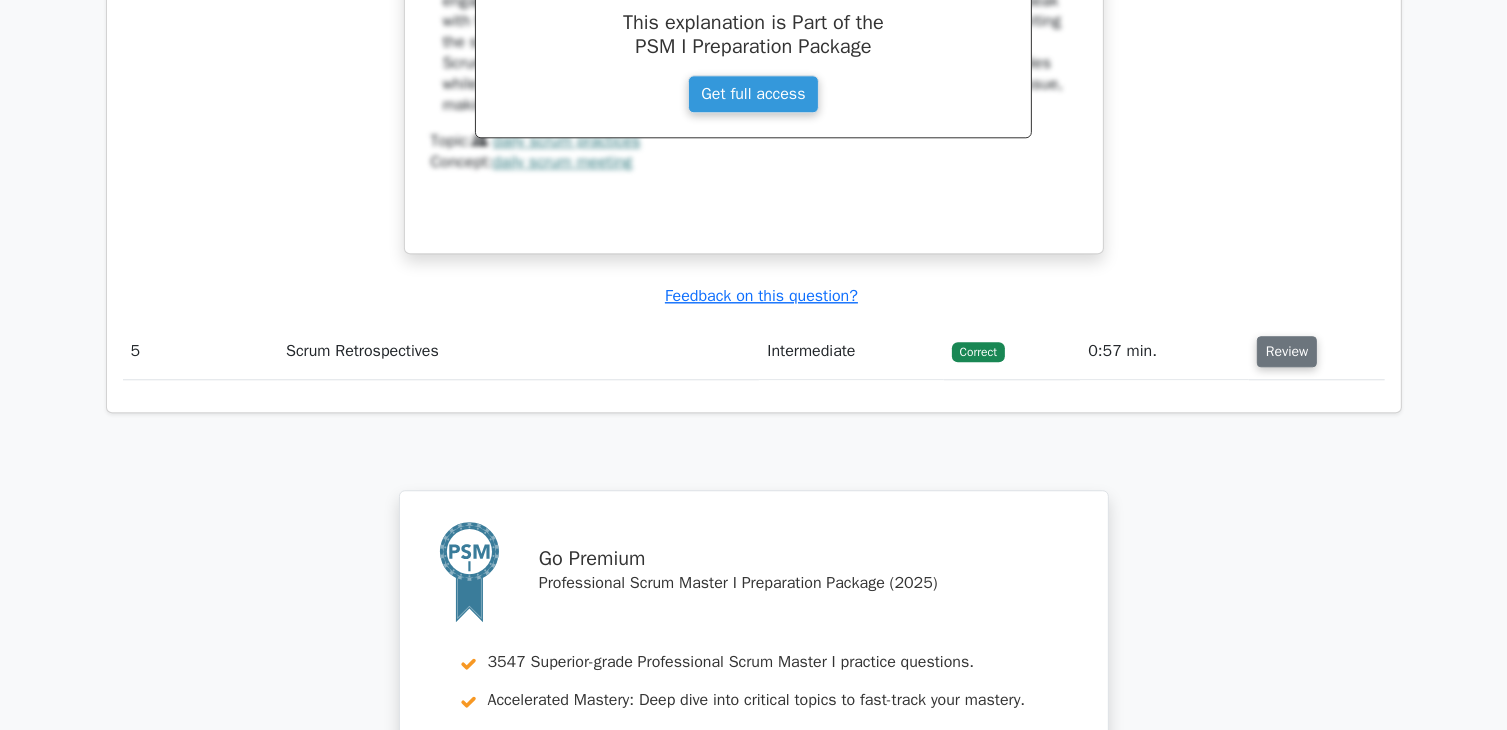 click on "Review" at bounding box center [1287, 351] 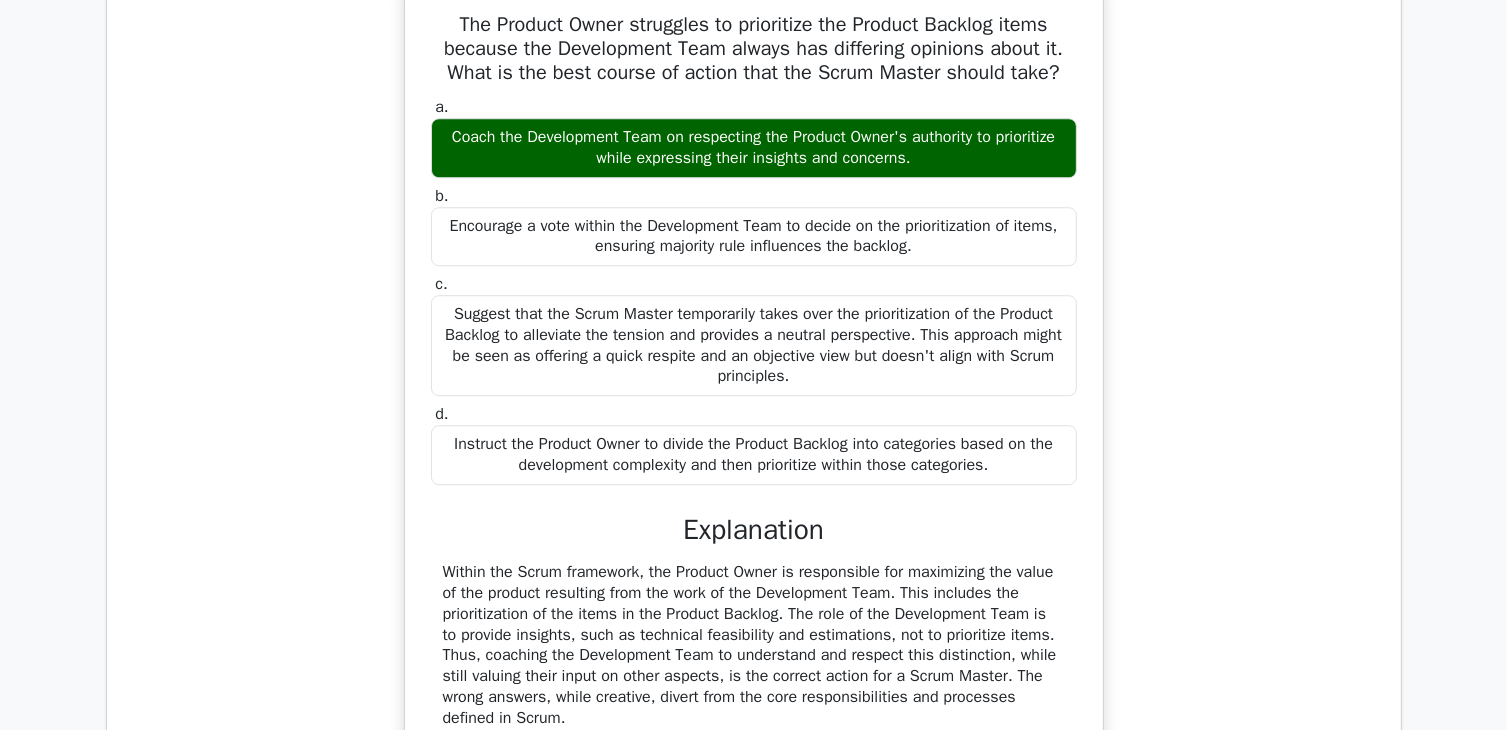 scroll, scrollTop: 5800, scrollLeft: 0, axis: vertical 